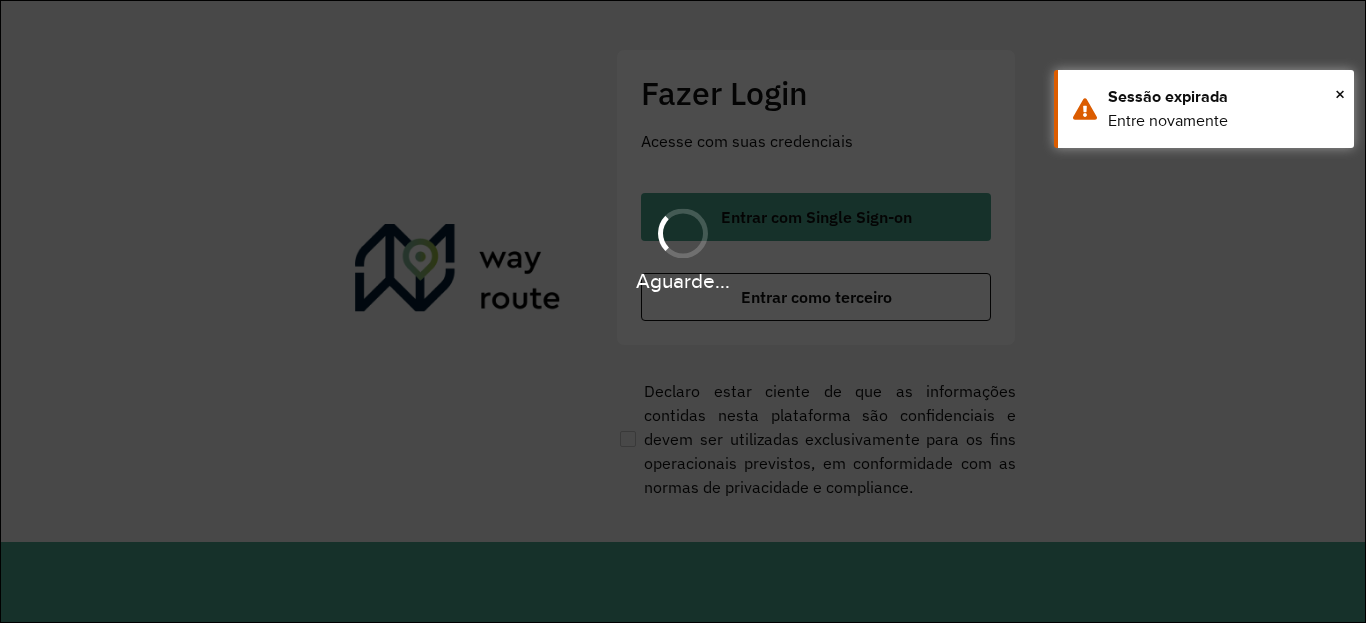 scroll, scrollTop: 0, scrollLeft: 0, axis: both 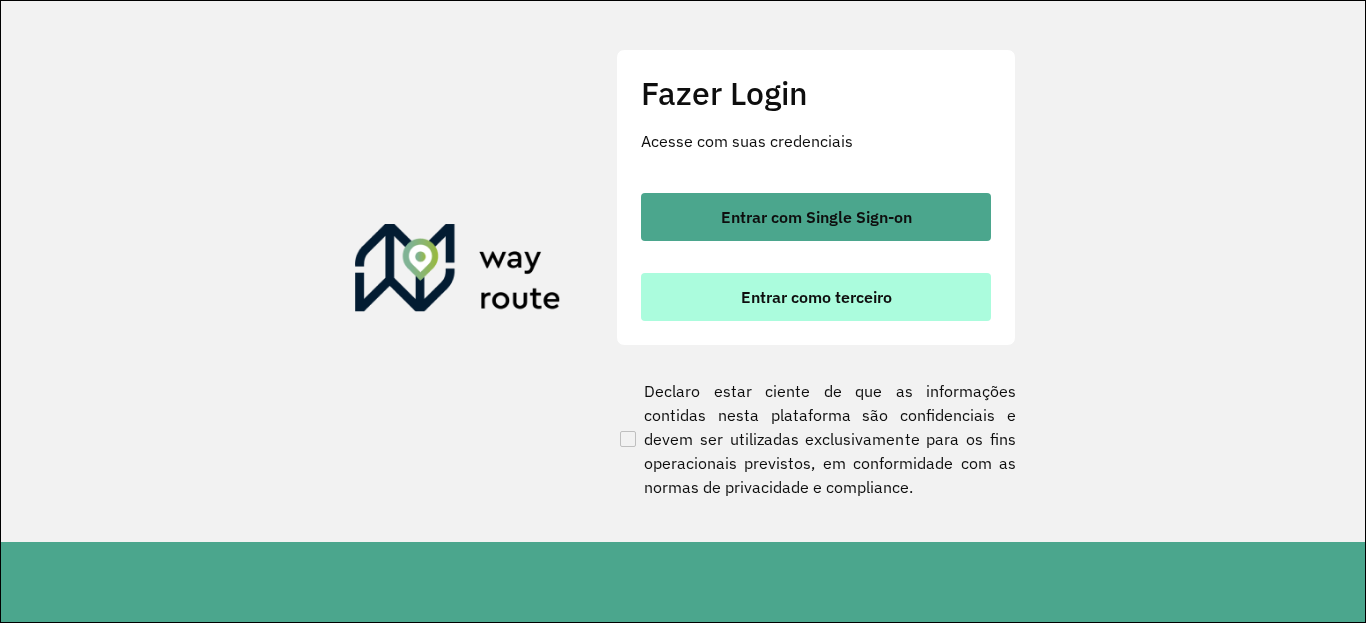 click on "Entrar como terceiro" at bounding box center [816, 297] 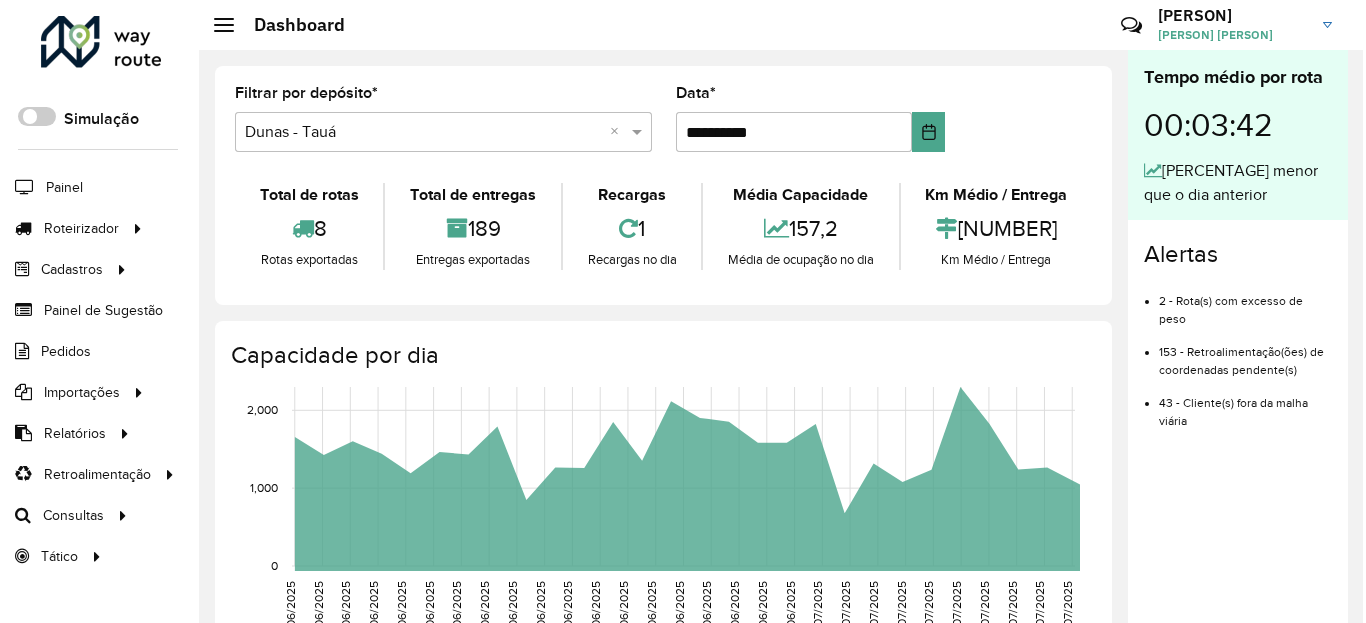 scroll, scrollTop: 0, scrollLeft: 0, axis: both 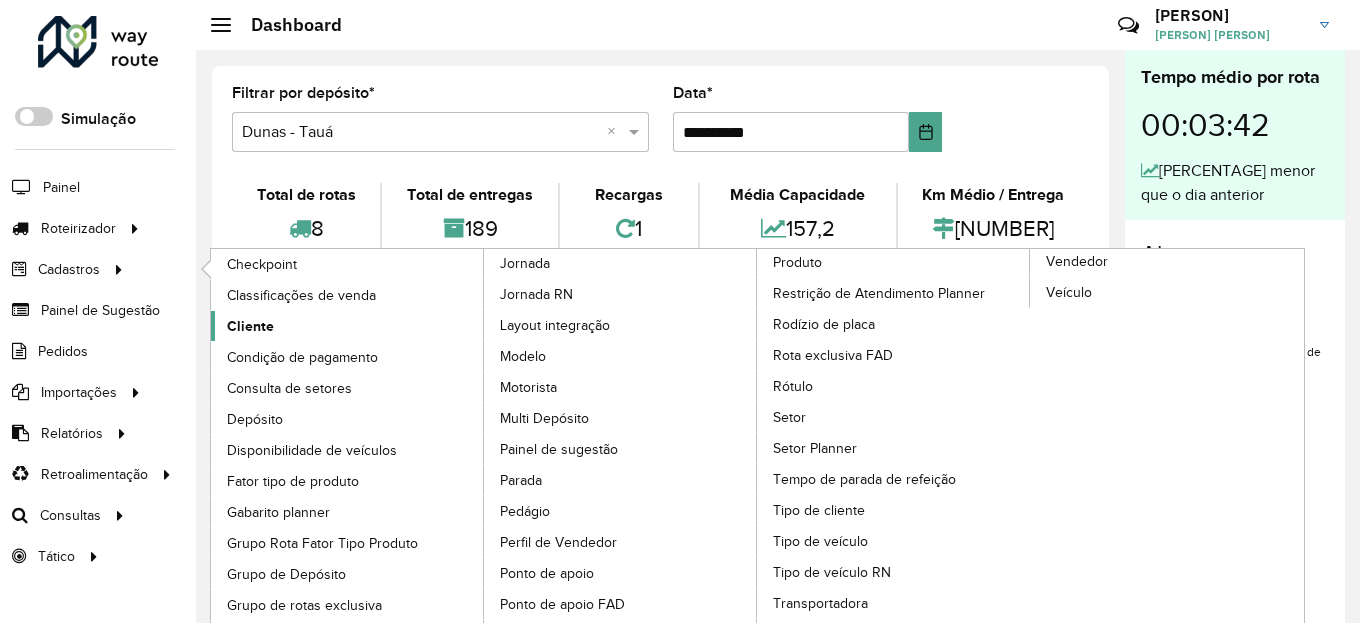 click on "Cliente" 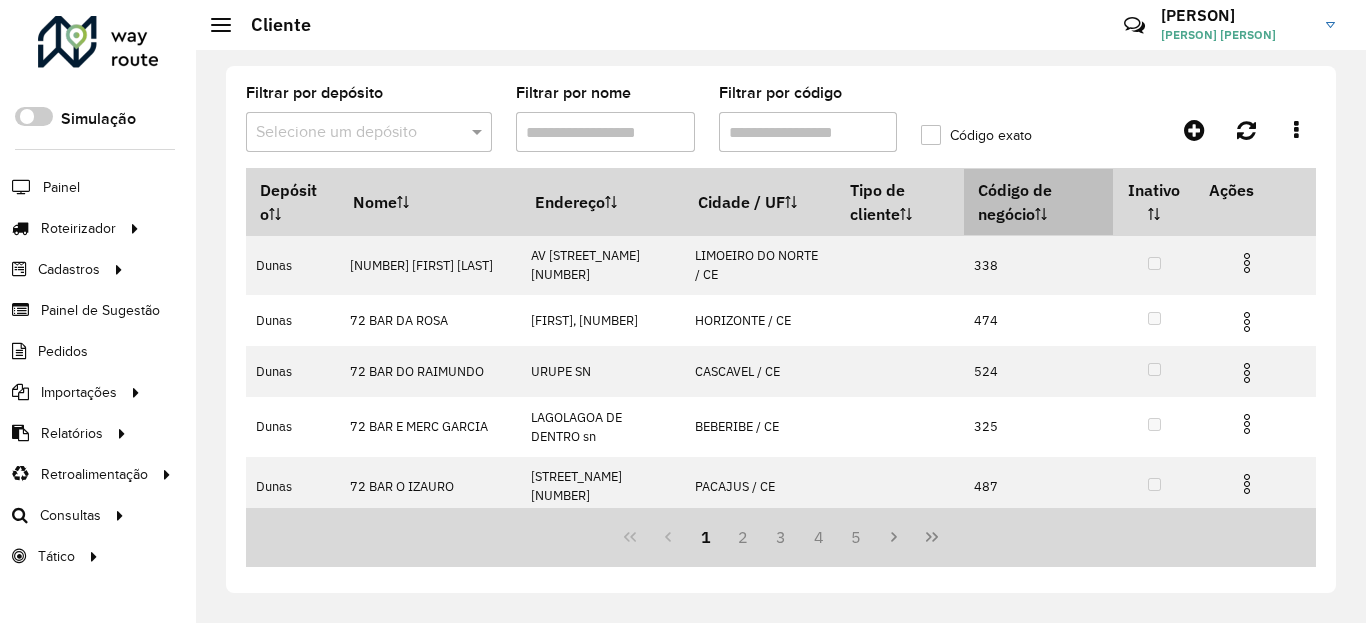click on "Código de negócio" at bounding box center (1038, 202) 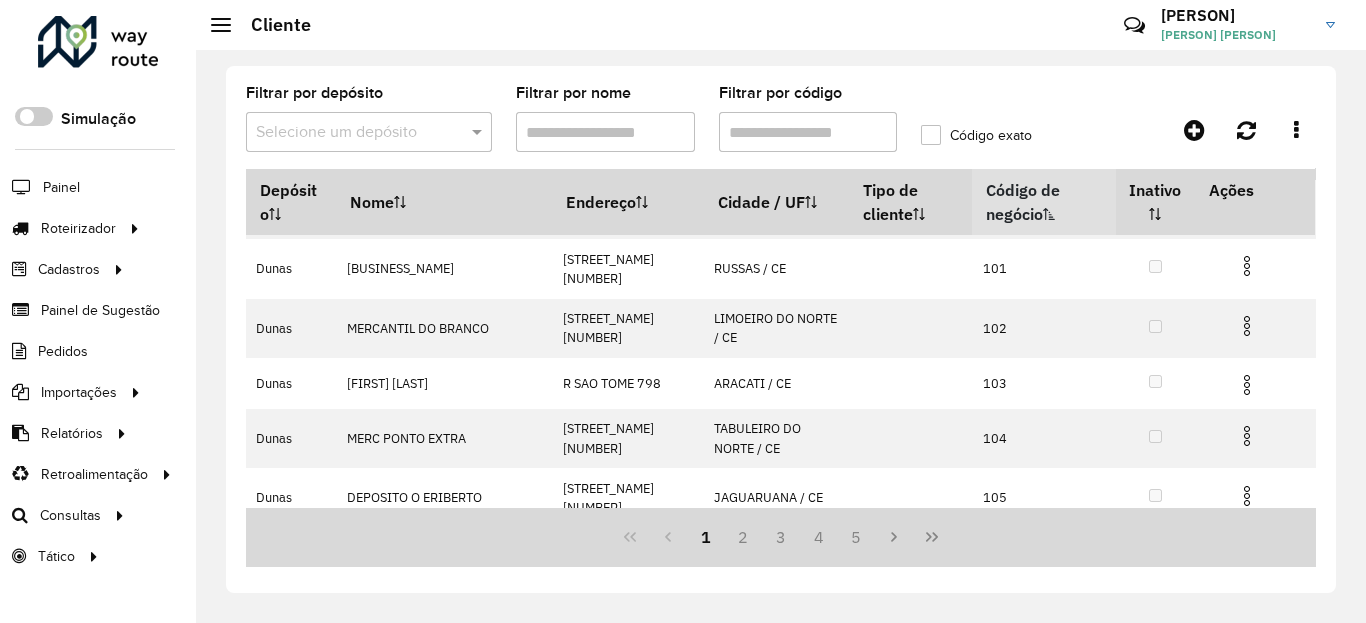 scroll, scrollTop: 0, scrollLeft: 0, axis: both 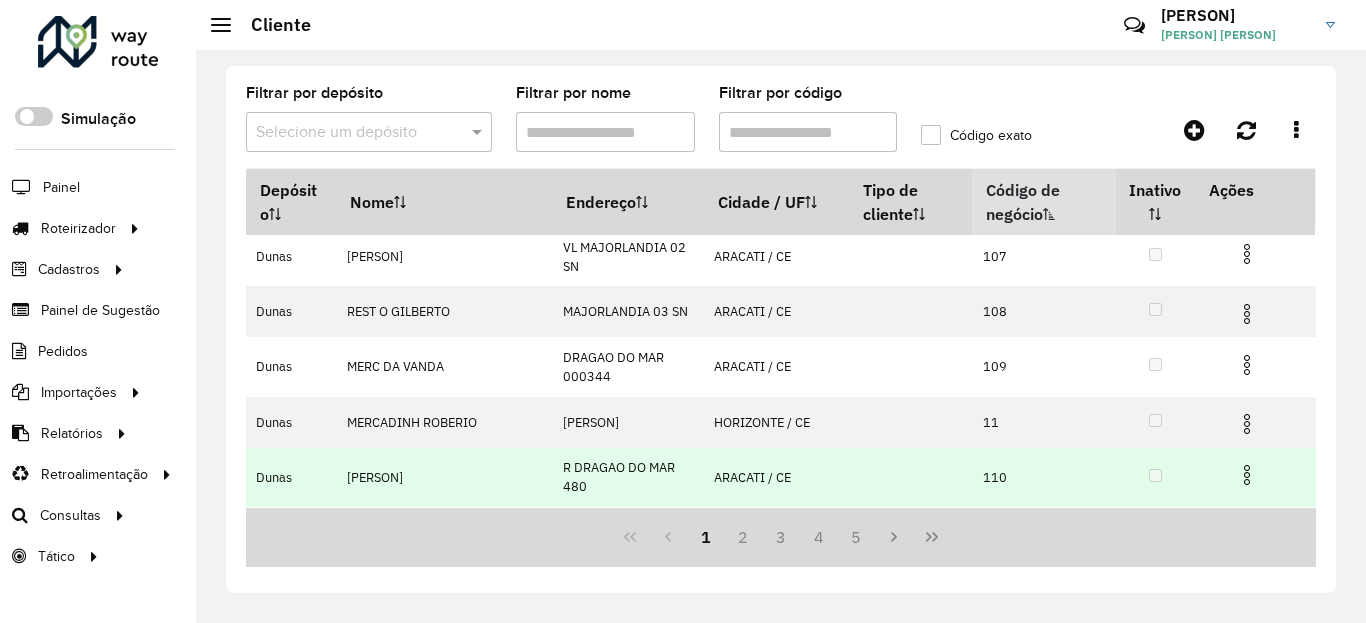drag, startPoint x: 977, startPoint y: 267, endPoint x: 1035, endPoint y: 484, distance: 224.61745 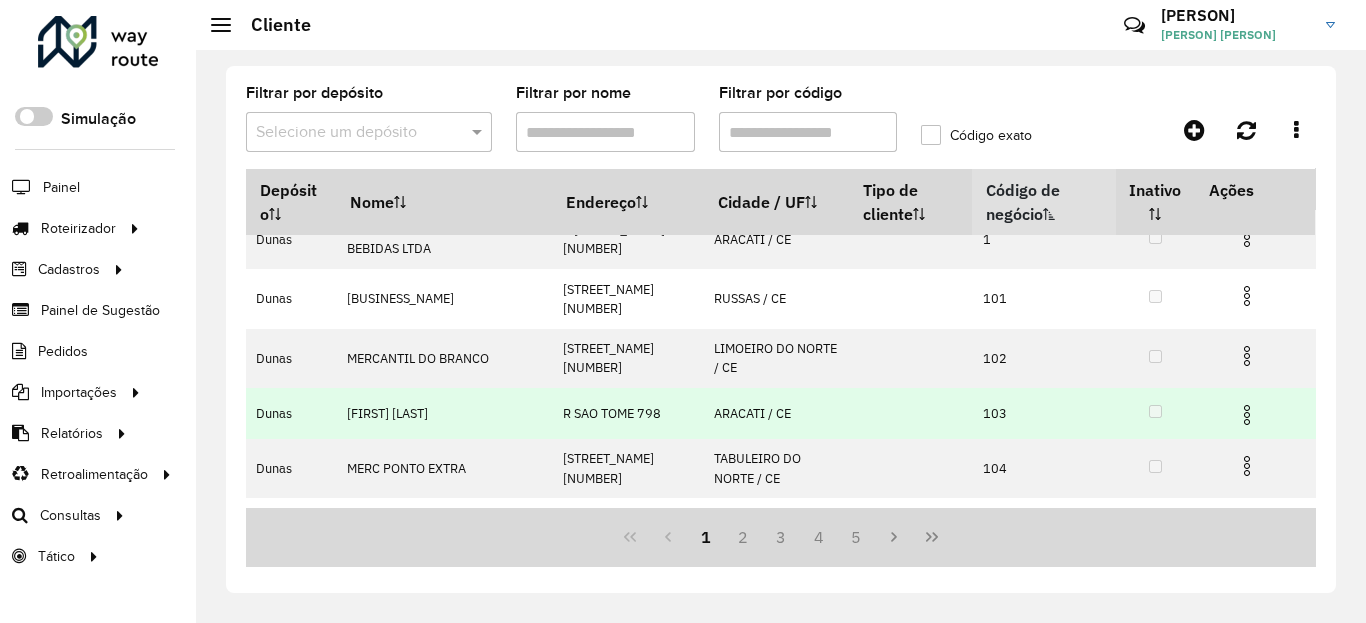 scroll, scrollTop: 0, scrollLeft: 0, axis: both 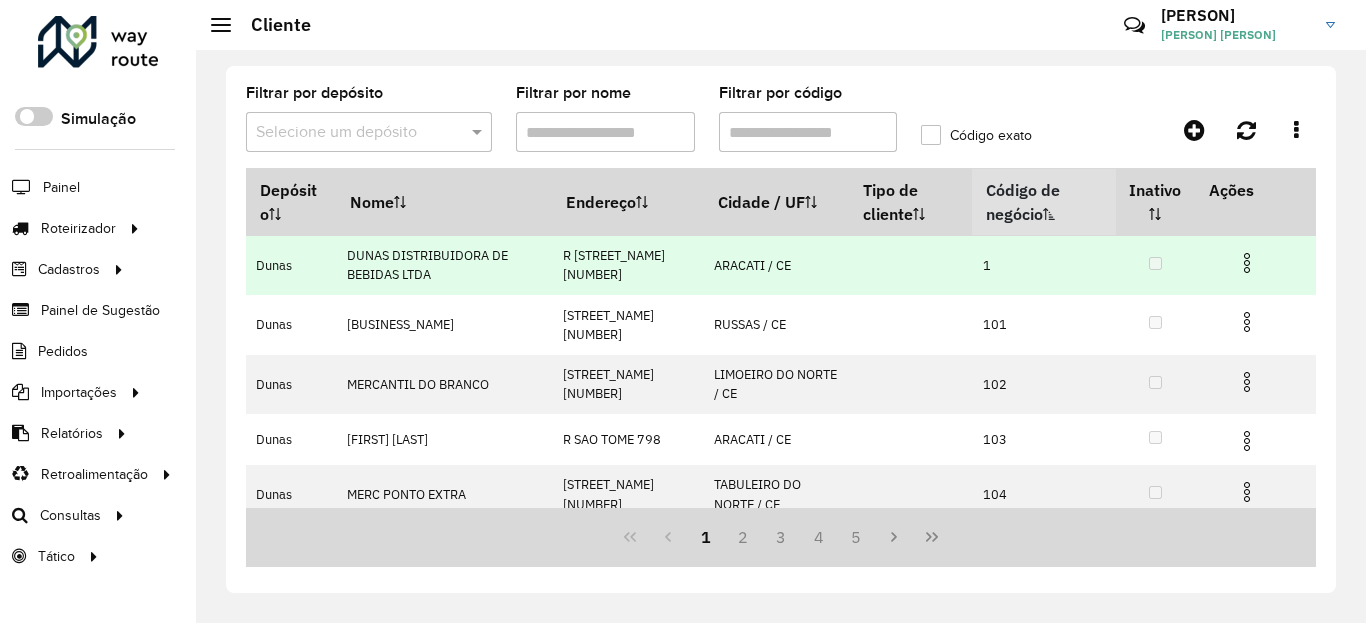 click on "1" at bounding box center [1043, 265] 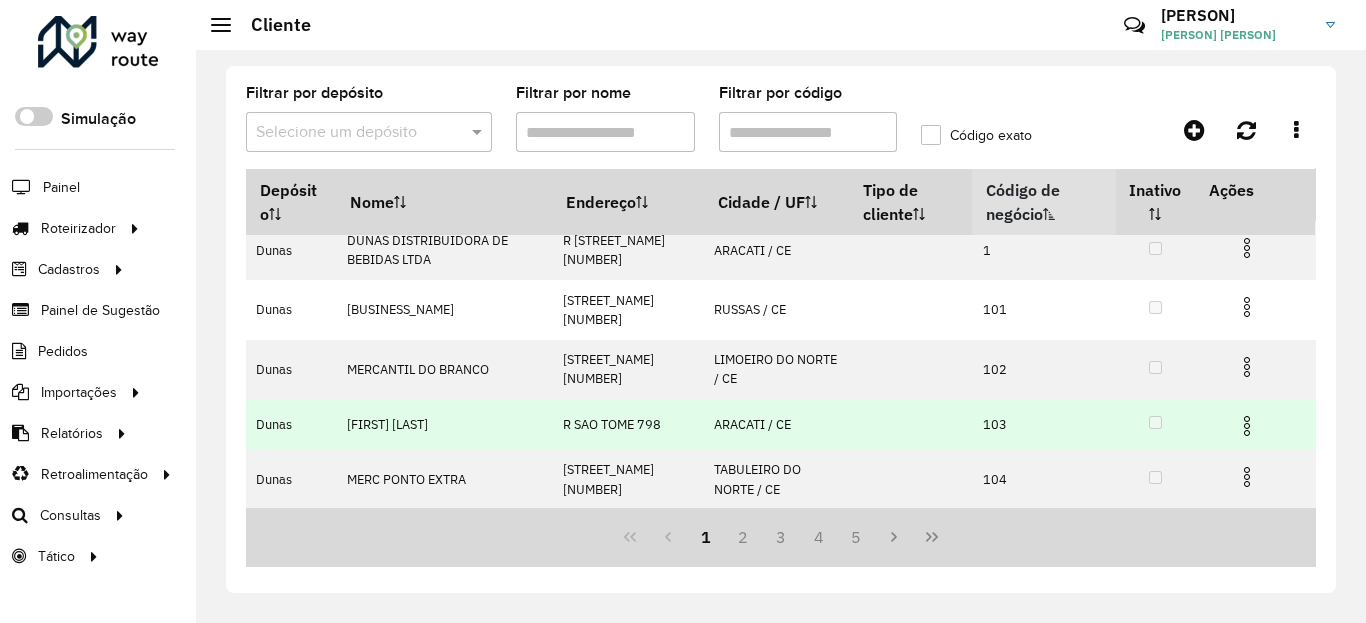 scroll, scrollTop: 0, scrollLeft: 0, axis: both 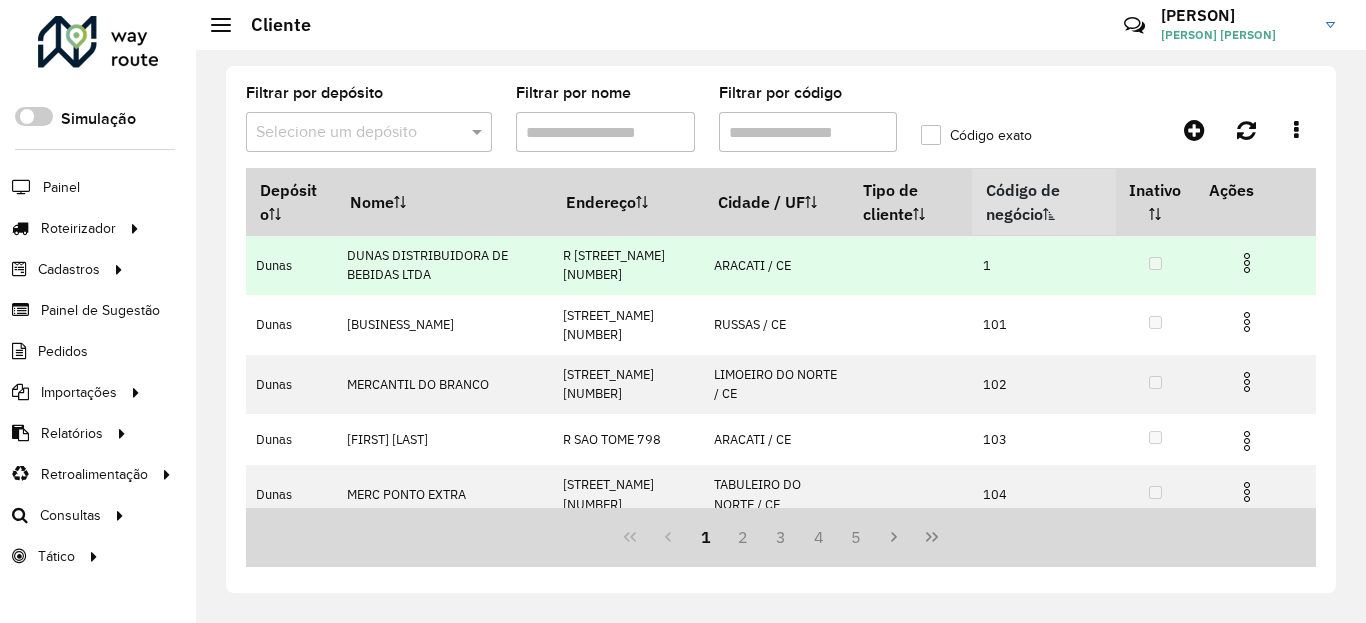 click at bounding box center (1247, 263) 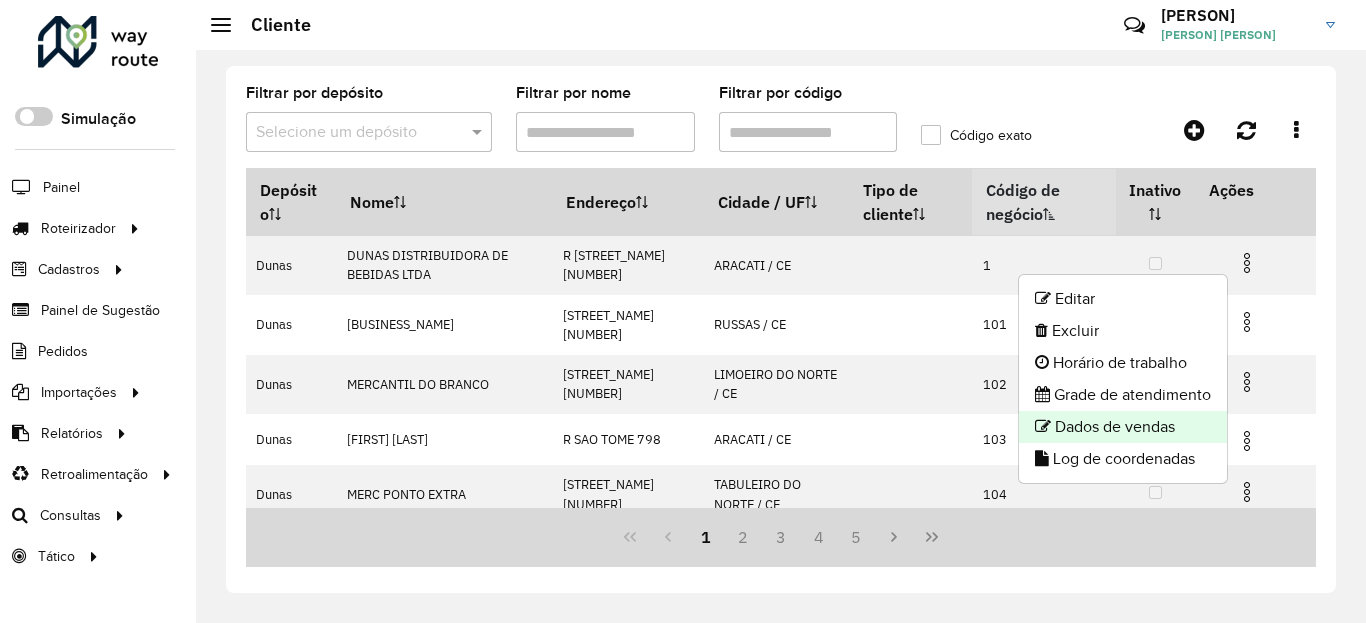 click on "Dados de vendas" 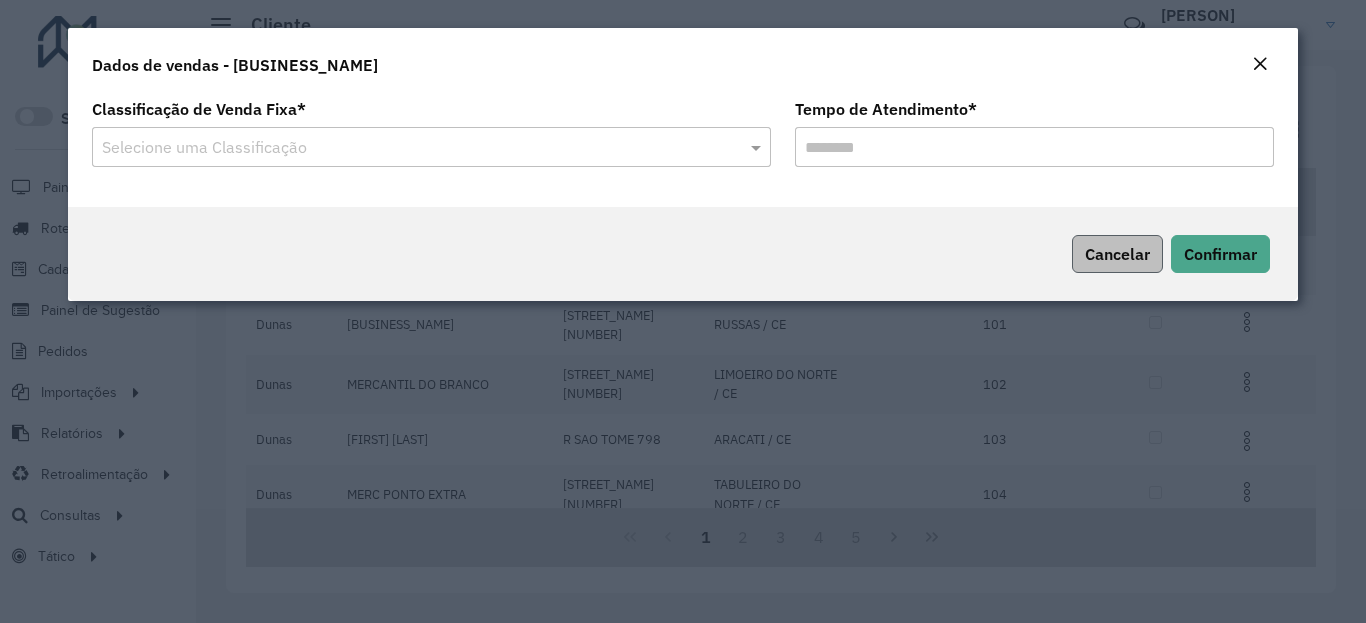 drag, startPoint x: 1116, startPoint y: 286, endPoint x: 1112, endPoint y: 268, distance: 18.439089 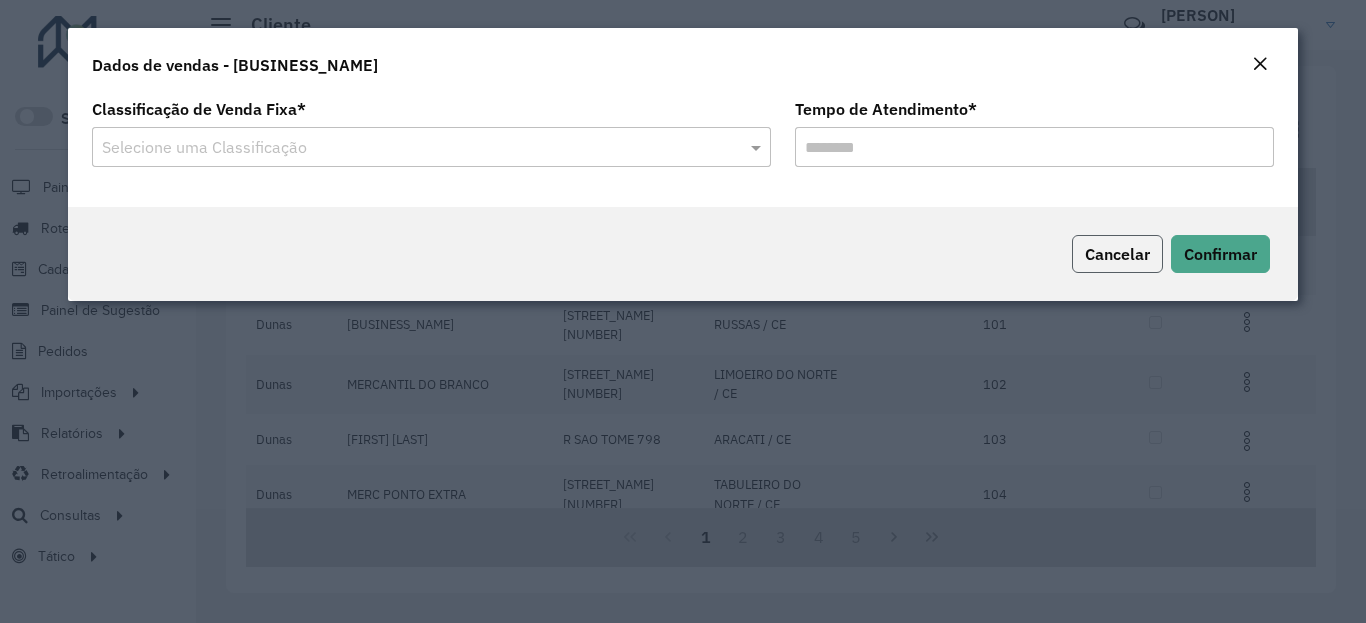 click on "Cancelar" 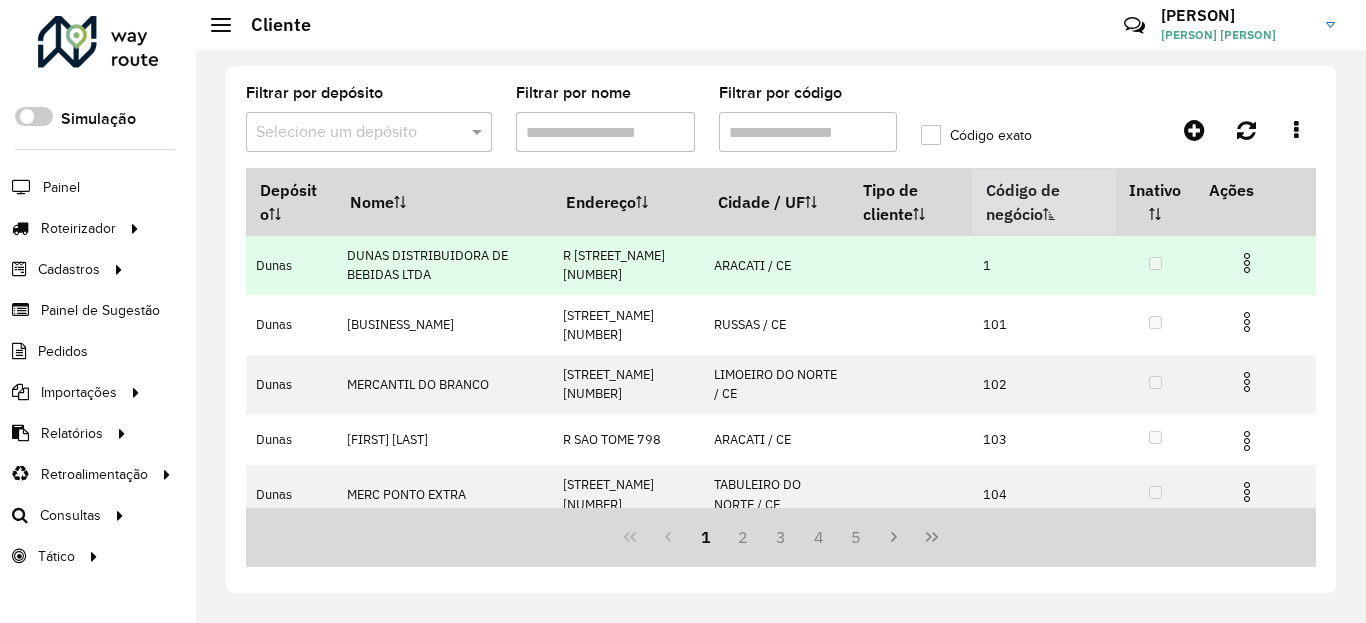 click at bounding box center [1247, 263] 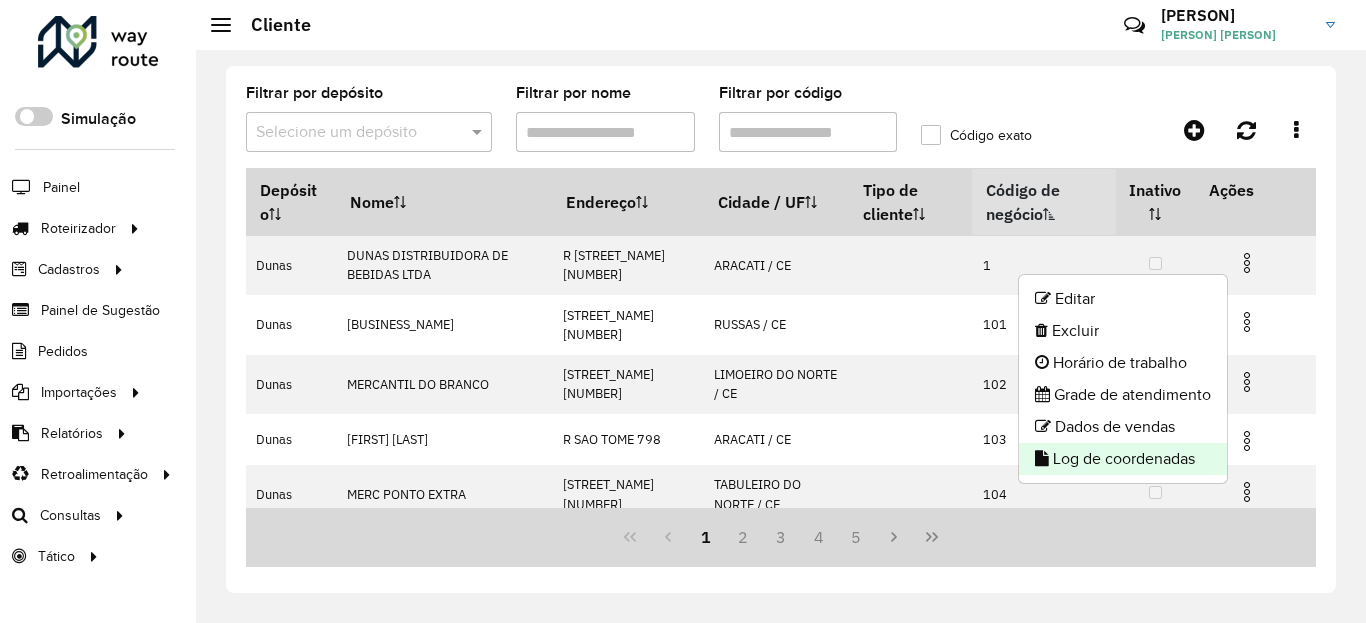 click on "Log de coordenadas" 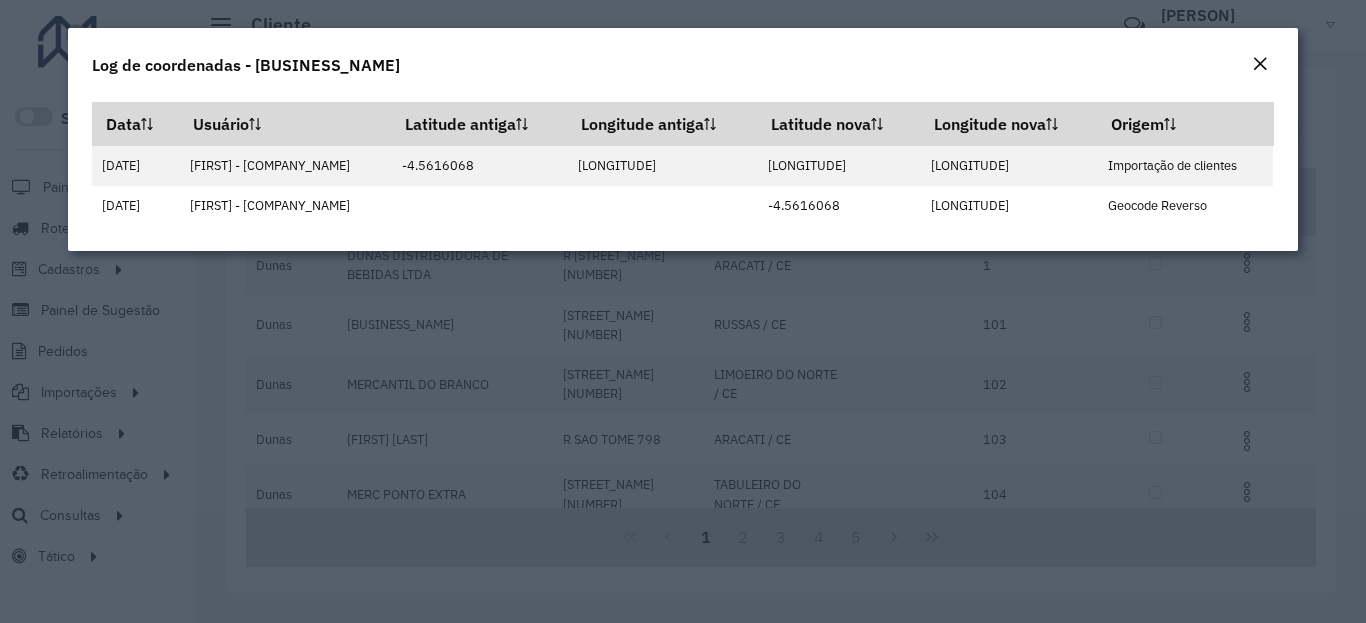 click 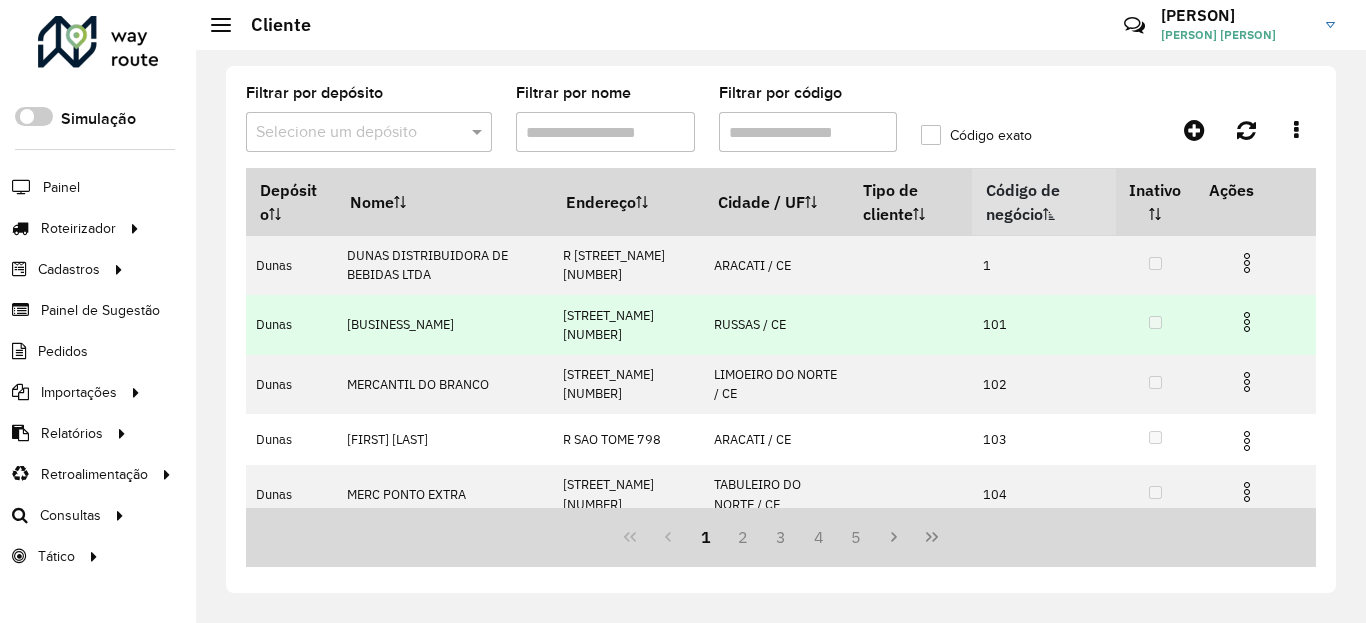 click at bounding box center [1255, 321] 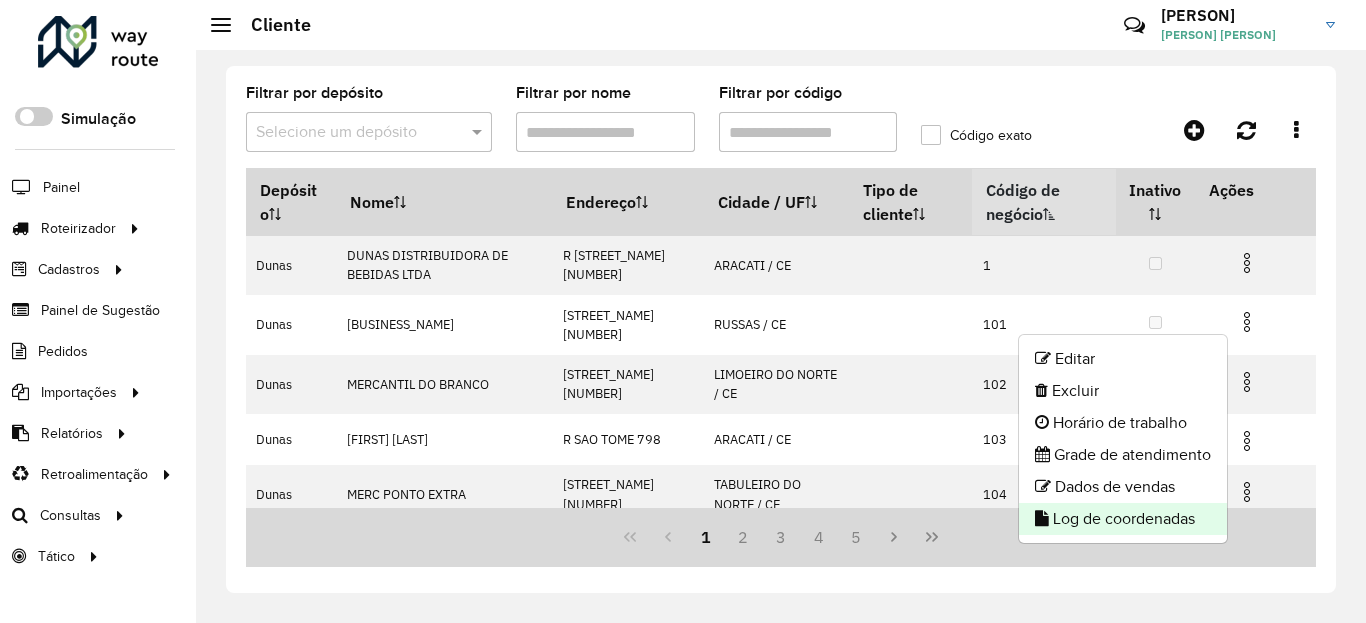 click on "Log de coordenadas" 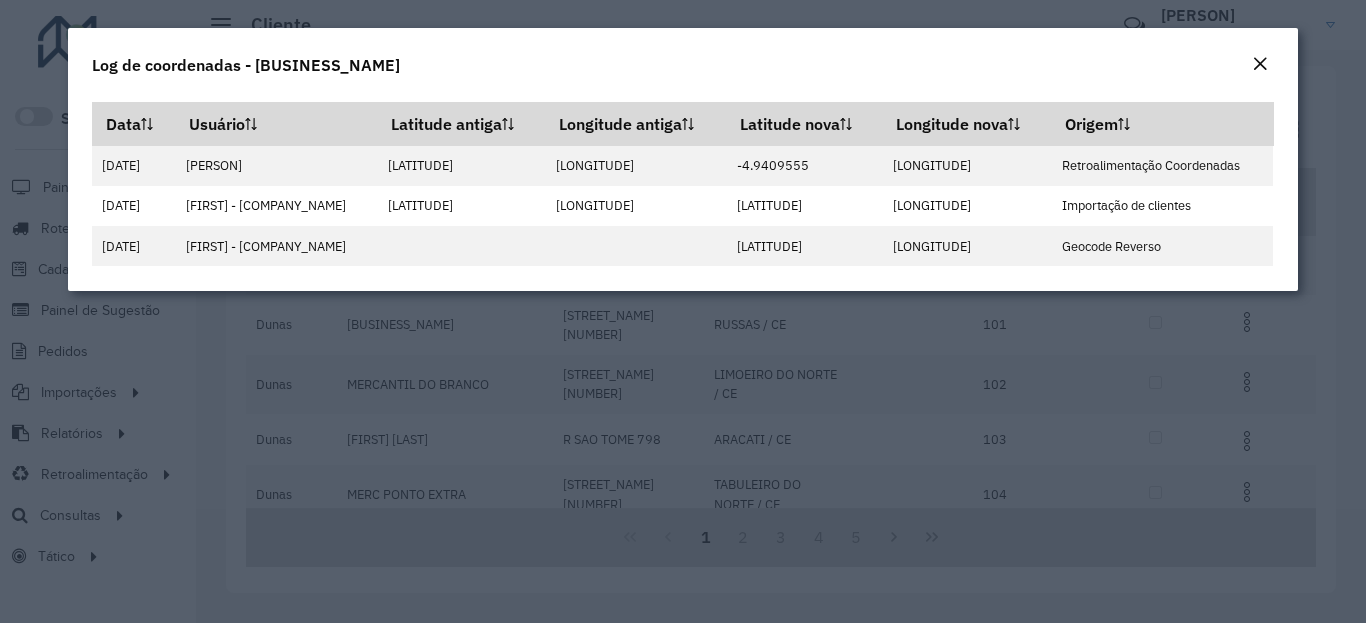 click 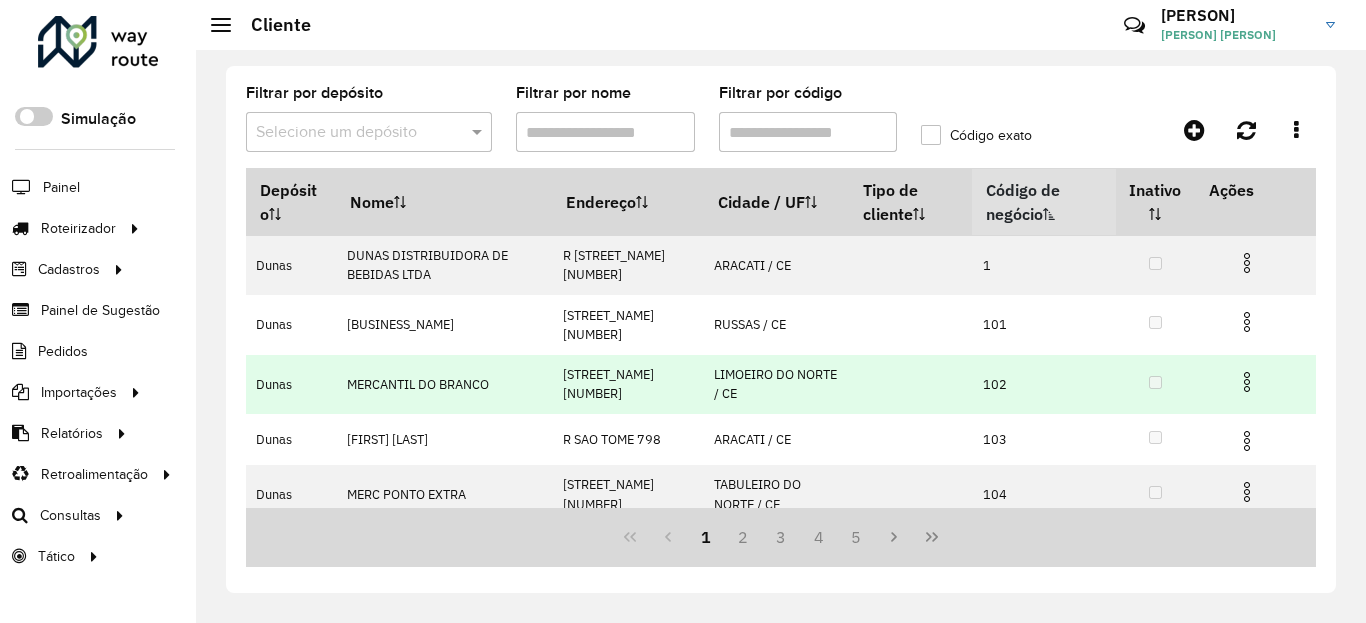 click at bounding box center (1247, 382) 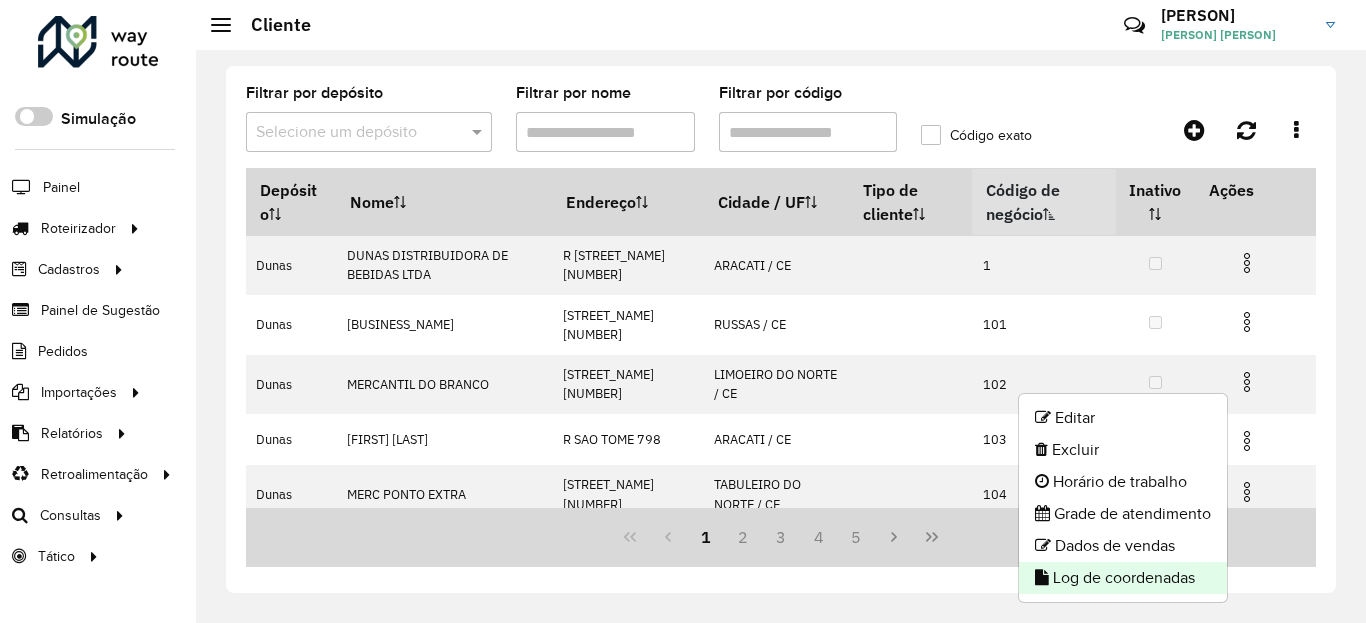 click on "Log de coordenadas" 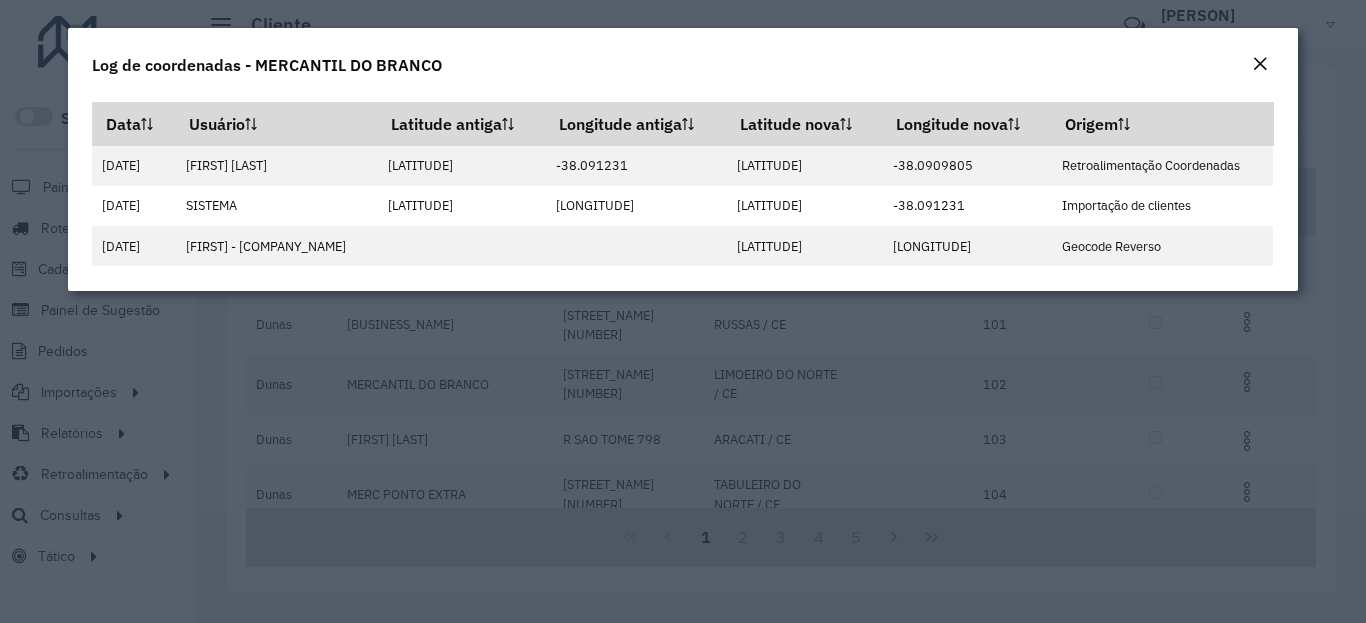click on "Log de coordenadas - MERCANTIL DO BRANCO" 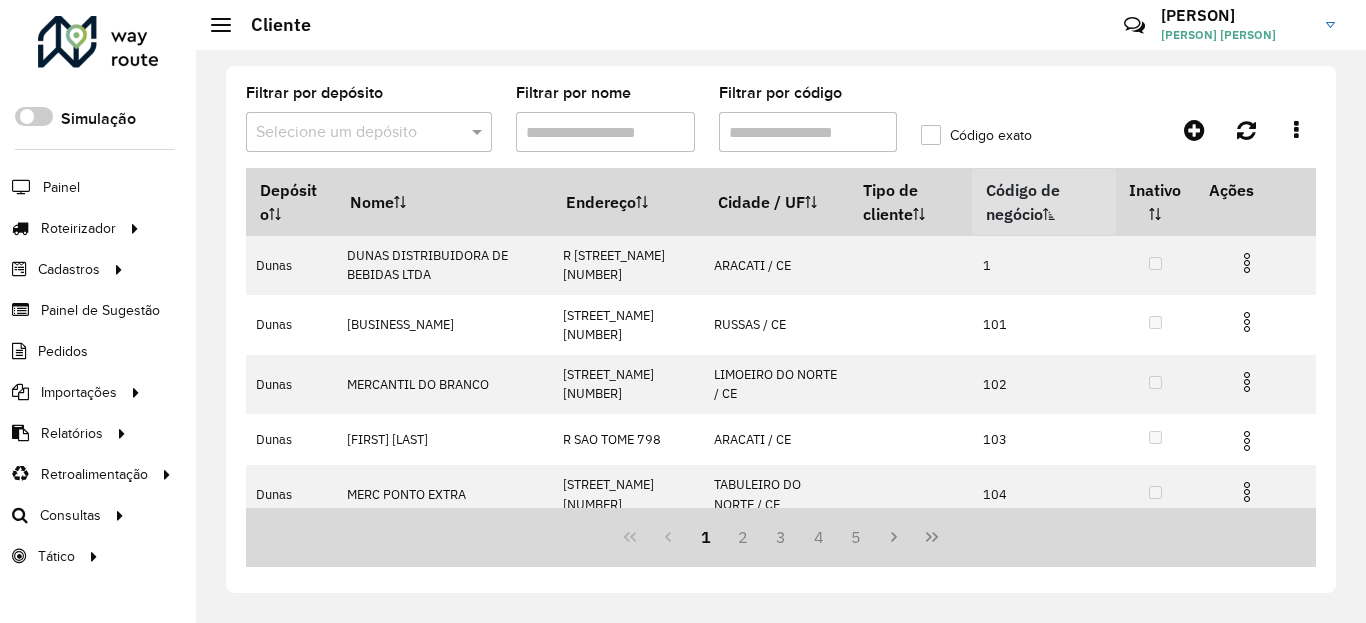 click at bounding box center [349, 133] 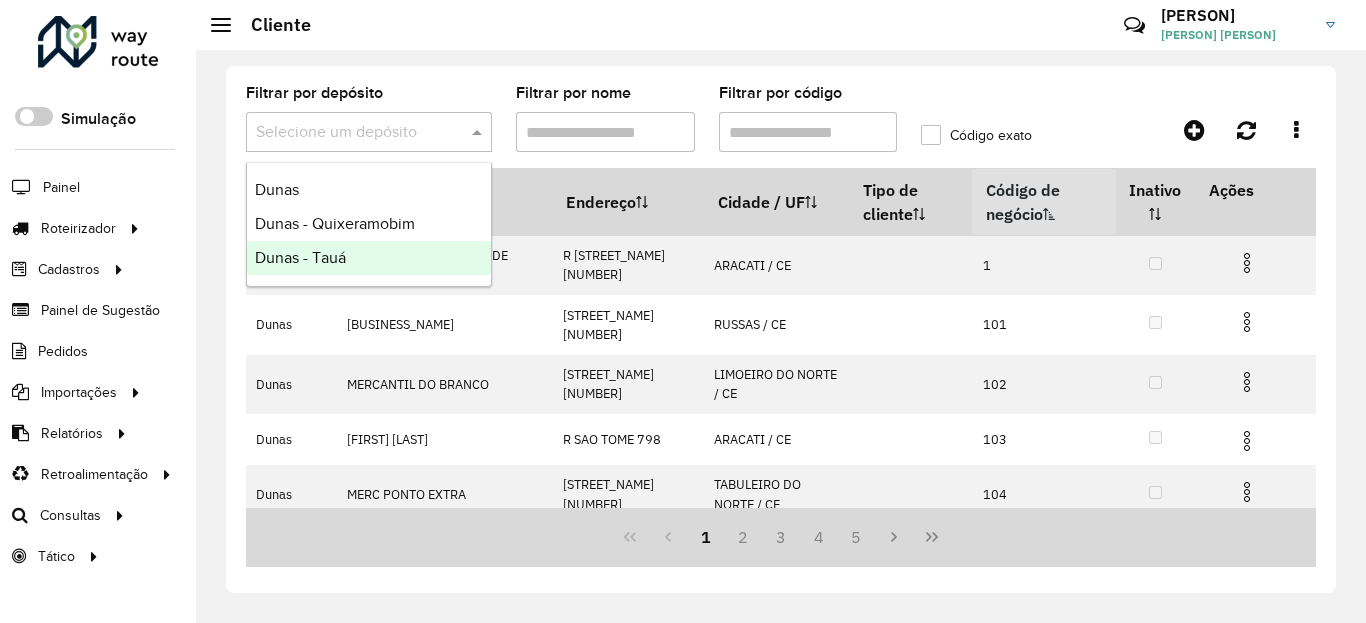 click on "Dunas - Tauá" at bounding box center [369, 258] 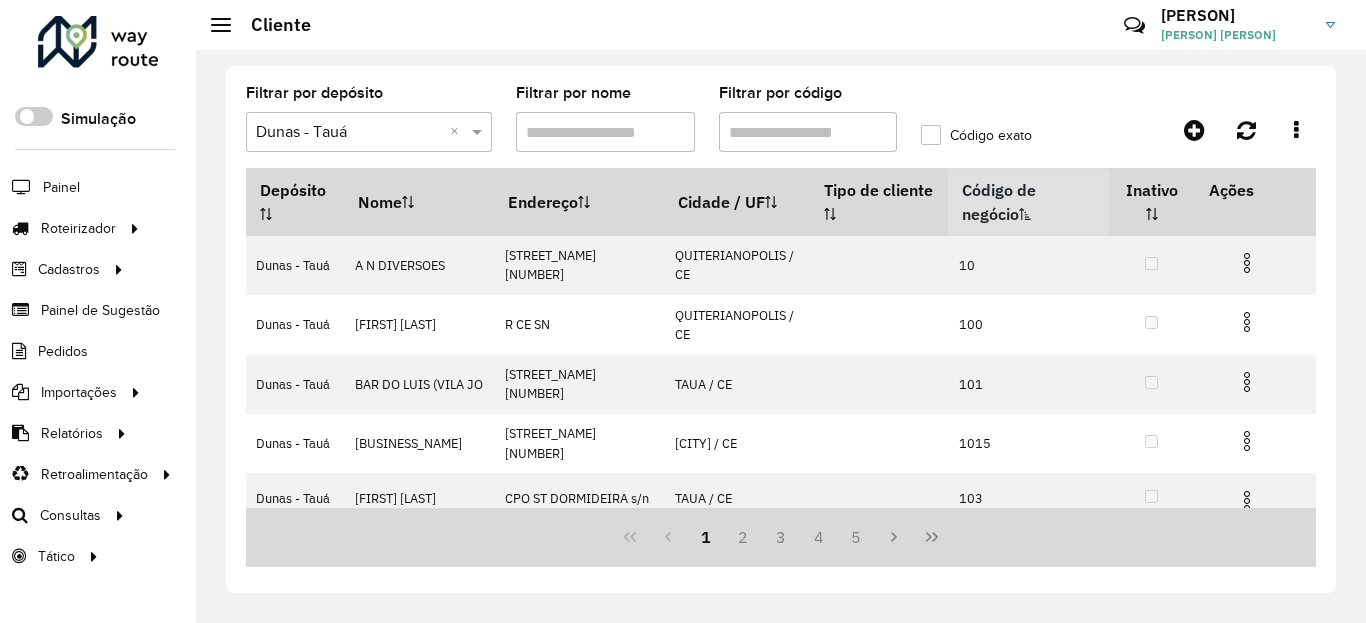 click at bounding box center (349, 133) 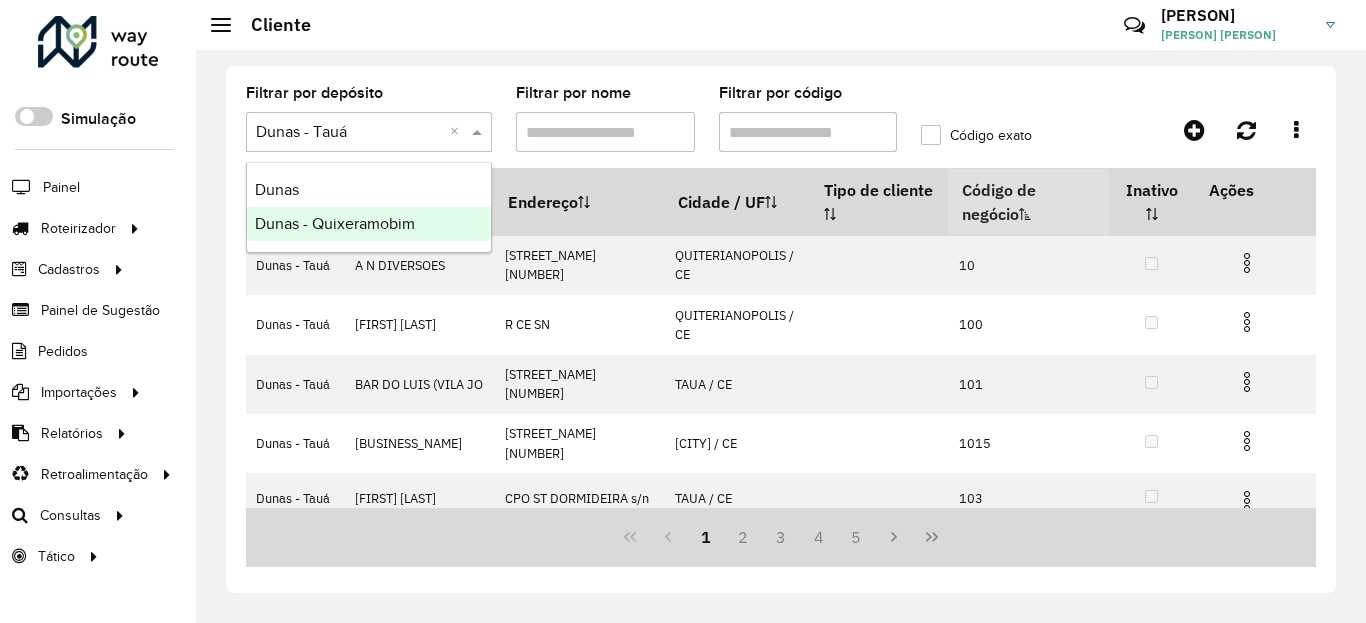 click on "Dunas - Quixeramobim" at bounding box center [335, 223] 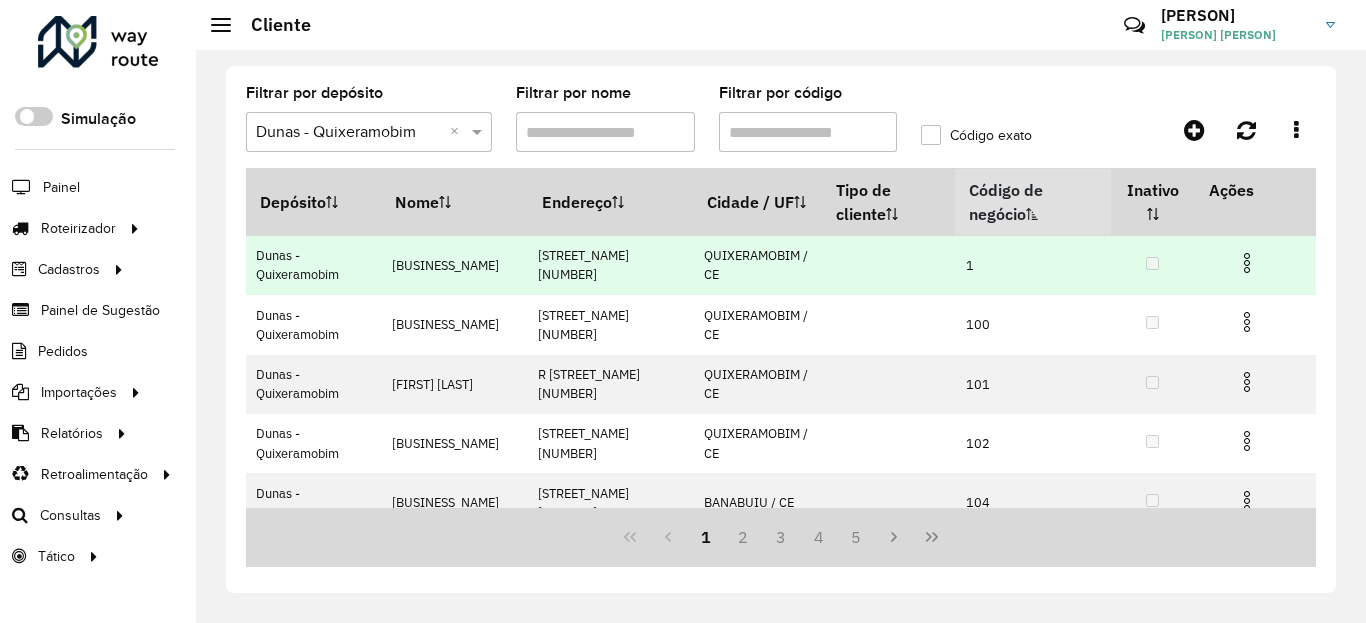 click at bounding box center (1247, 263) 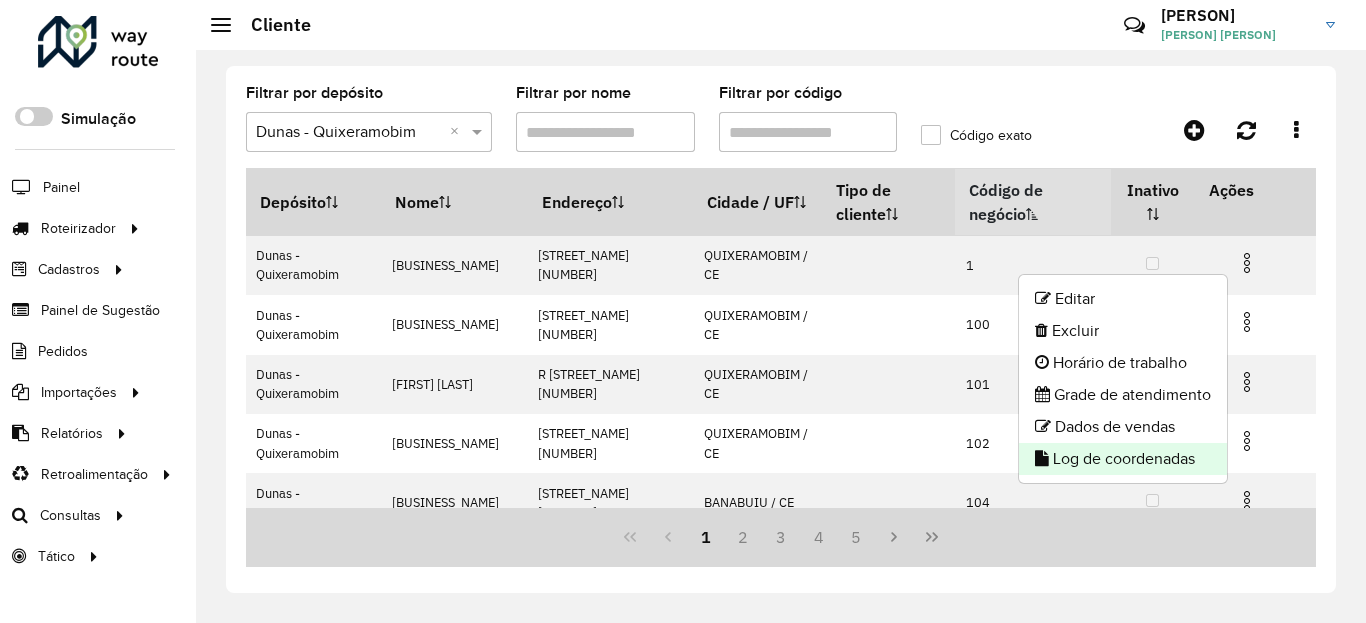 click on "Log de coordenadas" 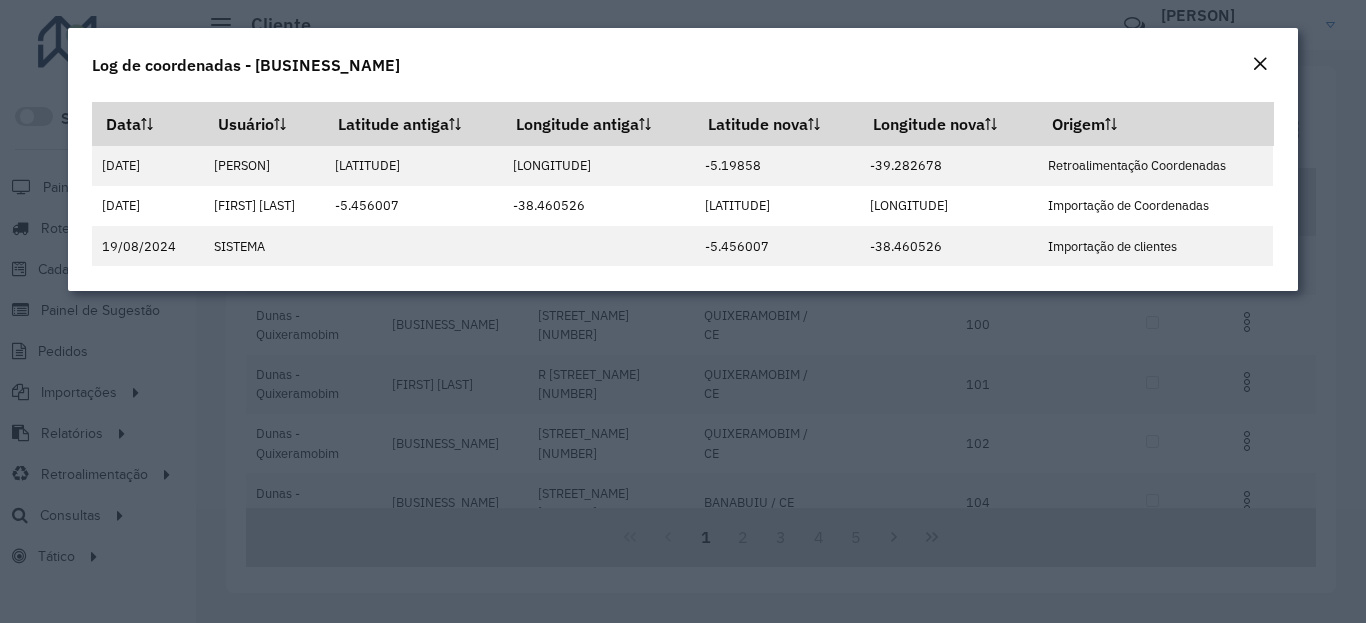 click 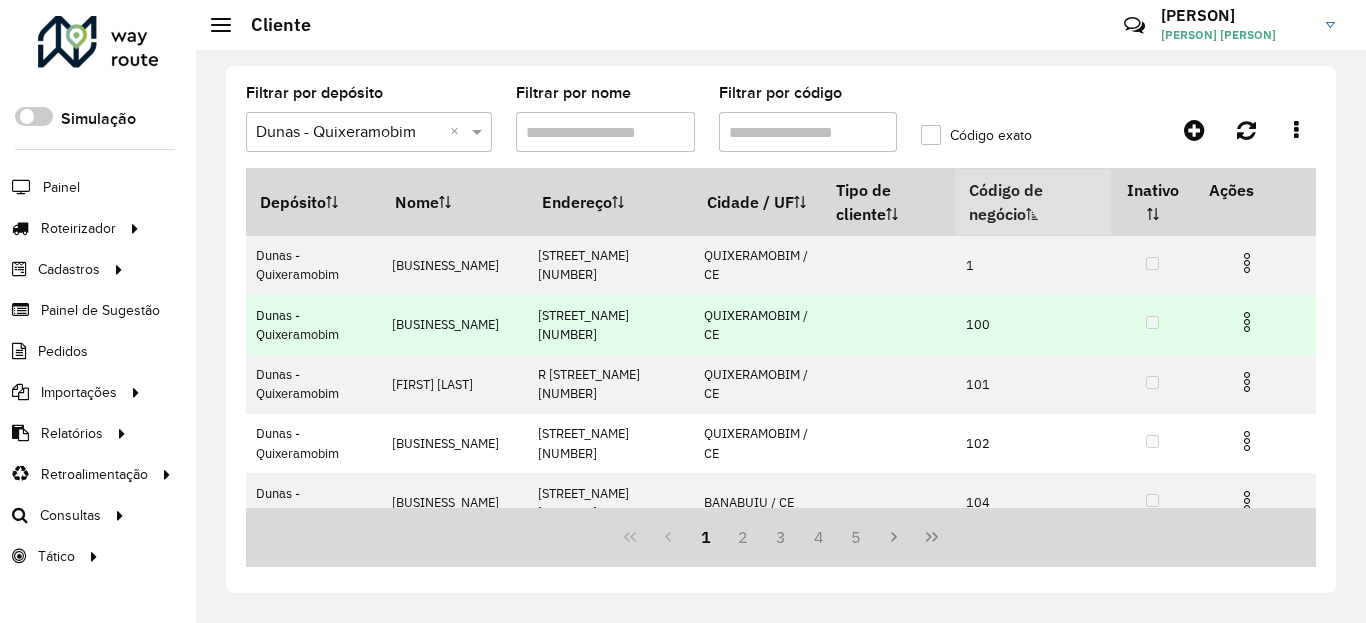 click at bounding box center [1247, 322] 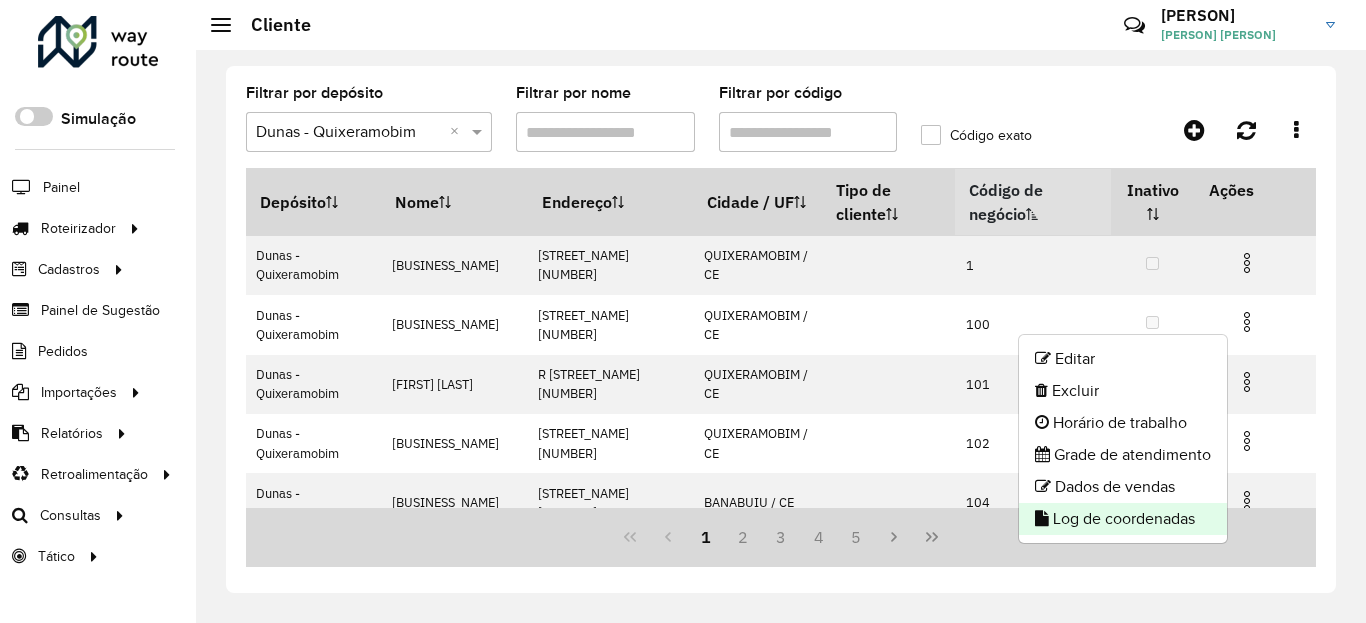 click on "Log de coordenadas" 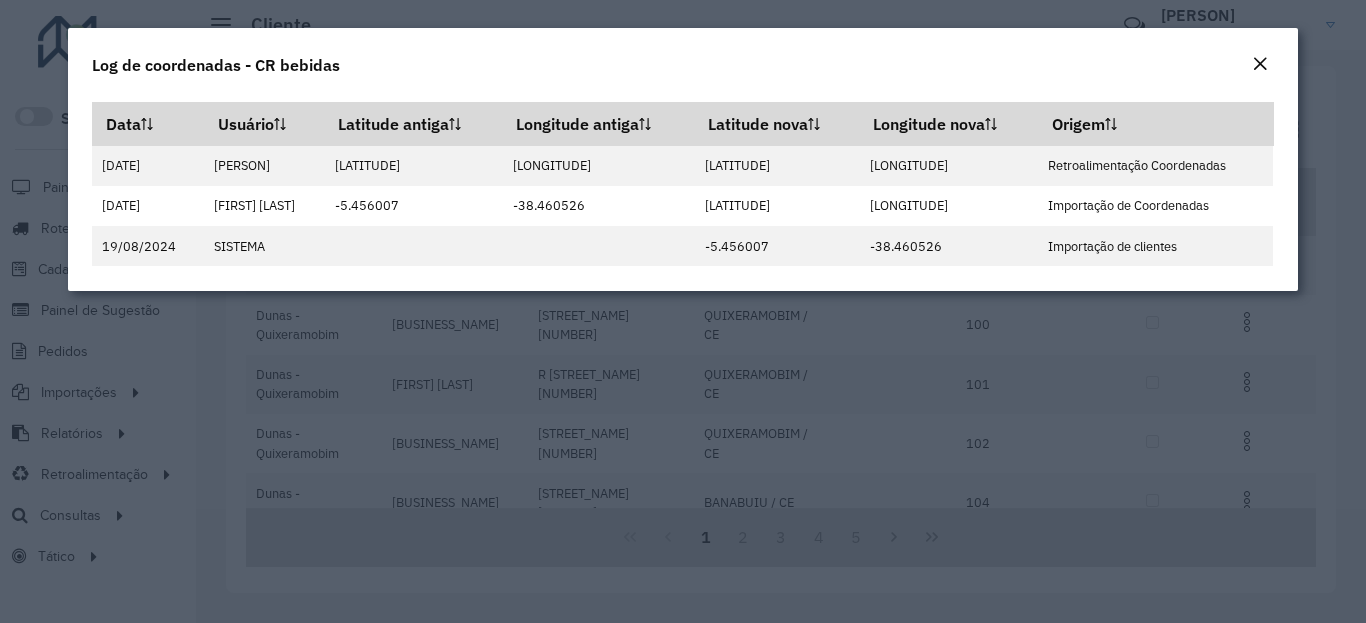 click 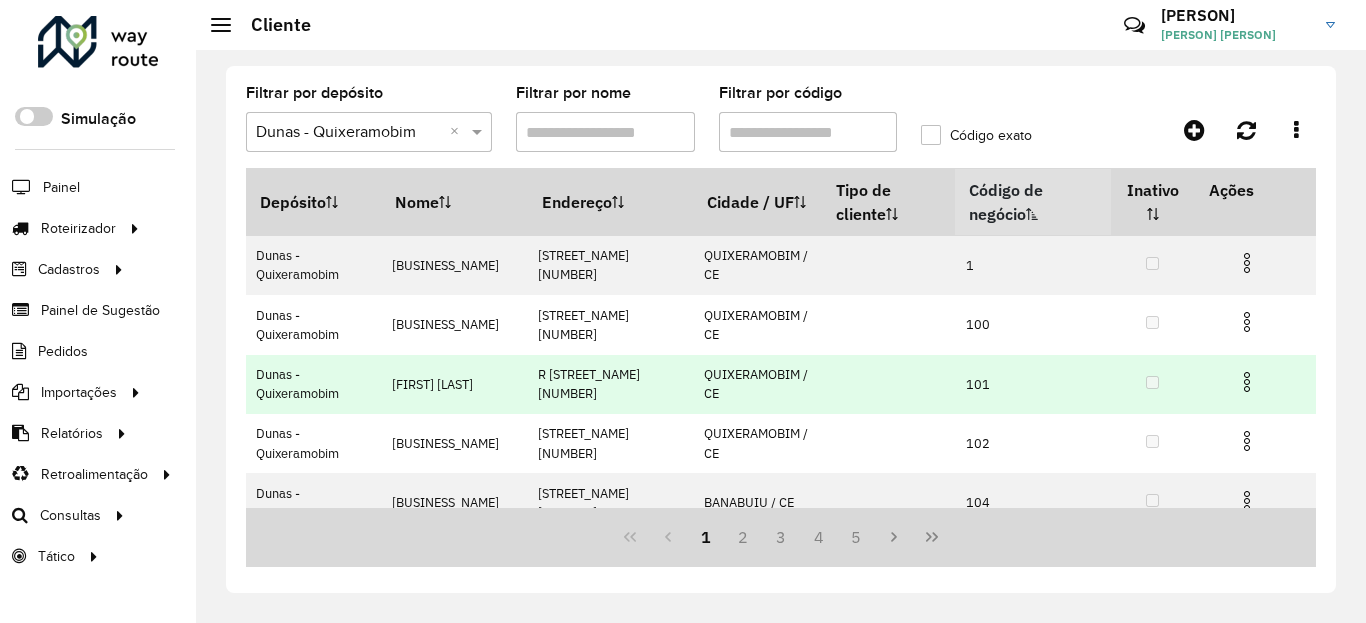 click at bounding box center [1247, 382] 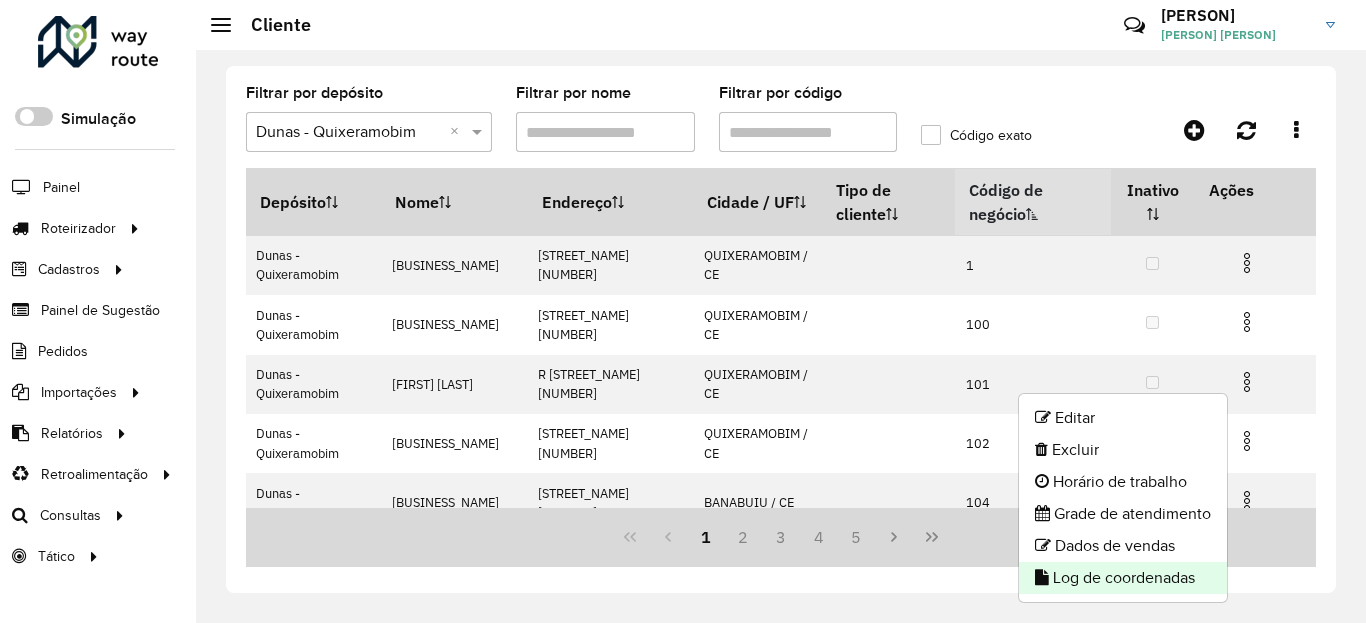 click on "Log de coordenadas" 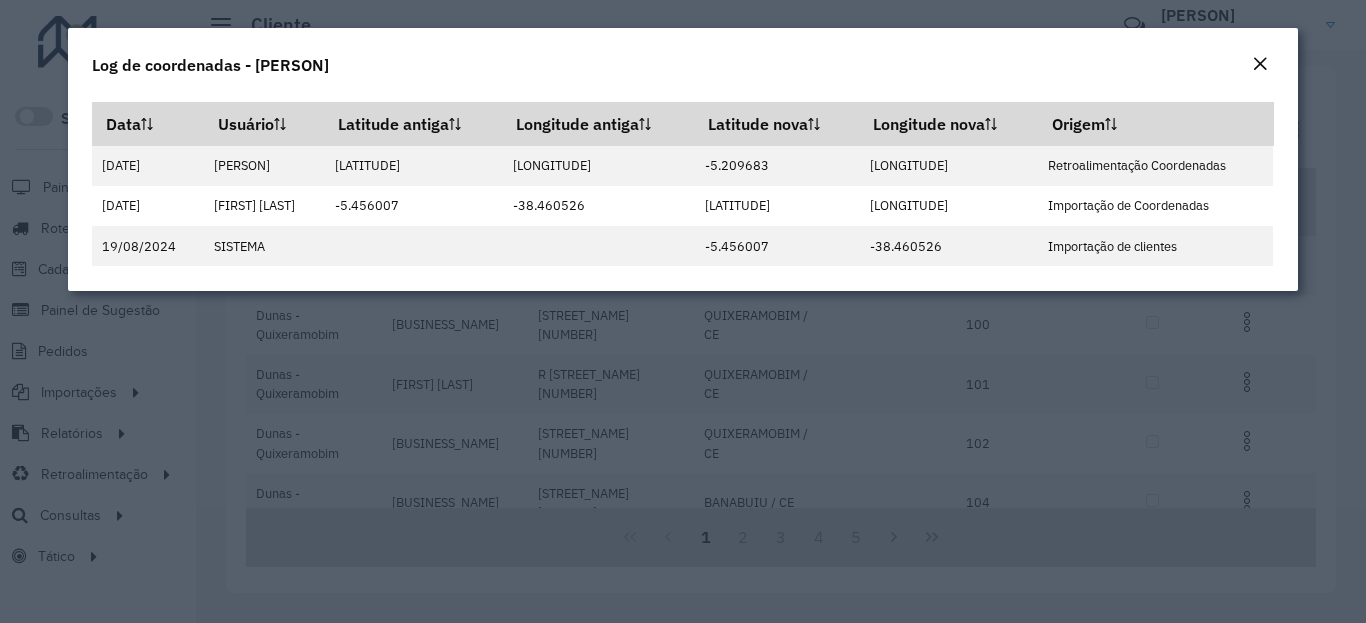click 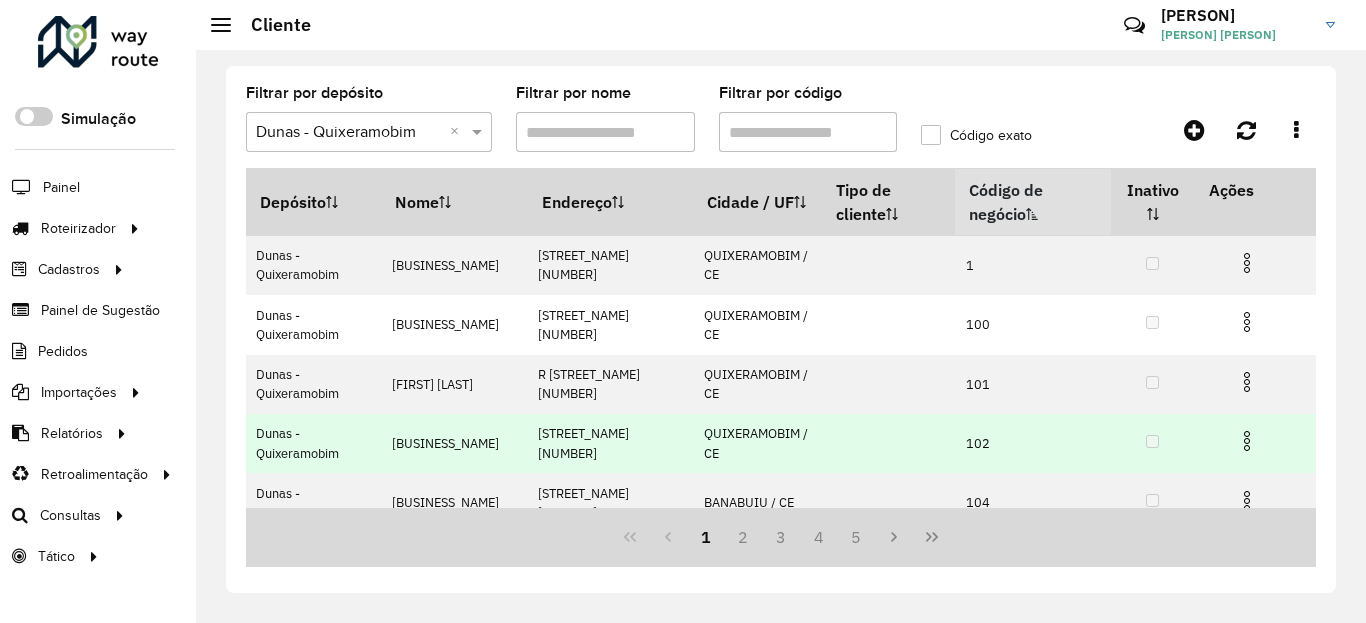 click at bounding box center (1247, 441) 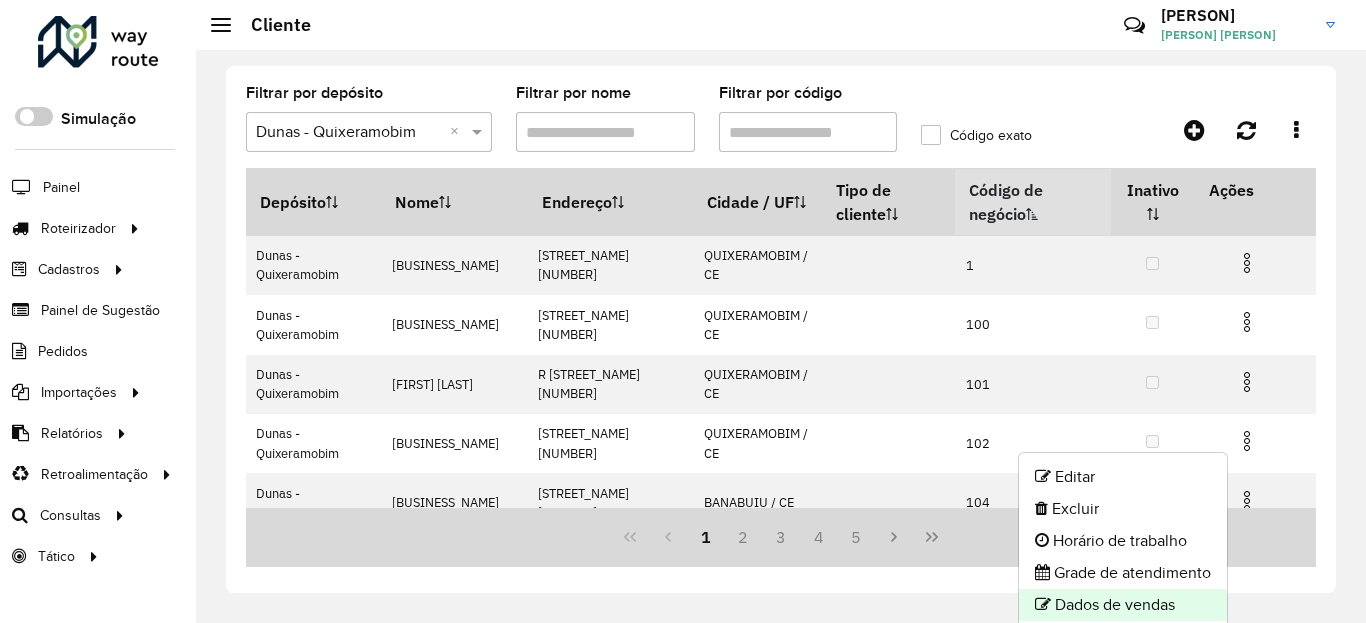 click on "Dados de vendas" 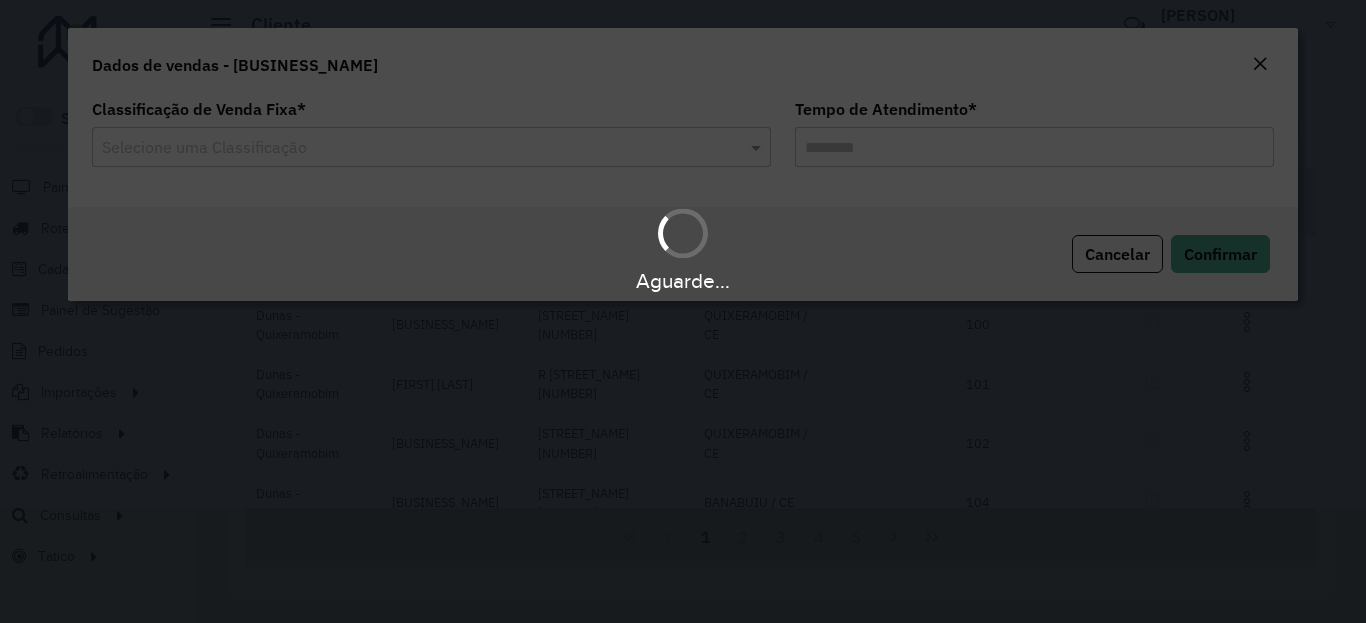 type on "********" 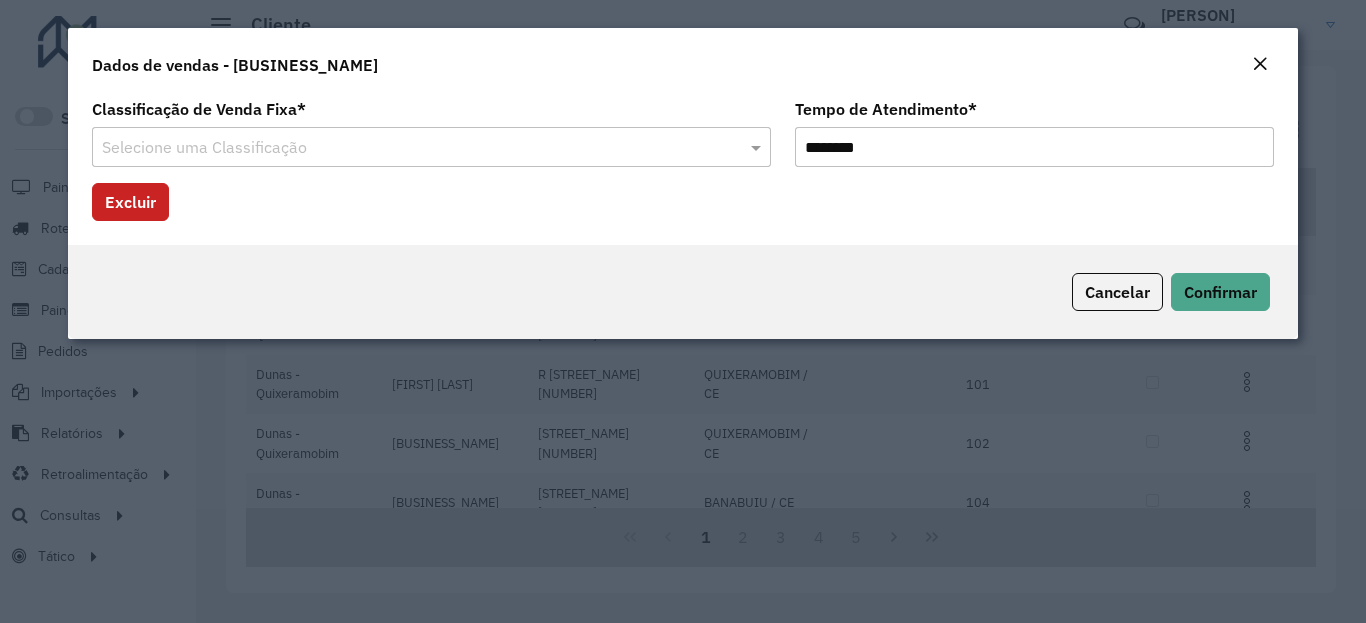 click 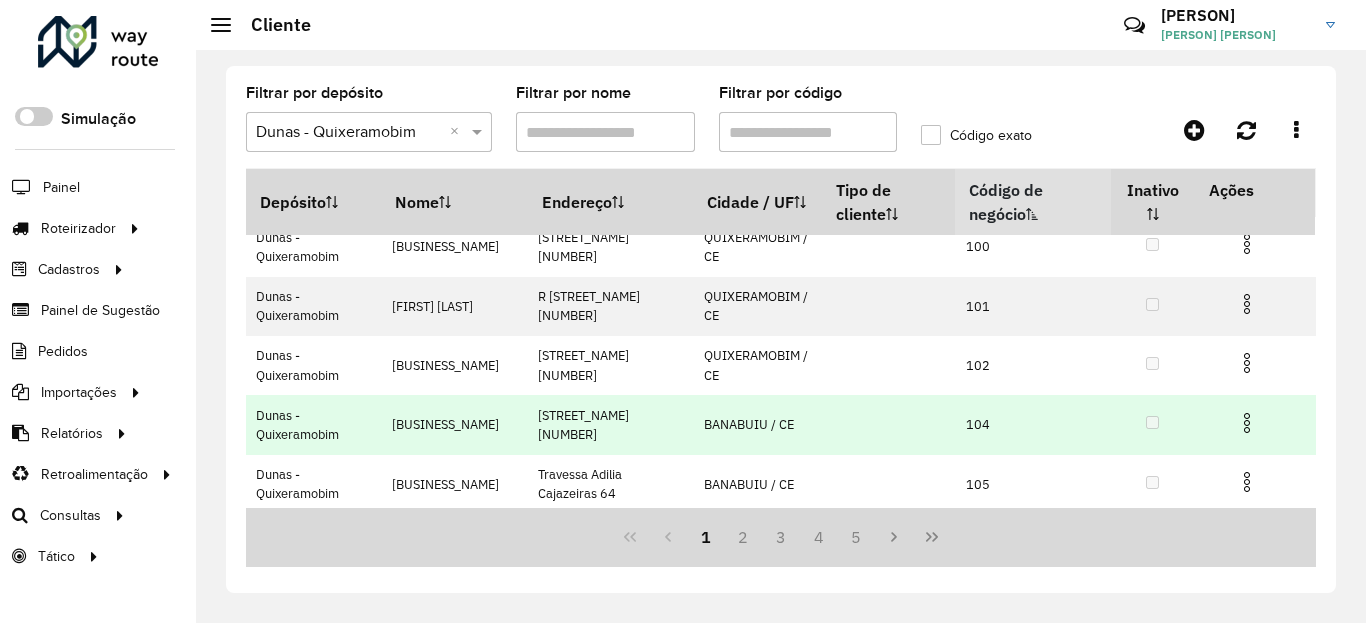 scroll, scrollTop: 120, scrollLeft: 0, axis: vertical 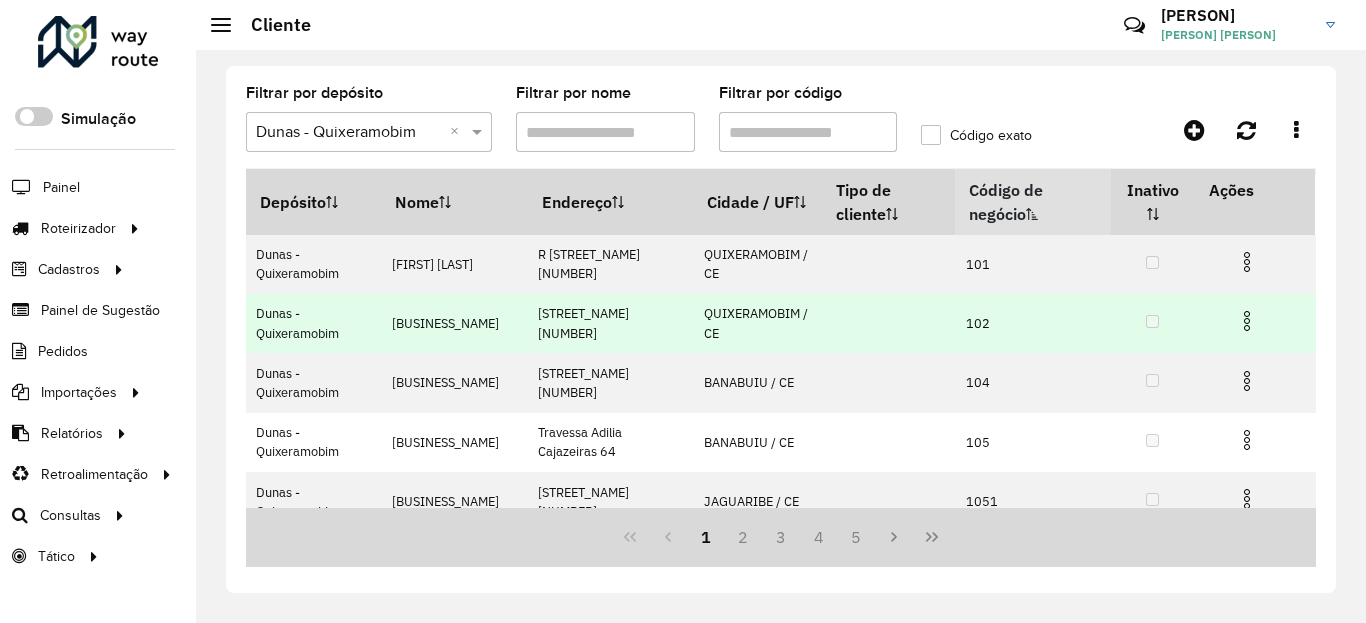 click at bounding box center (1247, 321) 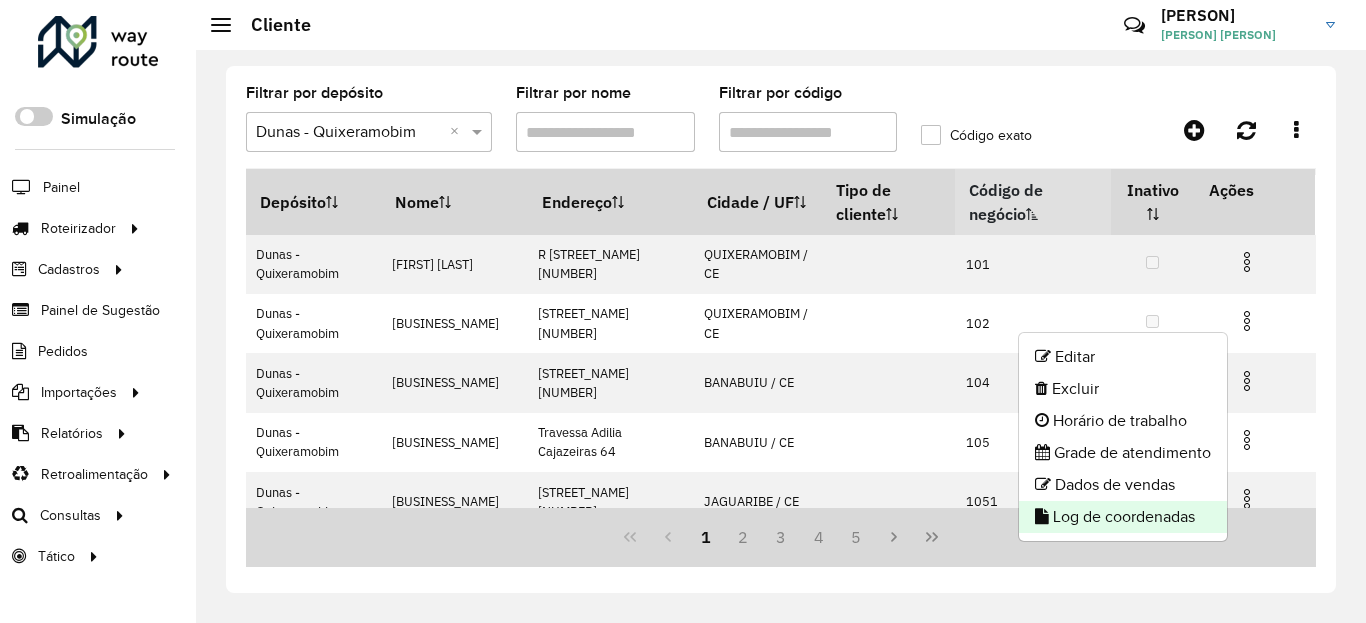 click on "Log de coordenadas" 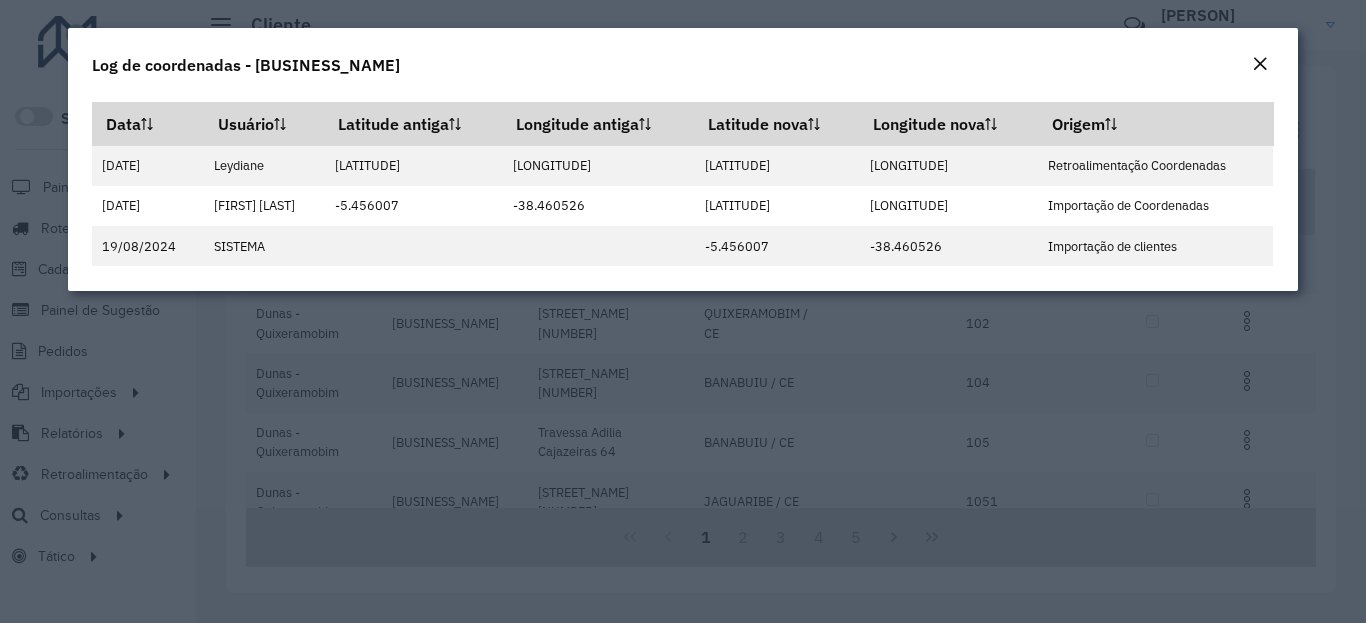 click 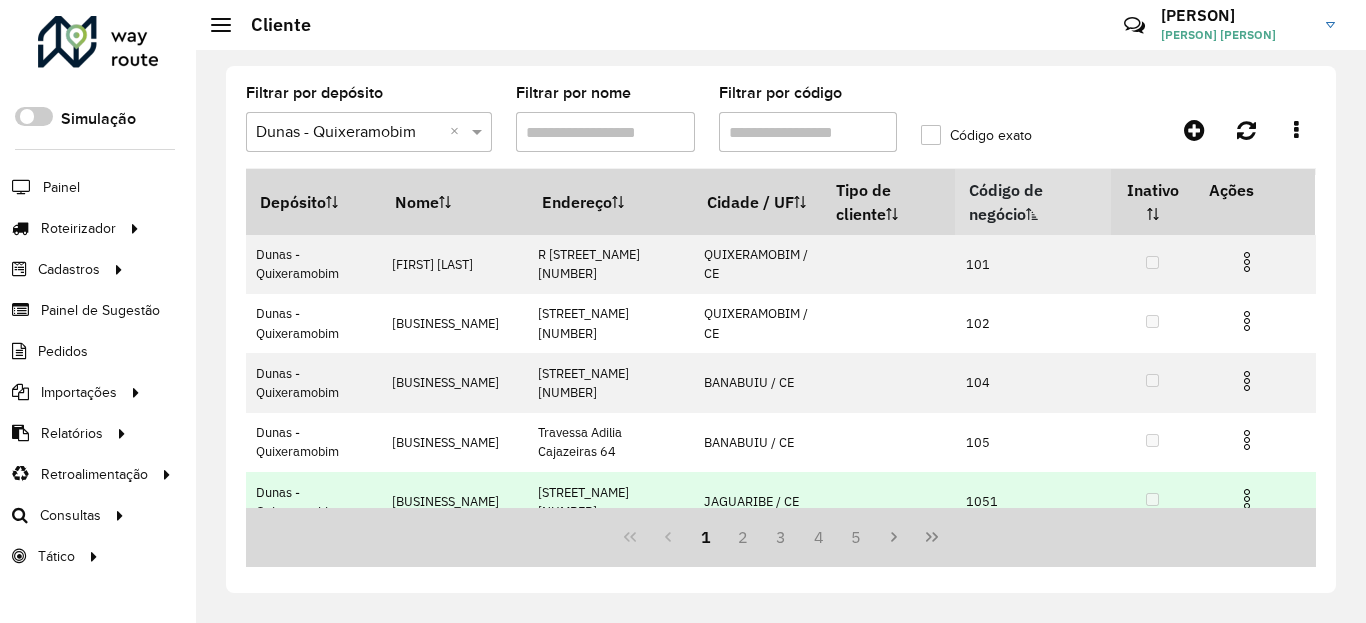 click at bounding box center [1247, 499] 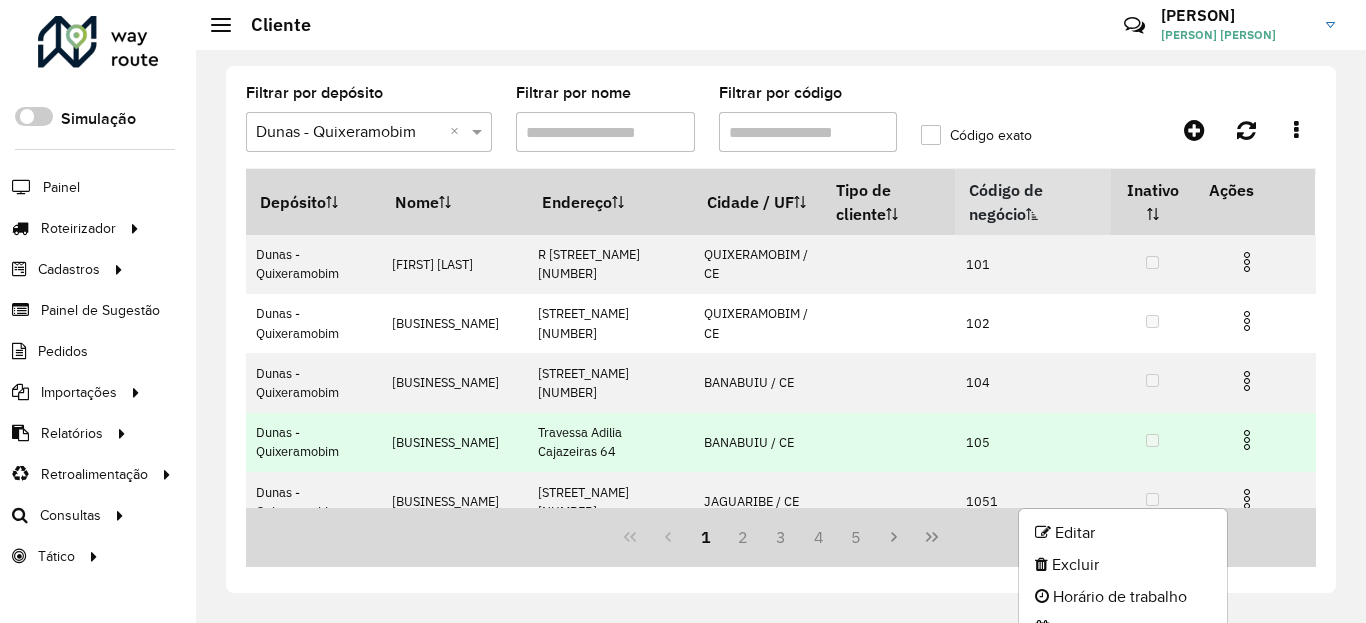 click at bounding box center (1255, 438) 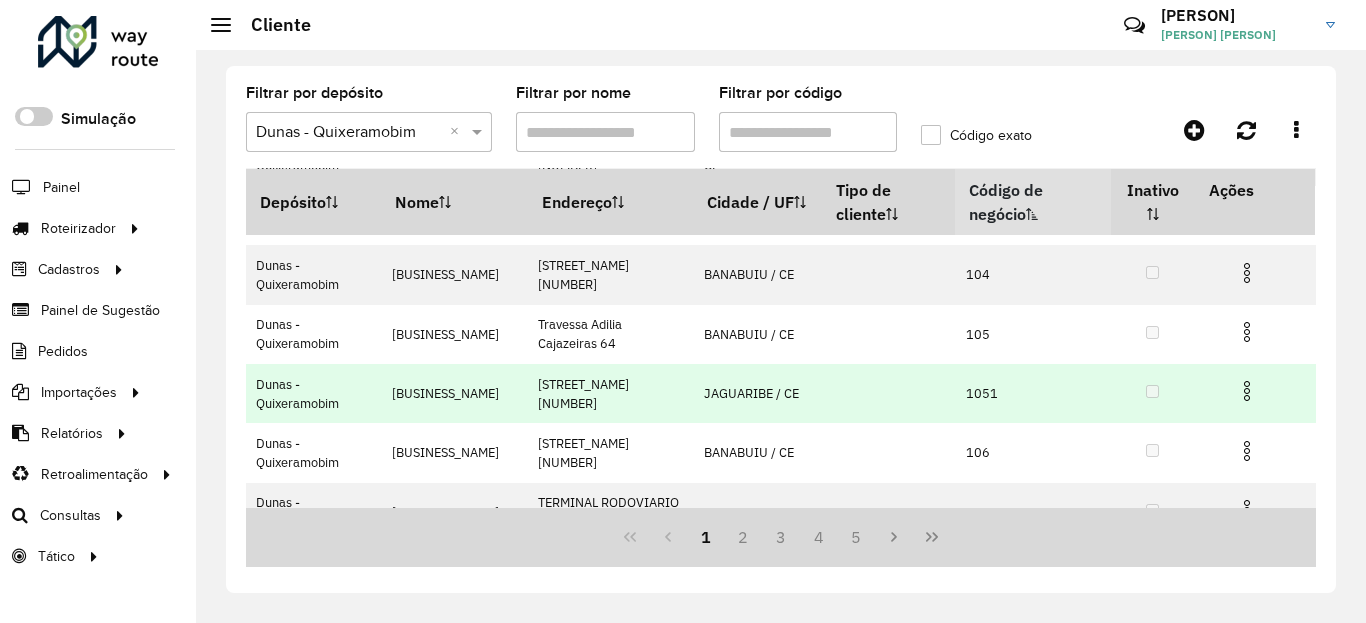 scroll, scrollTop: 240, scrollLeft: 0, axis: vertical 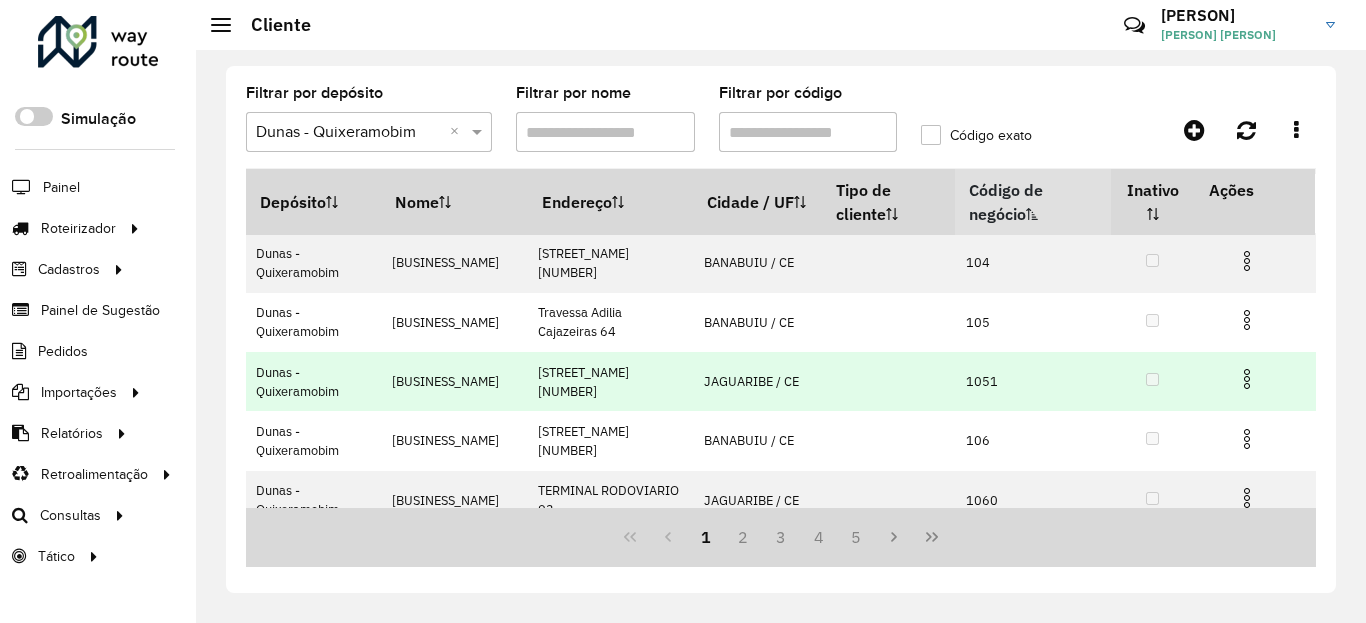 click at bounding box center (1247, 379) 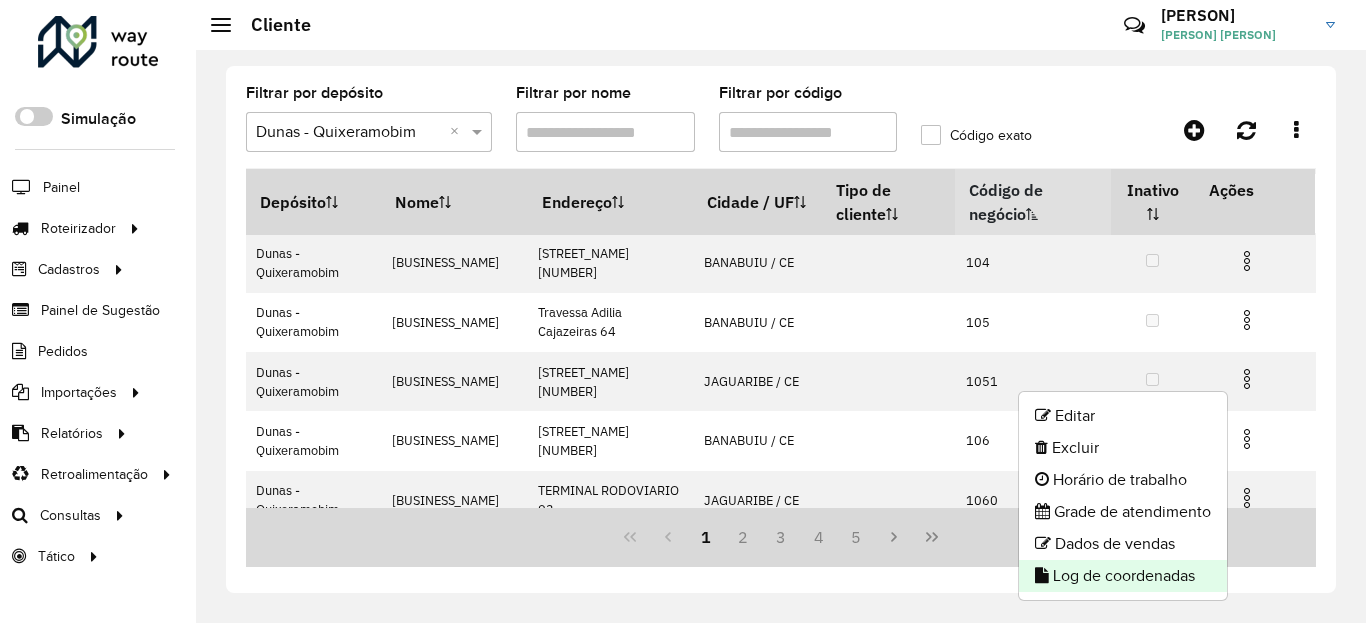 click on "Log de coordenadas" 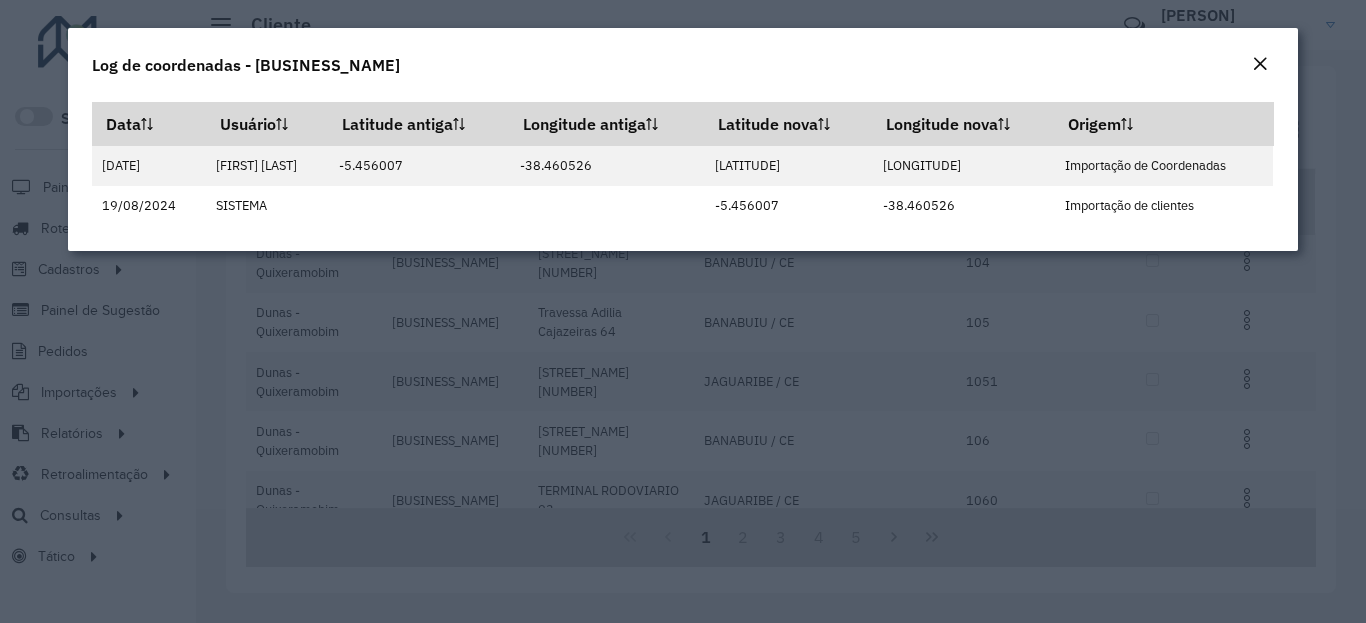 click 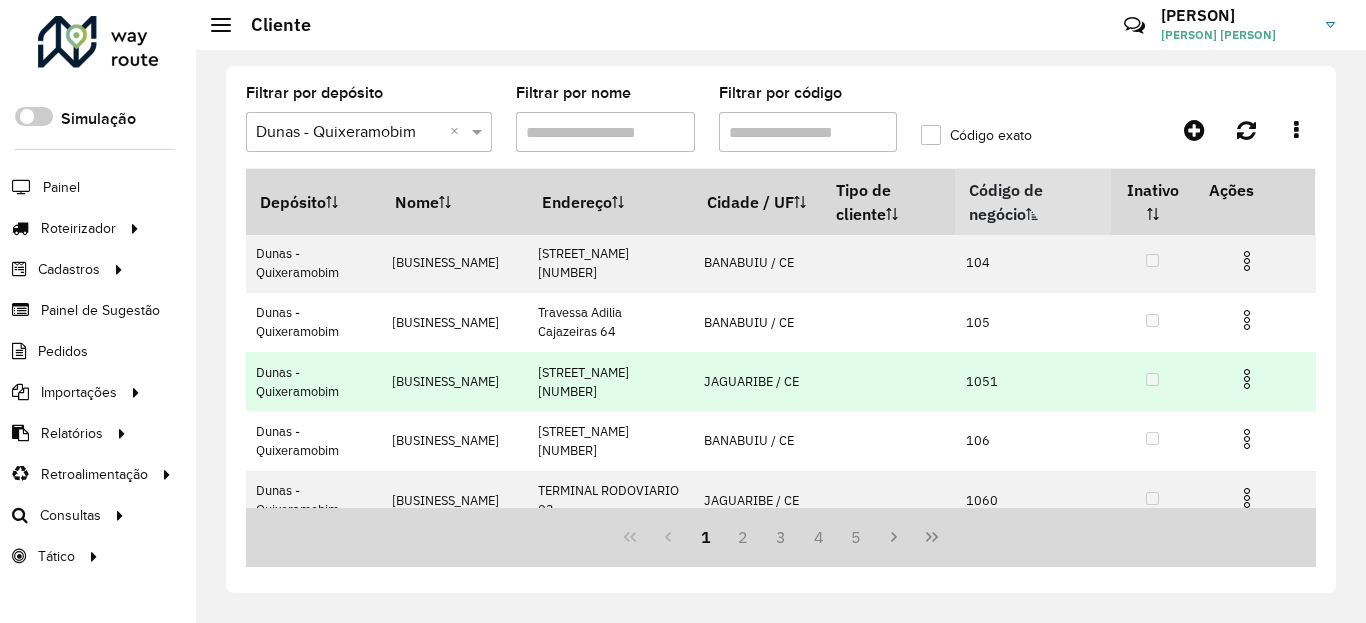 click at bounding box center [1247, 379] 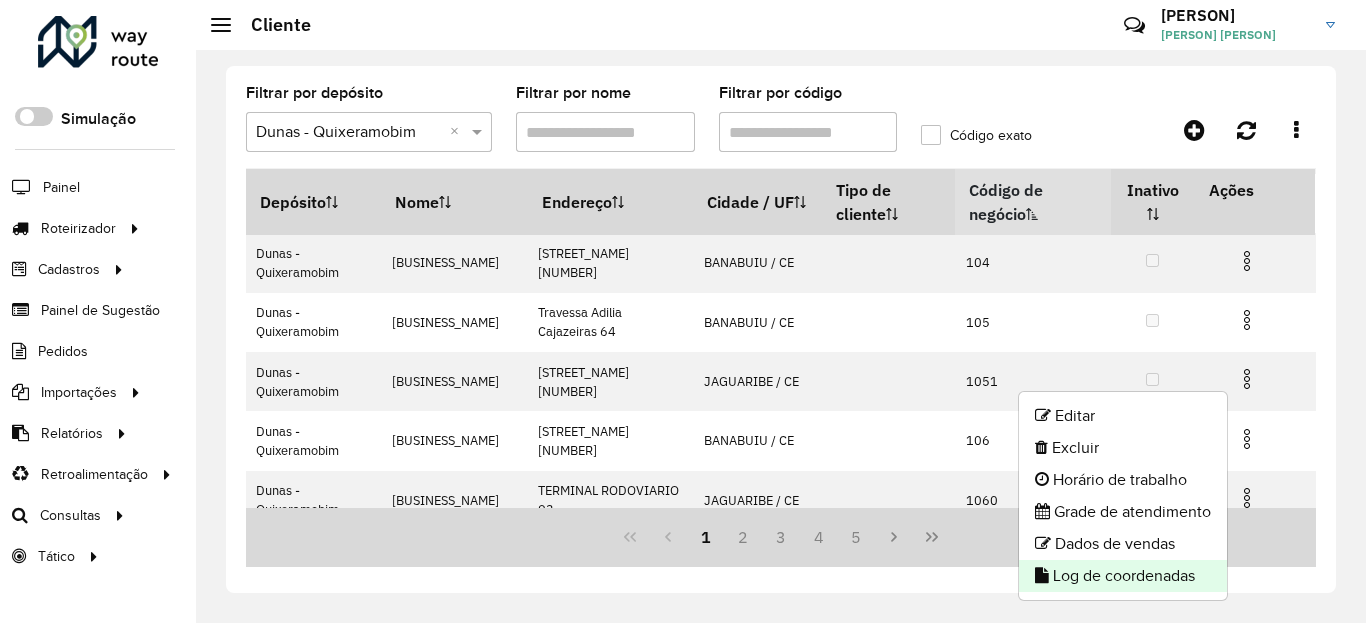 click on "Log de coordenadas" 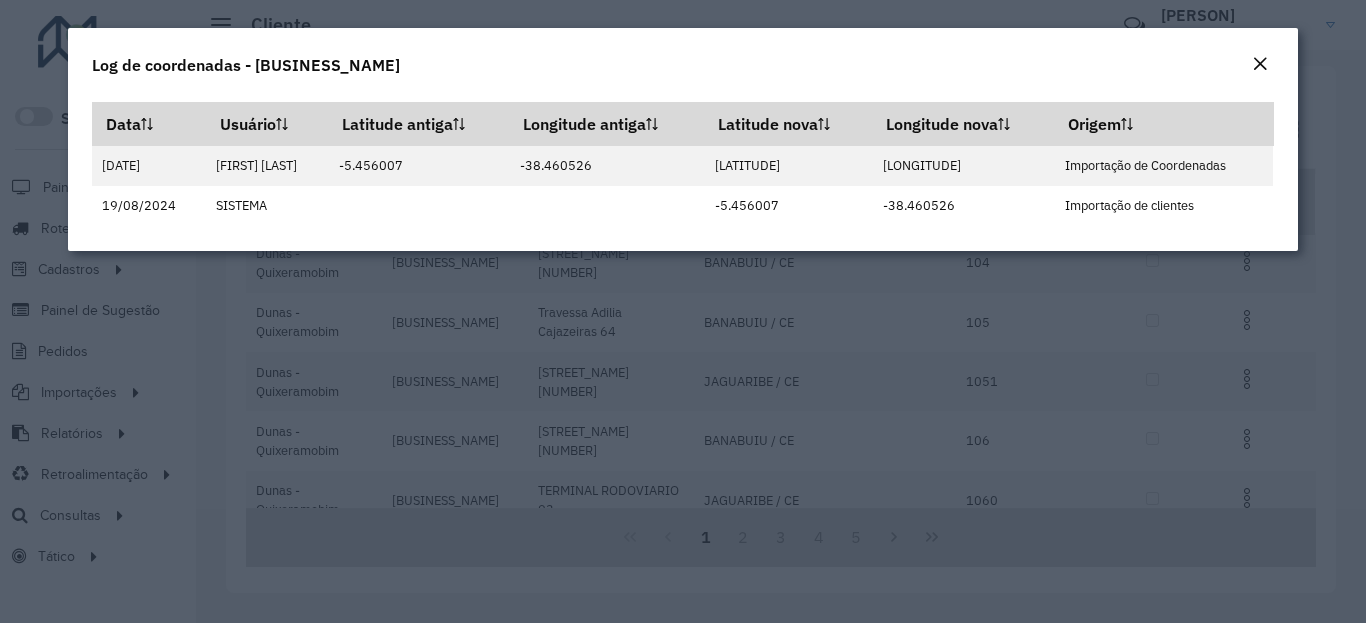 click 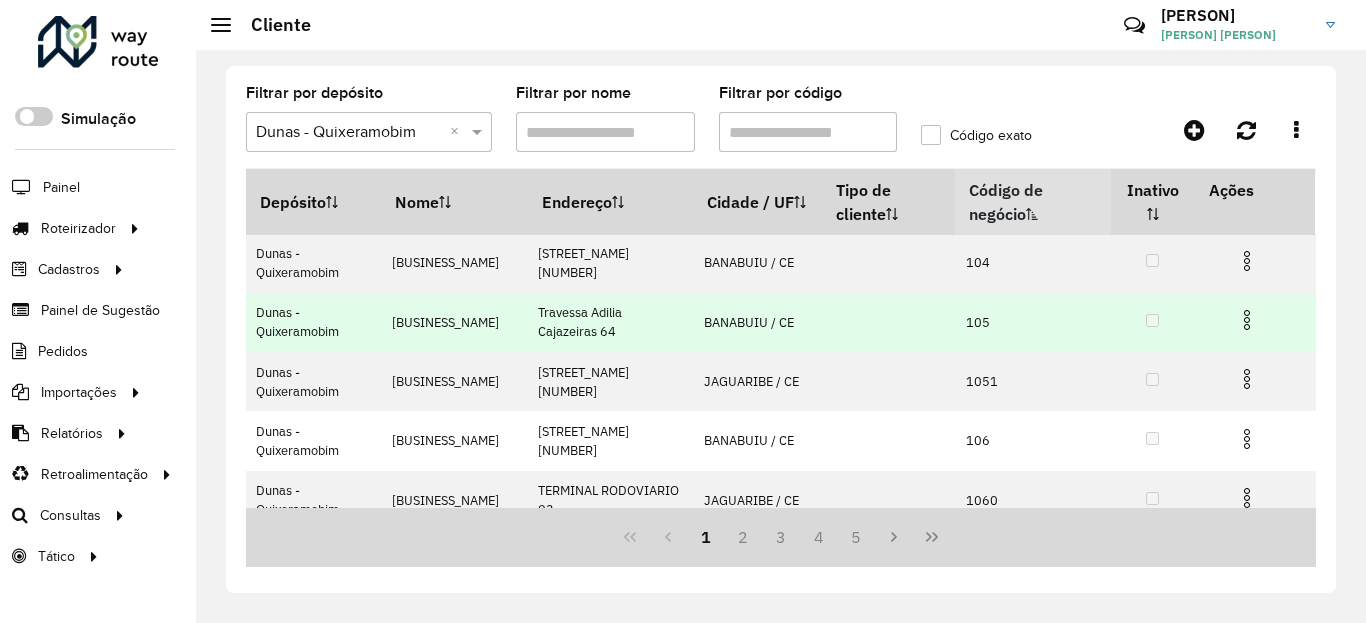 click at bounding box center (1247, 320) 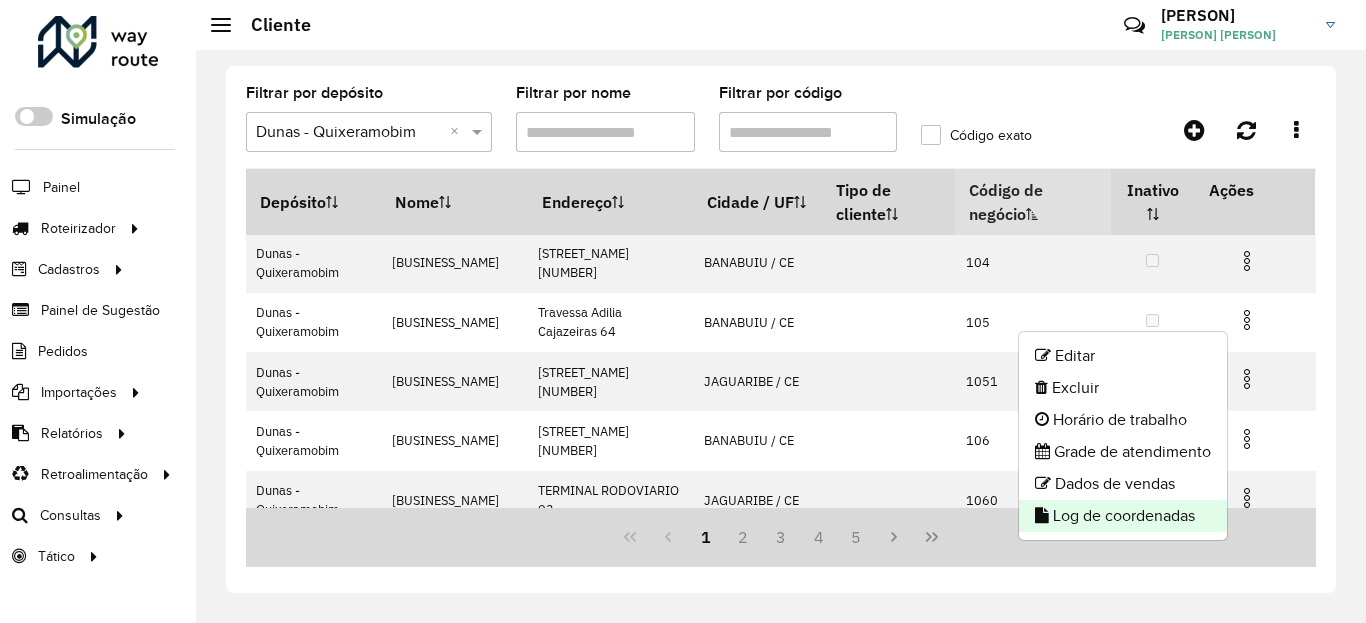 click on "Log de coordenadas" 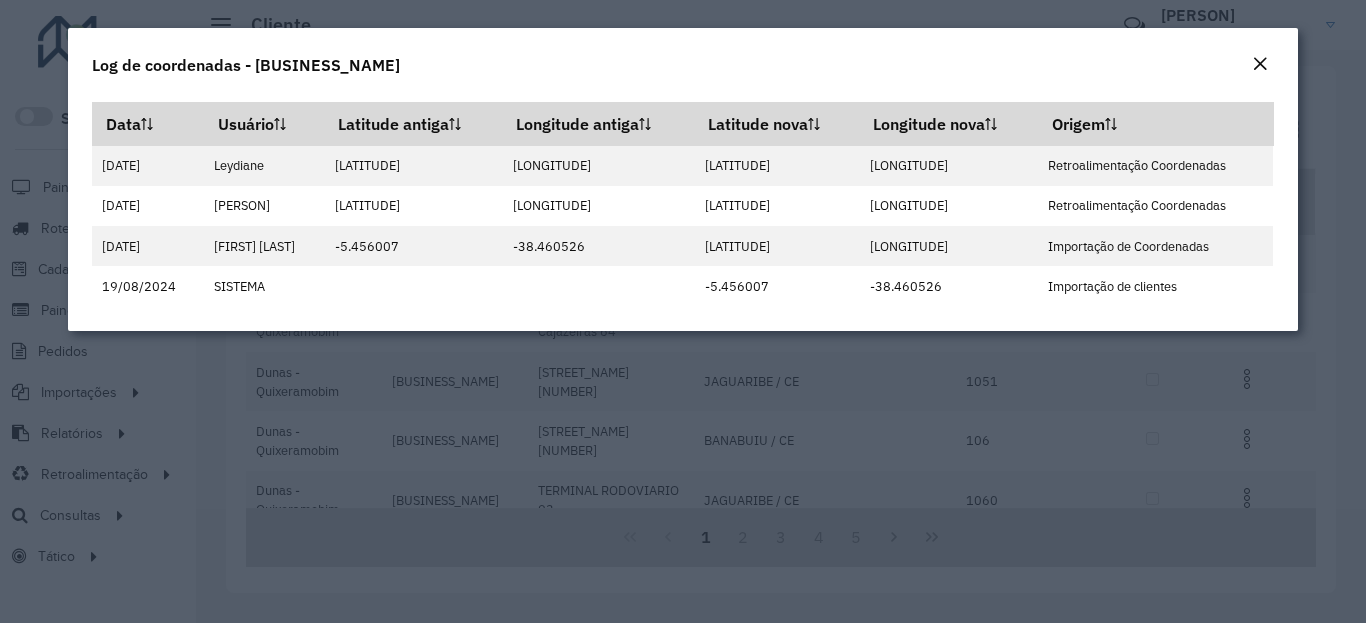 click 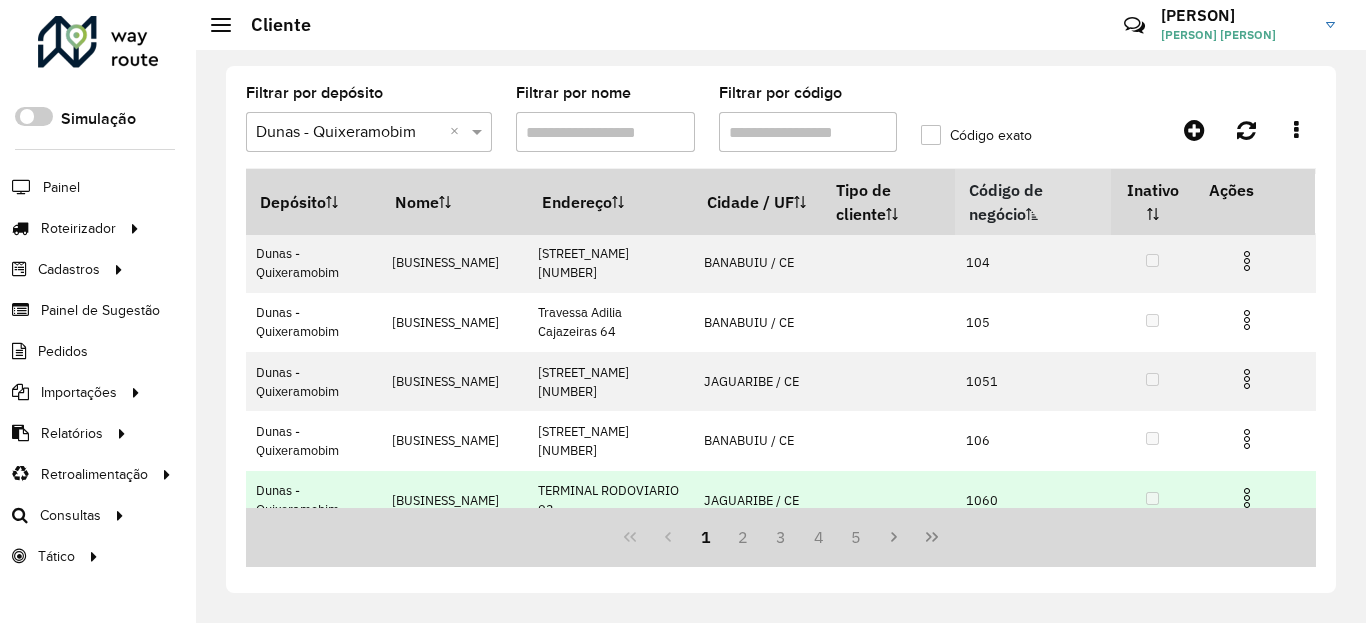 click at bounding box center [1247, 498] 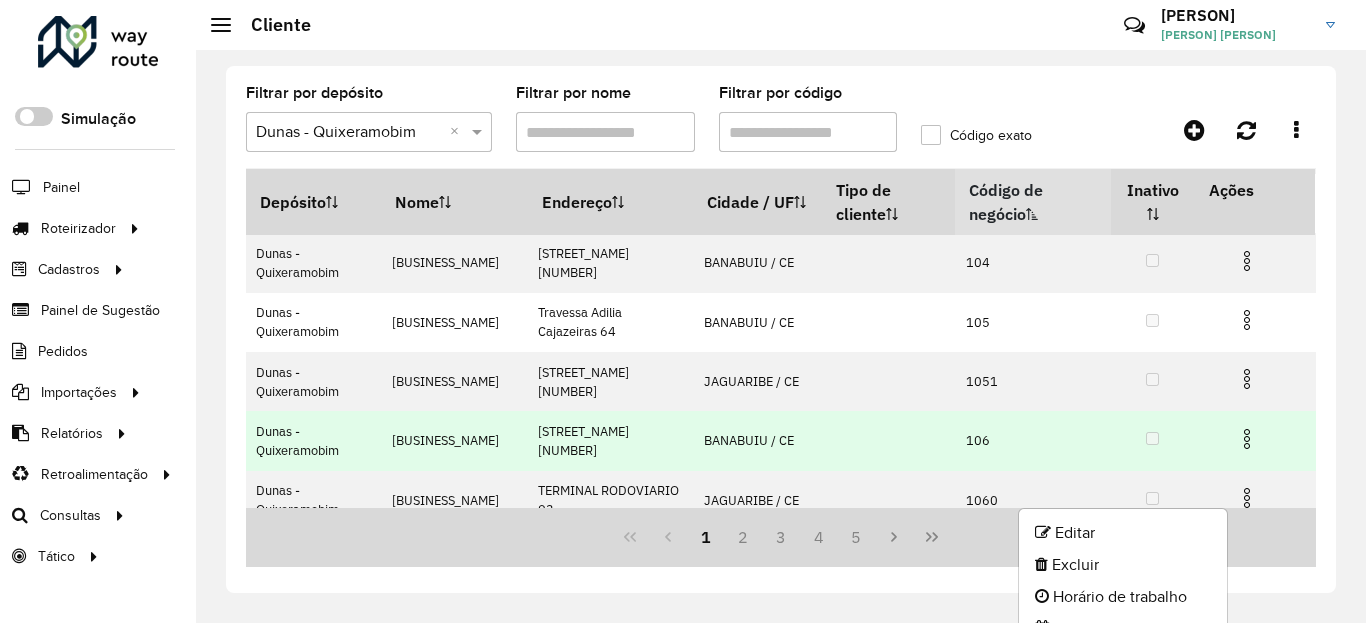 click at bounding box center (1153, 440) 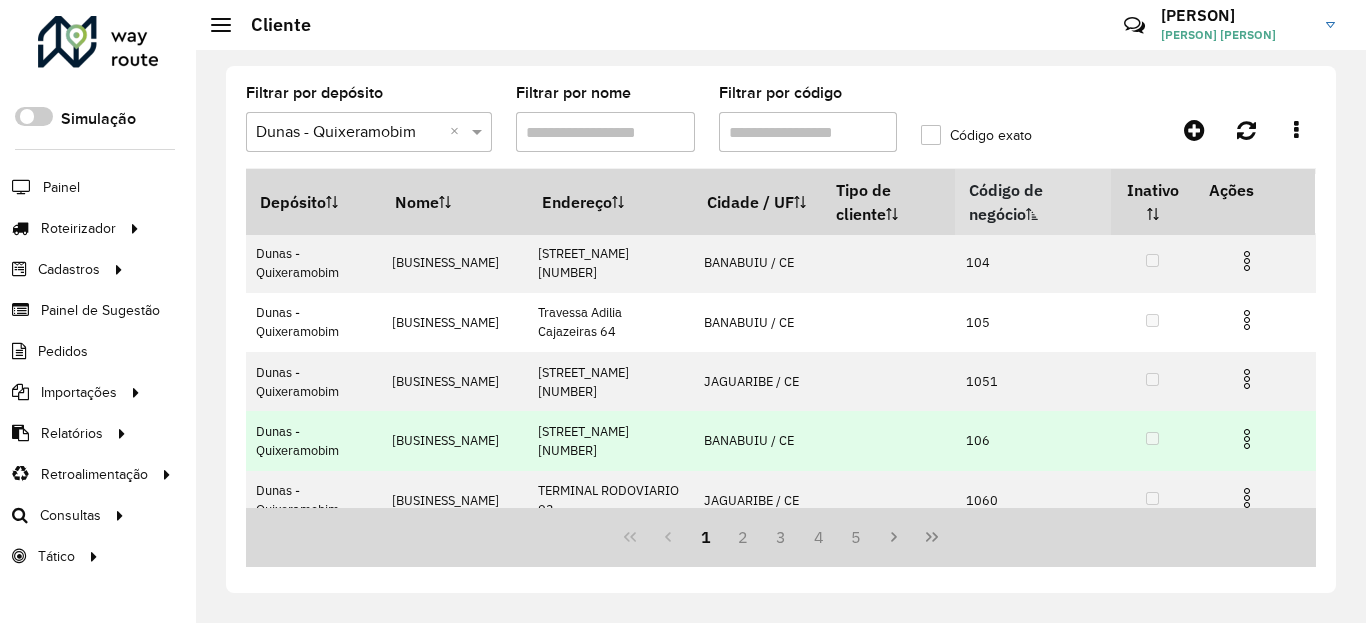 click at bounding box center (1247, 439) 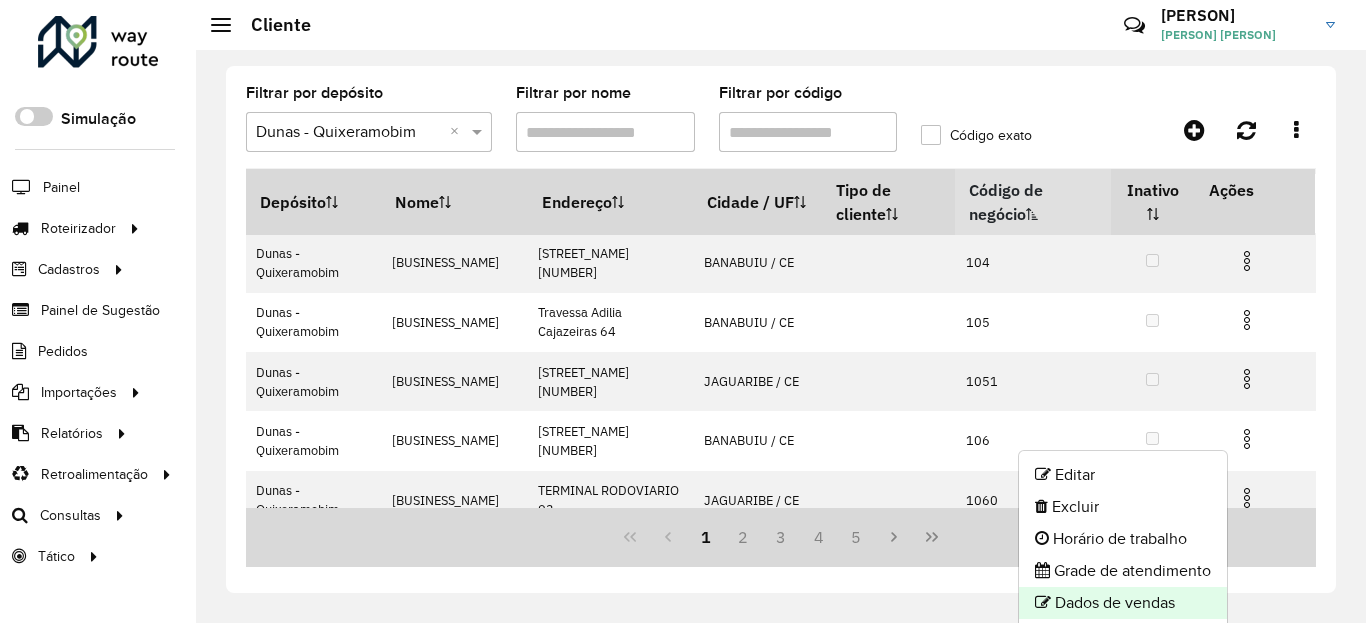 click on "Dados de vendas" 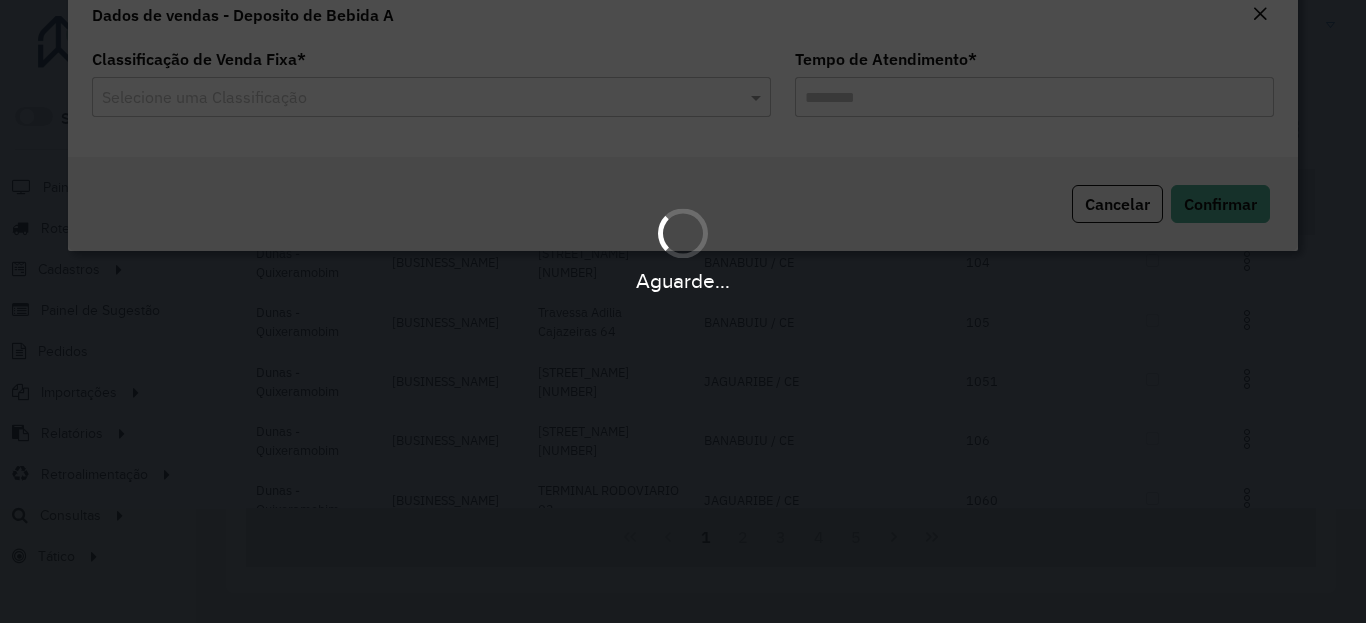 type on "********" 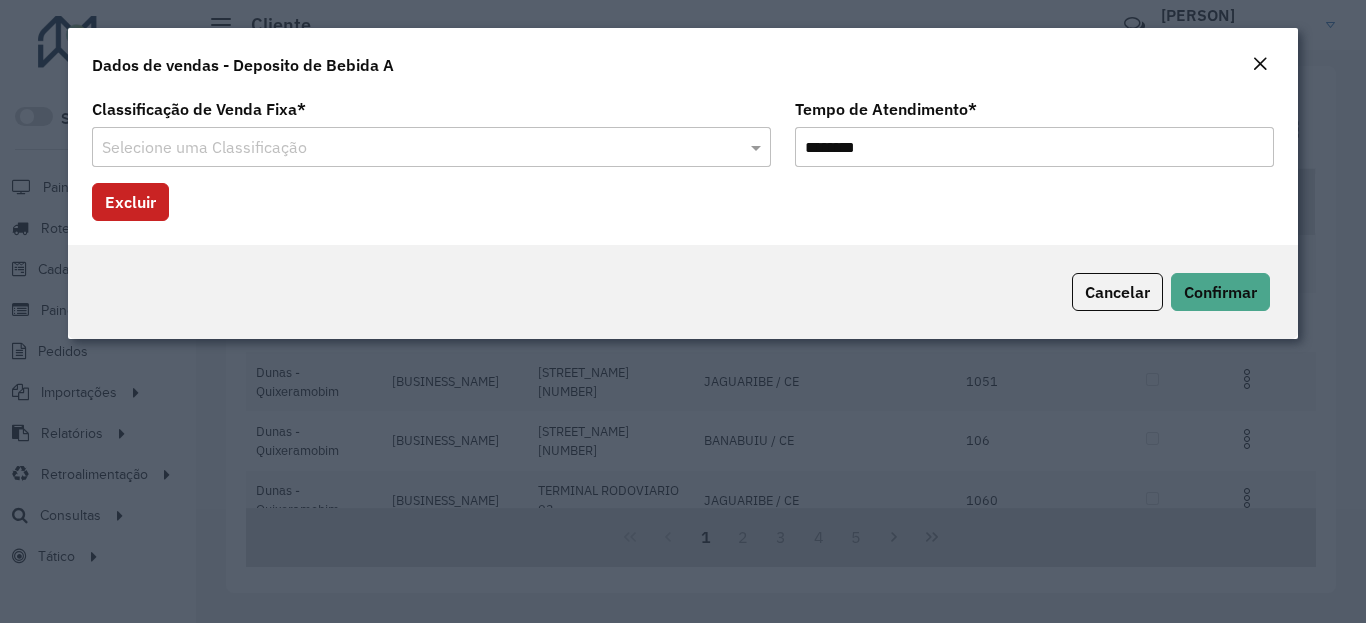 click 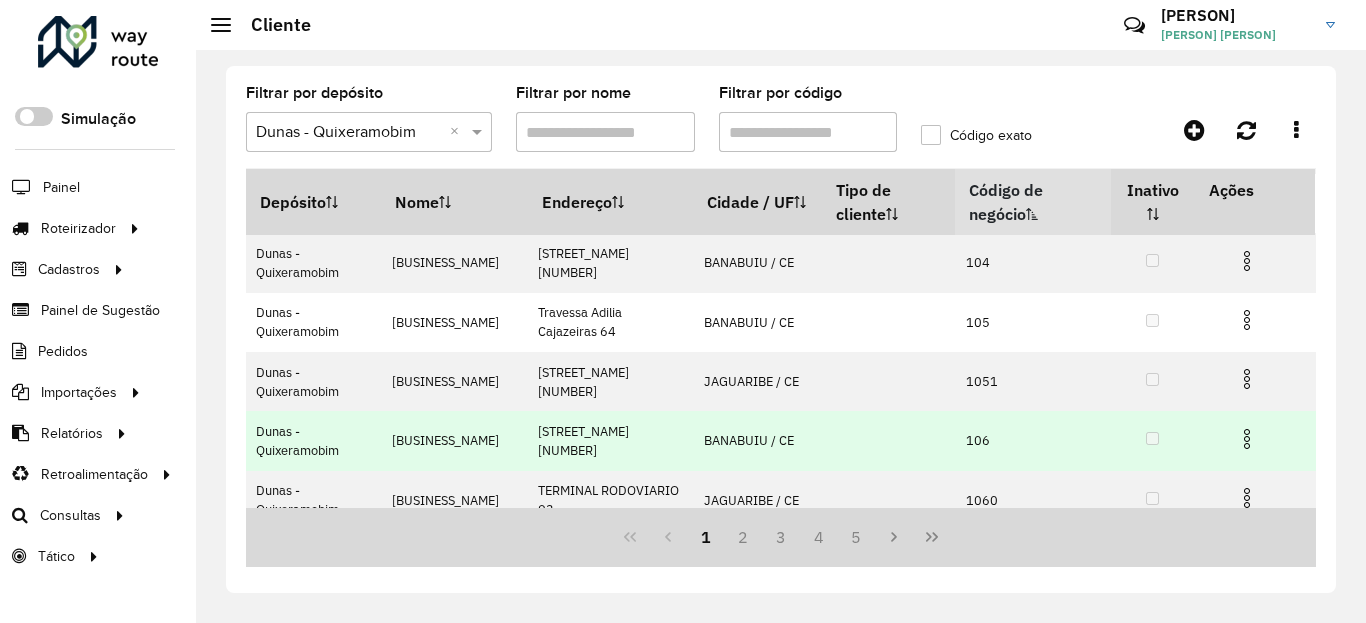 click at bounding box center [1255, 437] 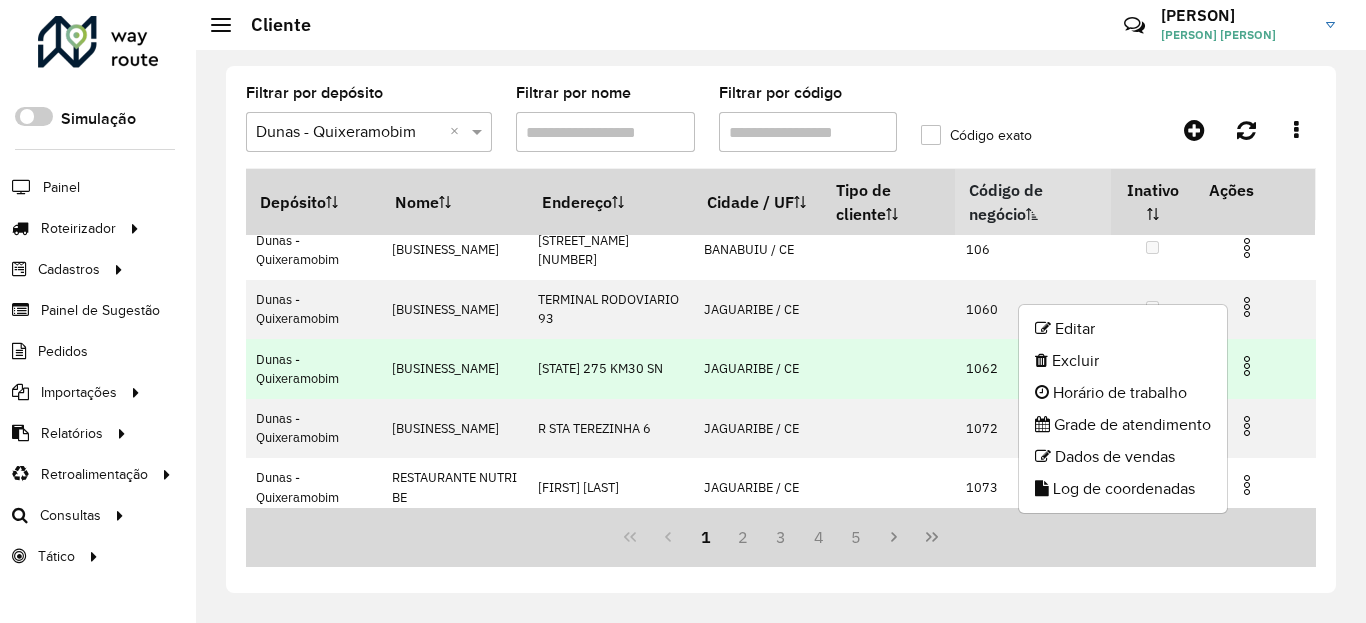 scroll, scrollTop: 441, scrollLeft: 0, axis: vertical 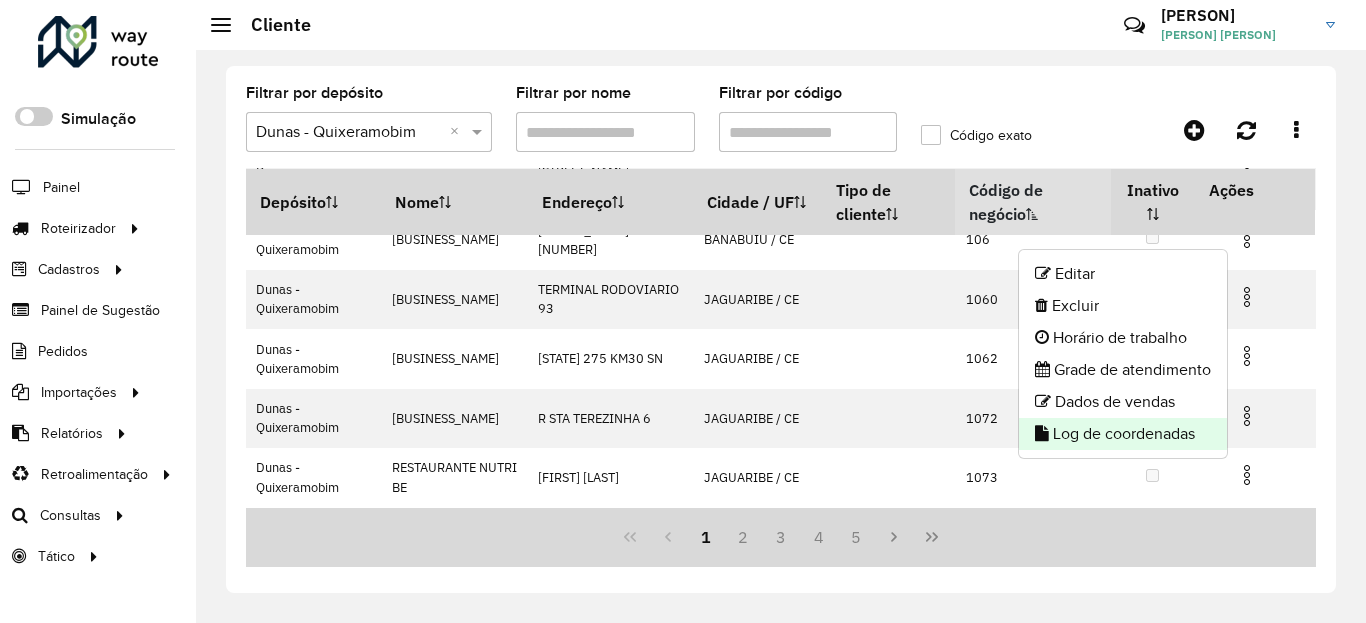 click on "Log de coordenadas" 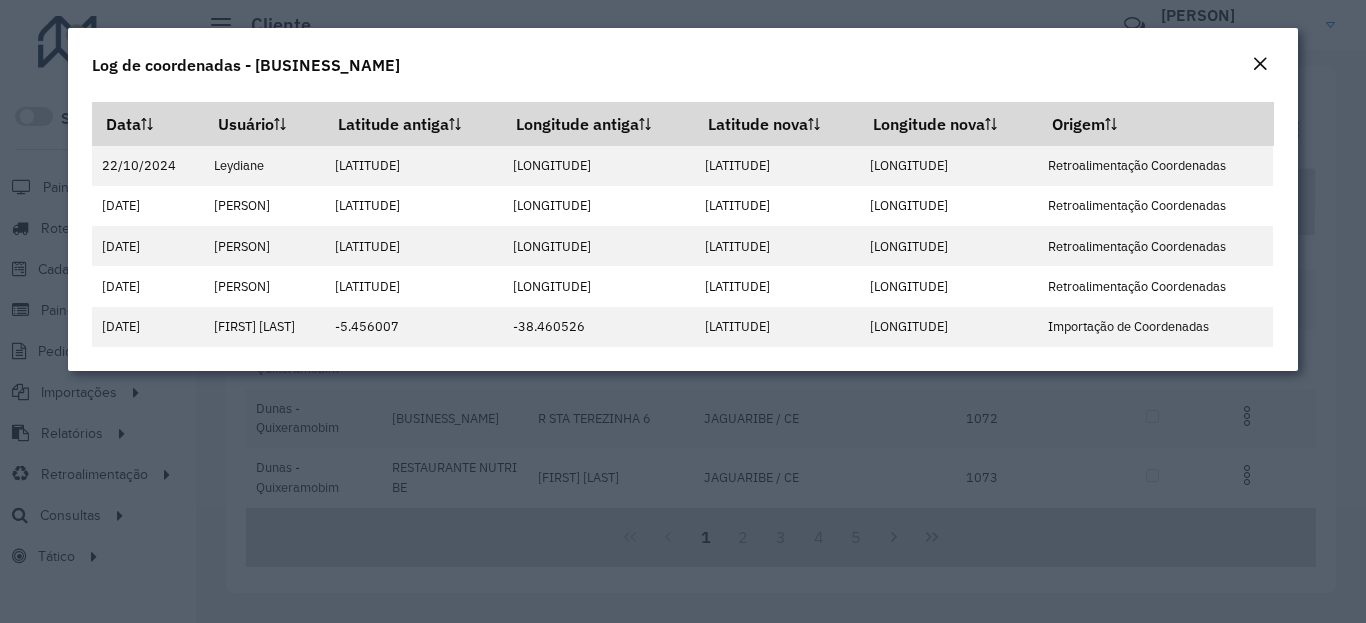 click on "Data   Usuário   Latitude antiga   Longitude antiga   Latitude nova   Longitude nova   Origem   [DATE]   [FIRST] [LAST]   [LATITUDE]   [LONGITUDE]   [LATITUDE]   [LONGITUDE]   Retroalimentação Coordenadas   [DATE]   [FIRST] [LAST]   [LATITUDE]   [LONGITUDE]   [LATITUDE]   [LONGITUDE]   Retroalimentação Coordenadas   [DATE]   [FIRST] [LAST]   [LATITUDE]   [LONGITUDE]   [LATITUDE]   [LONGITUDE]   Retroalimentação Coordenadas   [DATE]   [FIRST] [LAST]   [LATITUDE]   [LONGITUDE]   [LATITUDE]   [LONGITUDE]   Retroalimentação Coordenadas   [DATE]   [FIRST] [LAST]   [LATITUDE]   [LONGITUDE]   [LATITUDE]   [LONGITUDE]   Importação de Coordenadas" 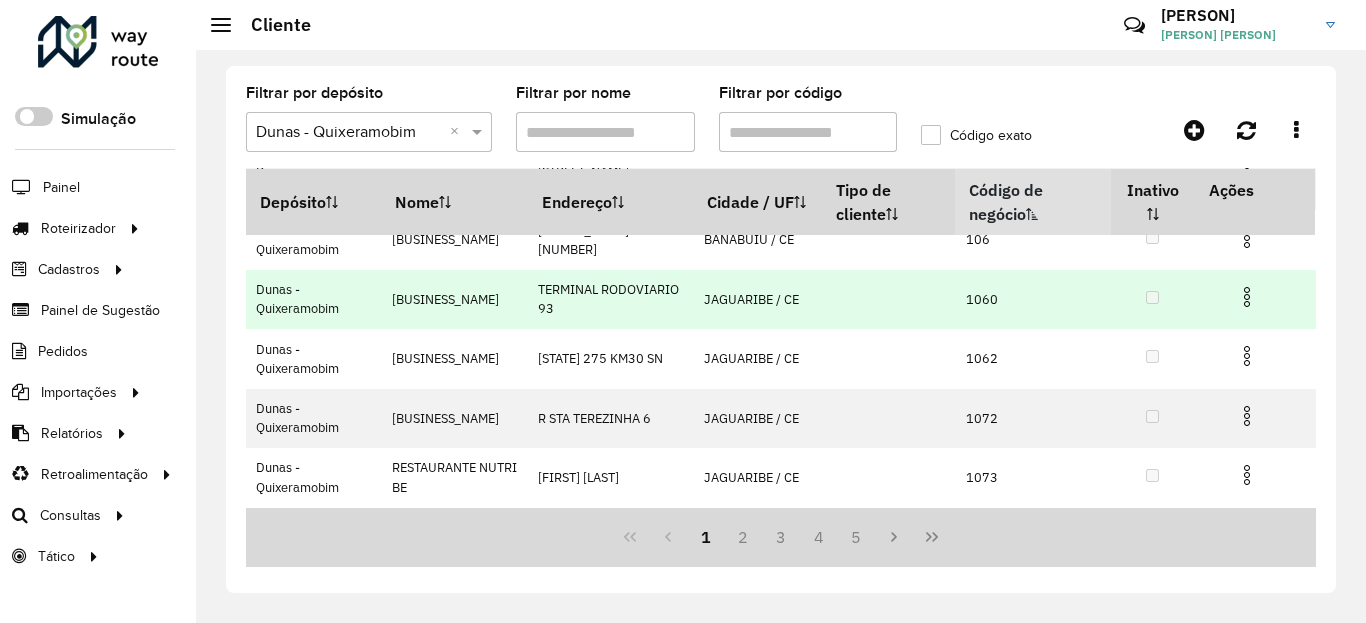 click at bounding box center [1247, 297] 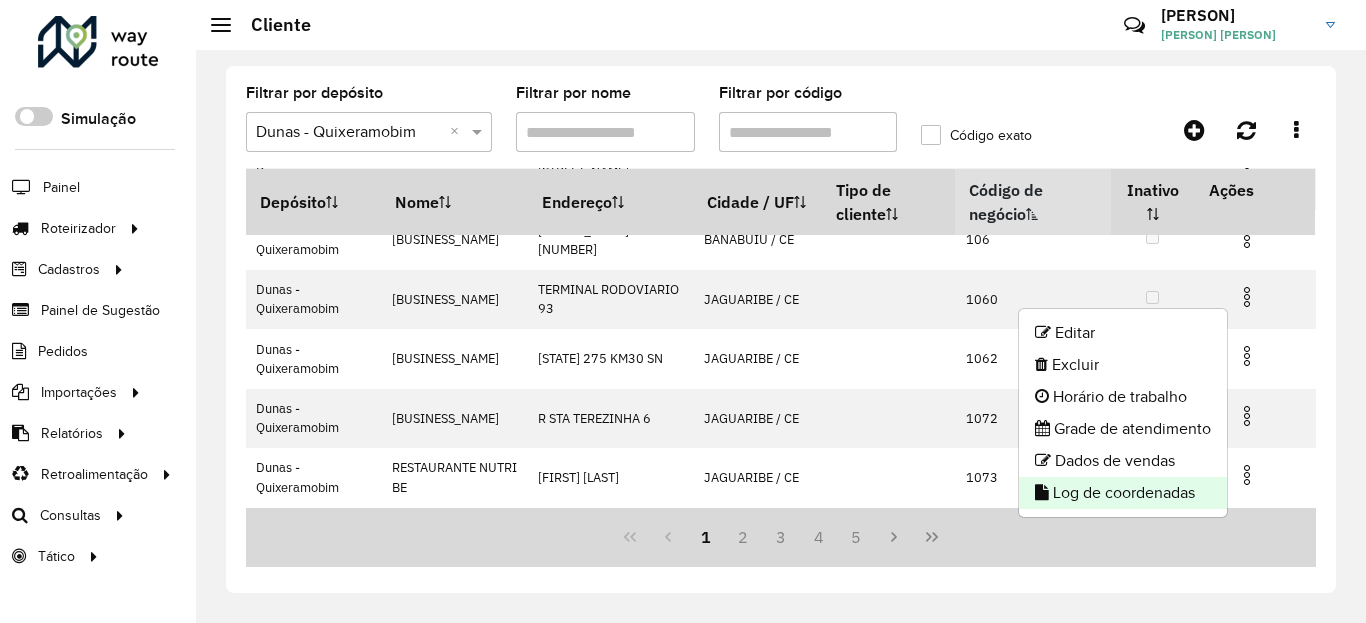 click on "Log de coordenadas" 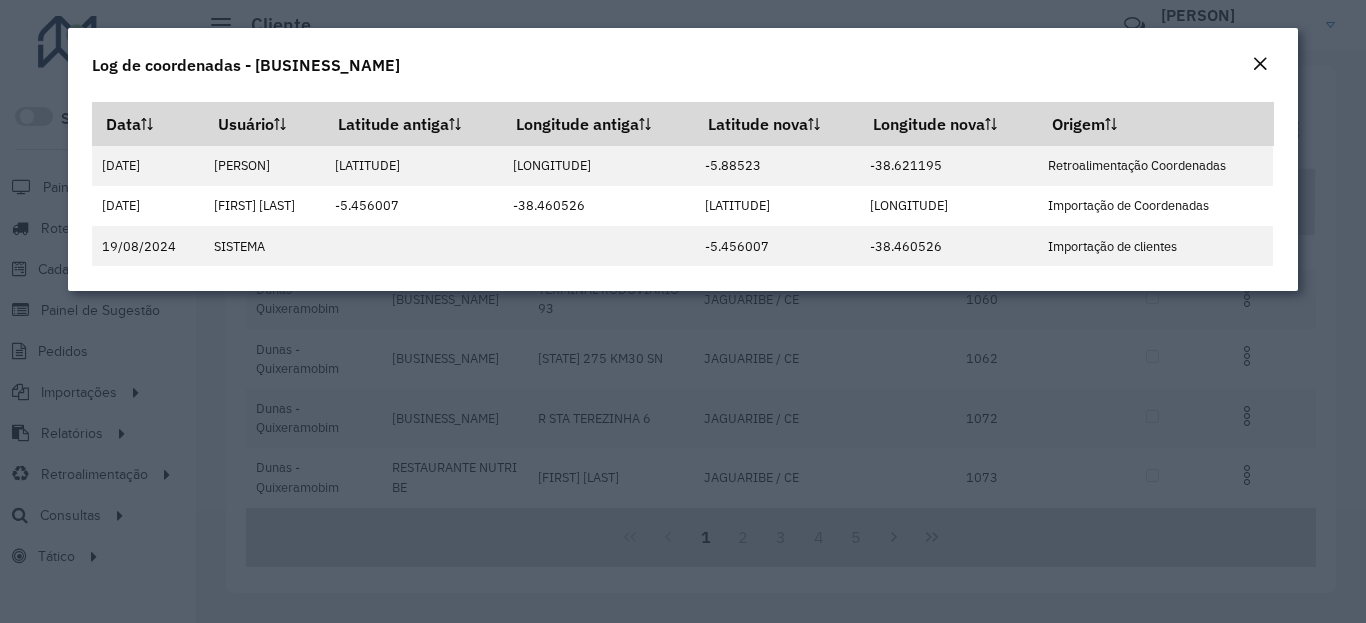 click 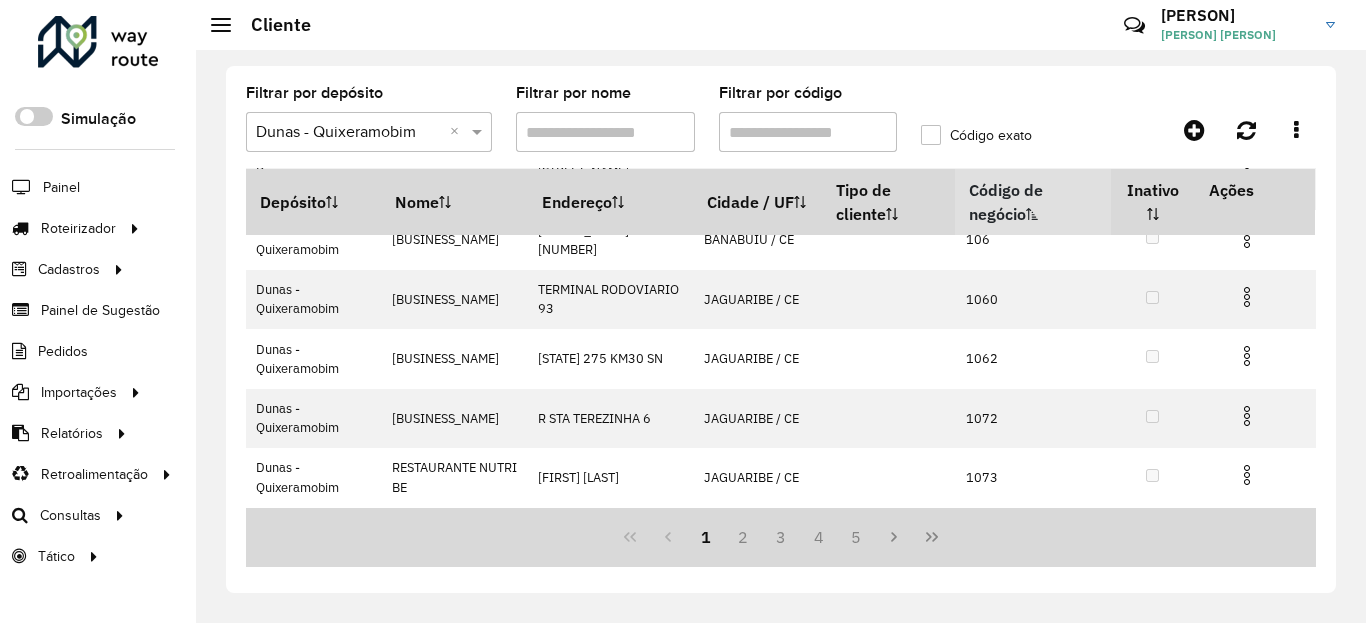 click on "Filtrar por depósito  Selecione um depósito × [CITY] - [CITY] ×  Filtrar por nome   Filtrar por código   Código exato   Depósito   Nome   Endereço   Cidade / UF   Tipo de cliente   Código de negócio   Inativo   Ações   [CITY] - [CITY]   [BUSINESS_NAME]   [STREET_NAME] [NUMBER]  [CITY] / CE      1   [CITY] - [CITY]   [BUSINESS_NAME]   [STREET_NAME] [NUMBER]  [CITY] / CE      100   [CITY] - [CITY]   [FIRST] [LAST]   [STREET_NAME] [NUMBER]  [CITY] / CE      101   [CITY] - [CITY]   [BUSINESS_NAME]   [STREET_NAME] [NUMBER]  [CITY] / CE      102   [CITY] - [CITY]   [BUSINESS_NAME]   [STREET_NAME] [NUMBER]  [CITY] / CE      104   [CITY] - [CITY]   [BUSINESS_NAME]   [STREET_NAME] [NUMBER]  [CITY] / CE      105   [BUSINESS_NAME]   [STREET_NAME] [NUMBER]  [CITY] / CE      1051   [CITY] - [CITY]   [BUSINESS_NAME]   [STREET_NAME] [NUMBER]  [CITY] / CE      106   [CITY] - [CITY]   [BUSINESS_NAME]      1060" 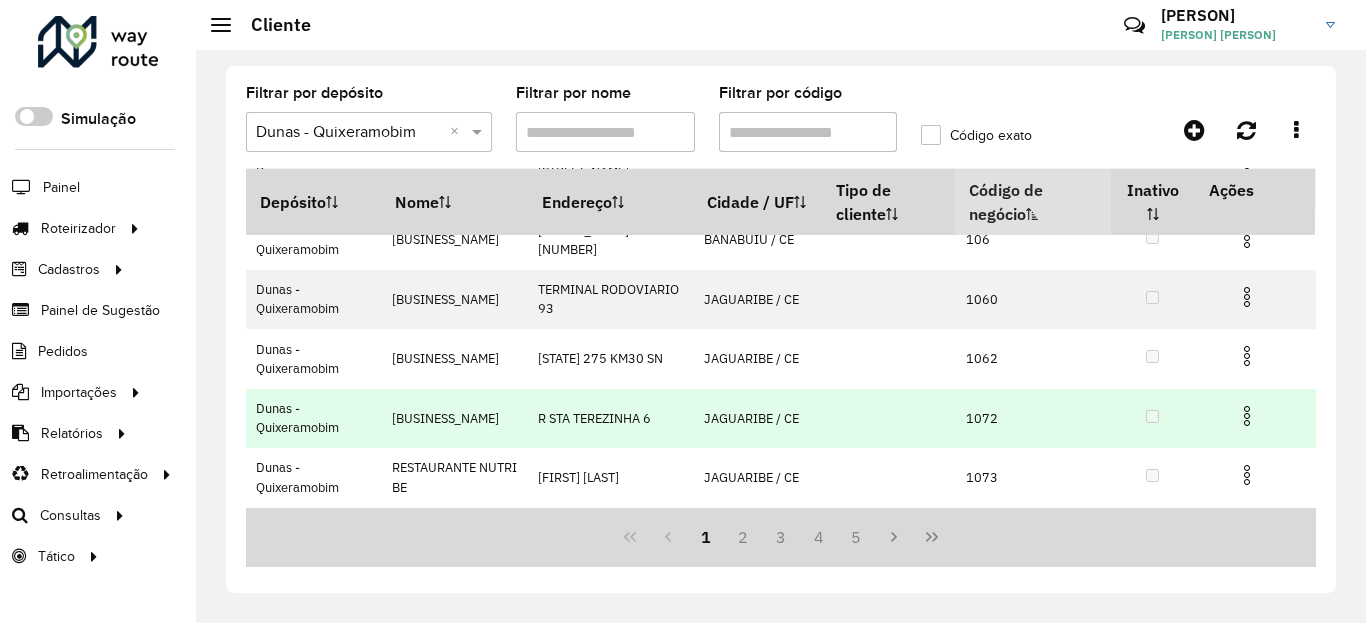 click at bounding box center (1247, 413) 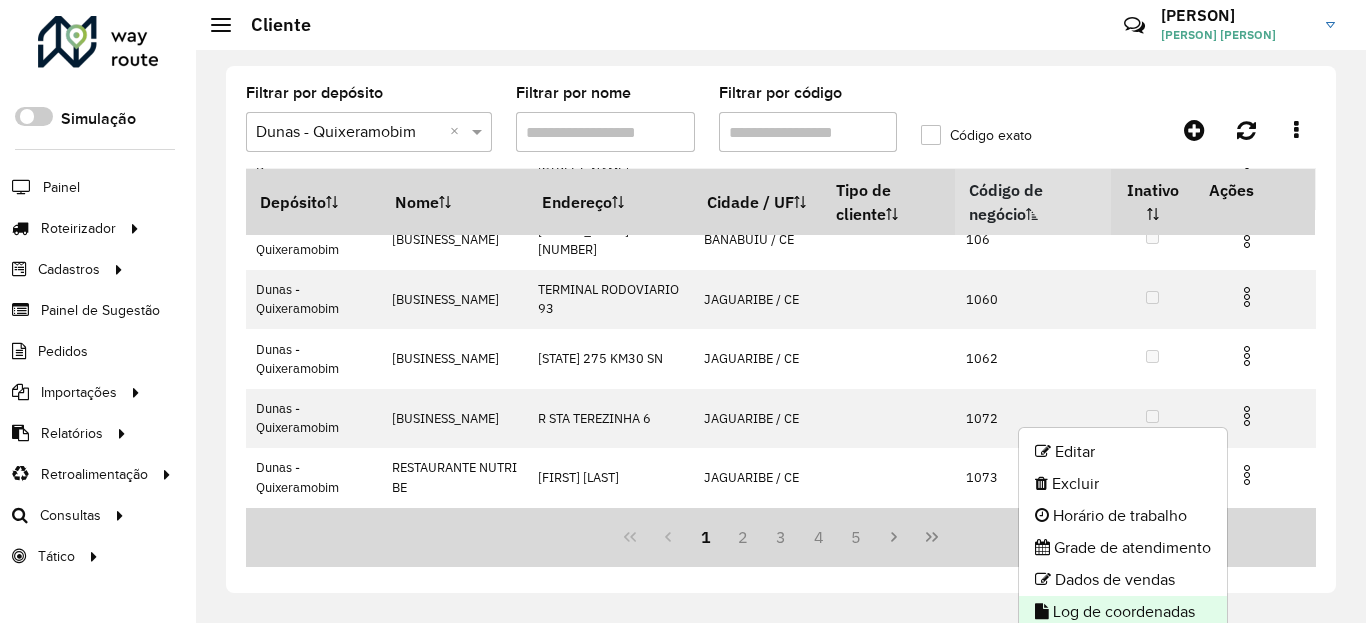 click on "Log de coordenadas" 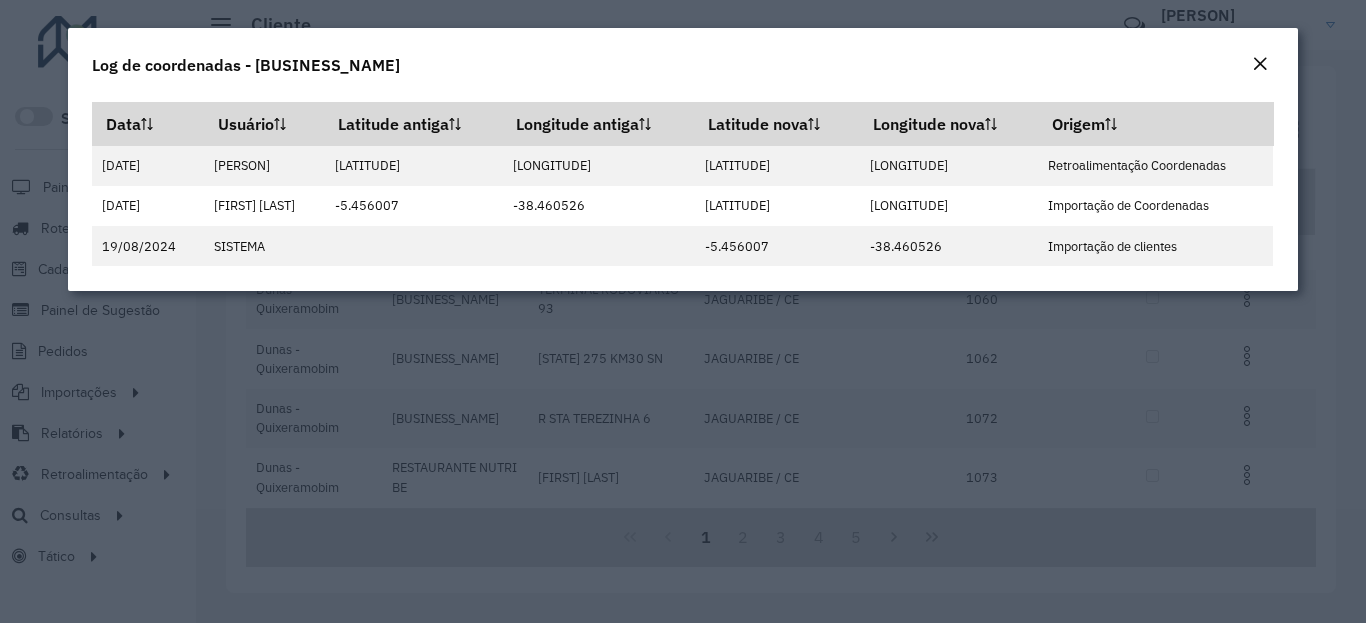 click 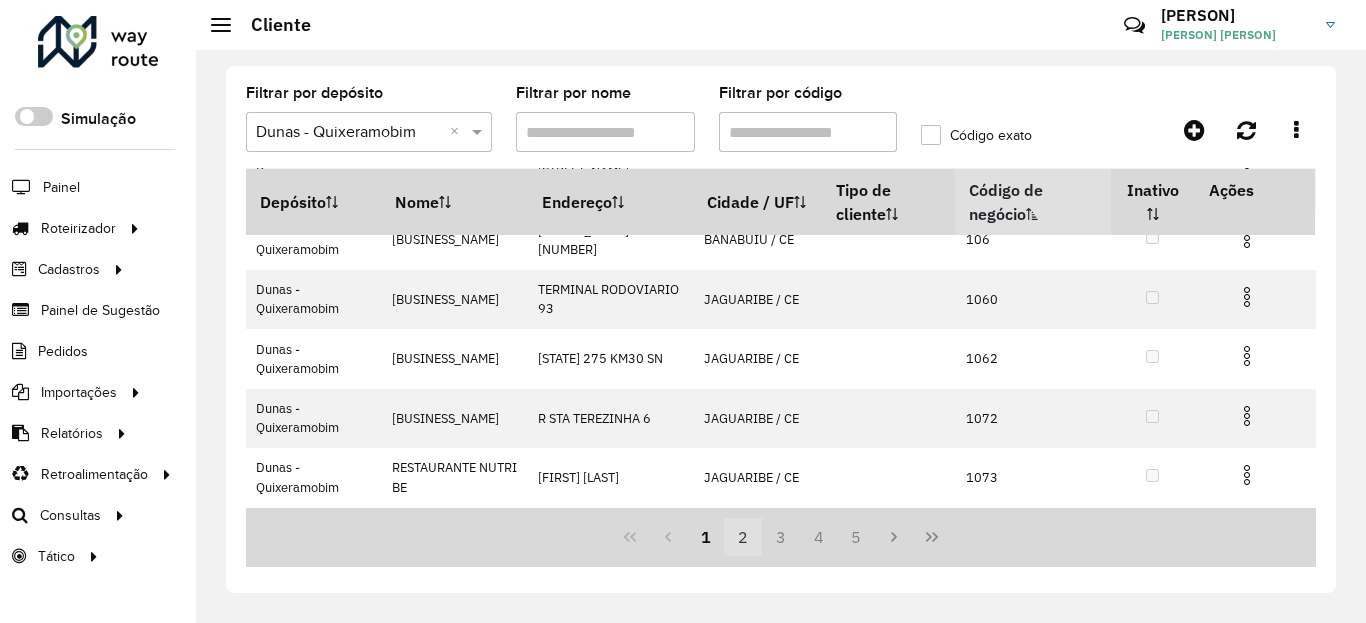 click on "2" at bounding box center (743, 537) 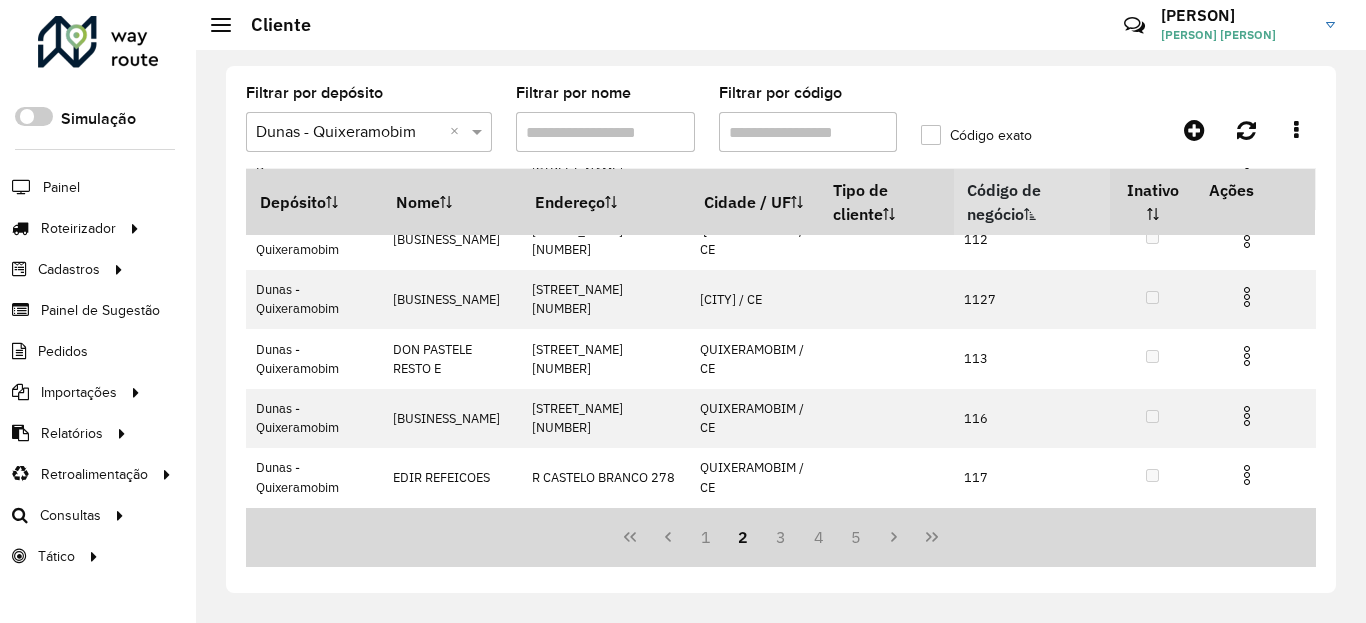 scroll, scrollTop: 0, scrollLeft: 0, axis: both 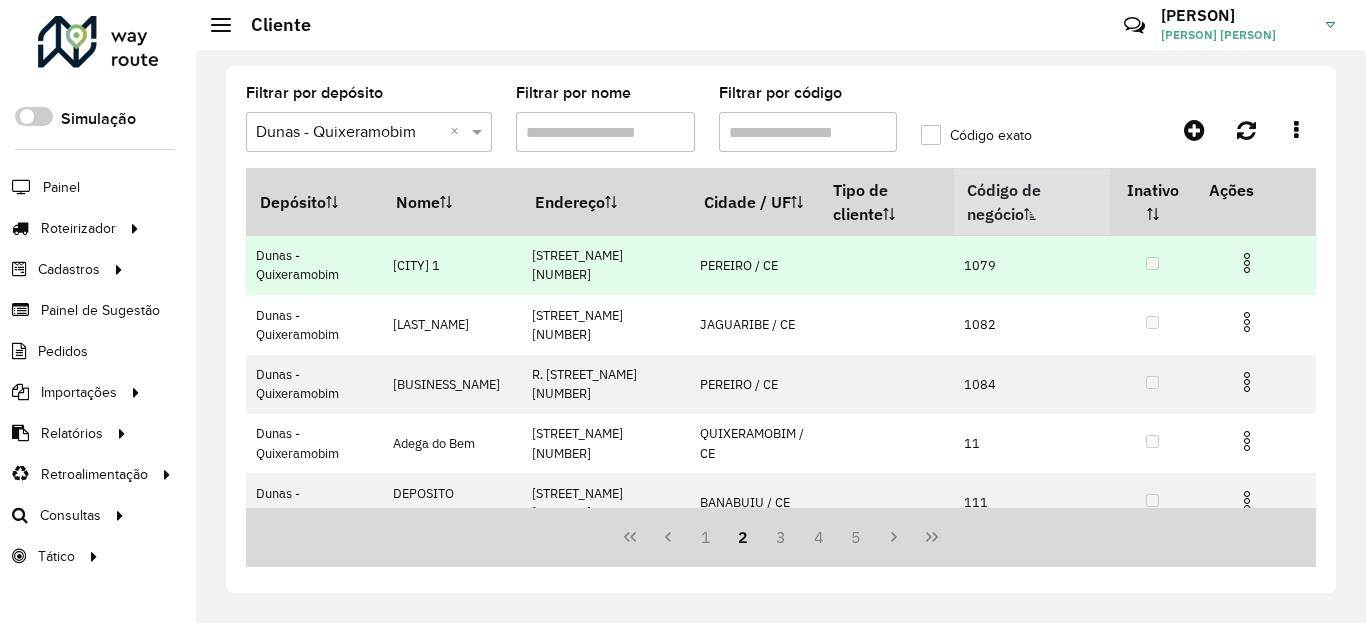 click at bounding box center [1247, 263] 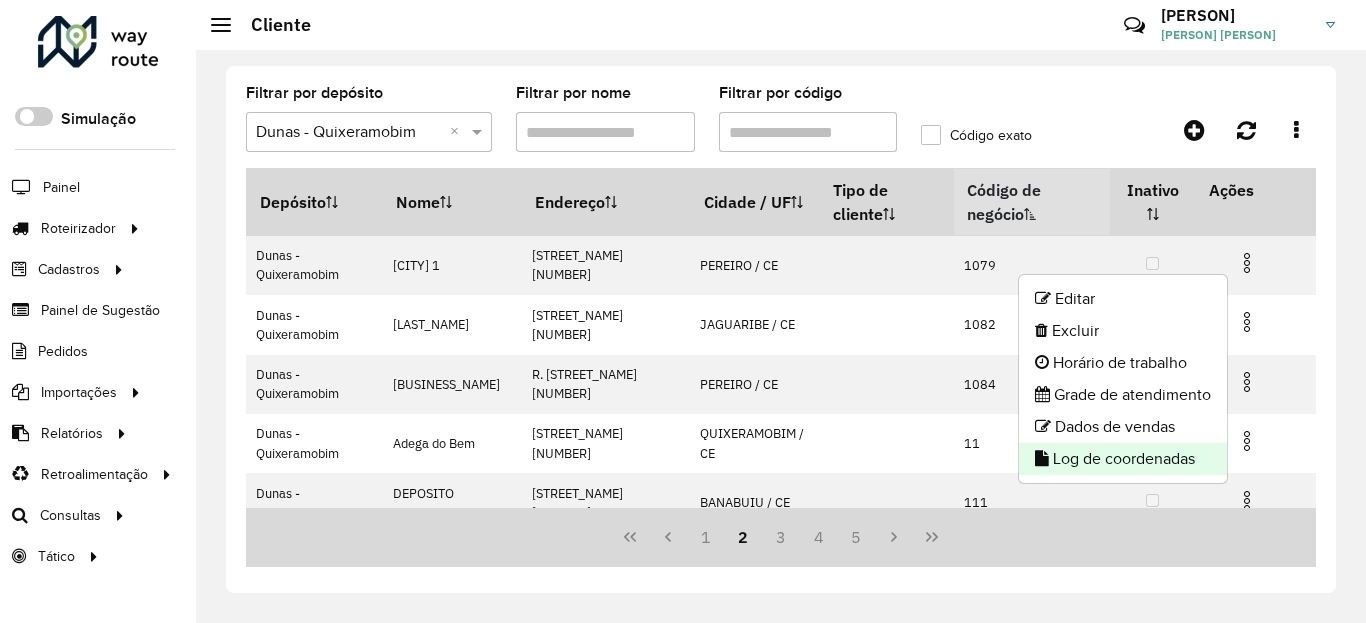click on "Log de coordenadas" 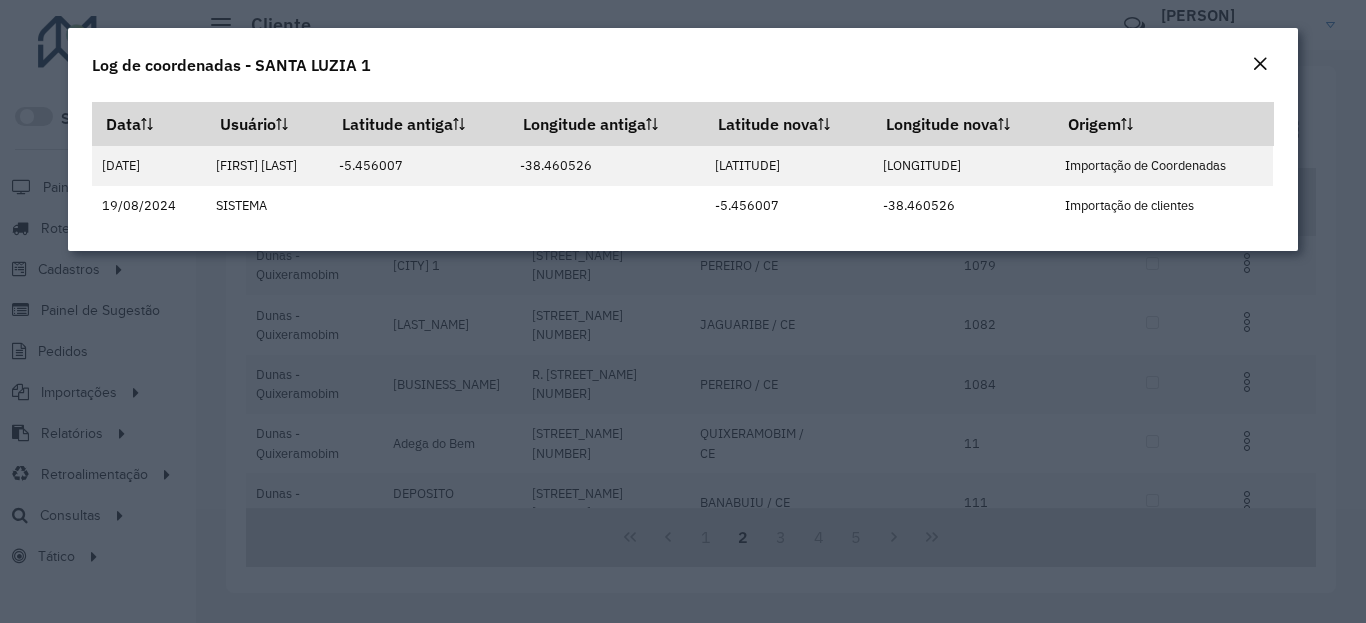 click on "Log de coordenadas - SANTA LUZIA 1 Data Usuário Latitude antiga Longitude antiga Latitude nova Longitude nova Origem 20/08/2024 [PERSON] -5.456007 -38.460526 -6.043531 -38.45858 Importação de Coordenadas 19/08/2024 SISTEMA -5.456007 -38.460526 Importação de clientes" 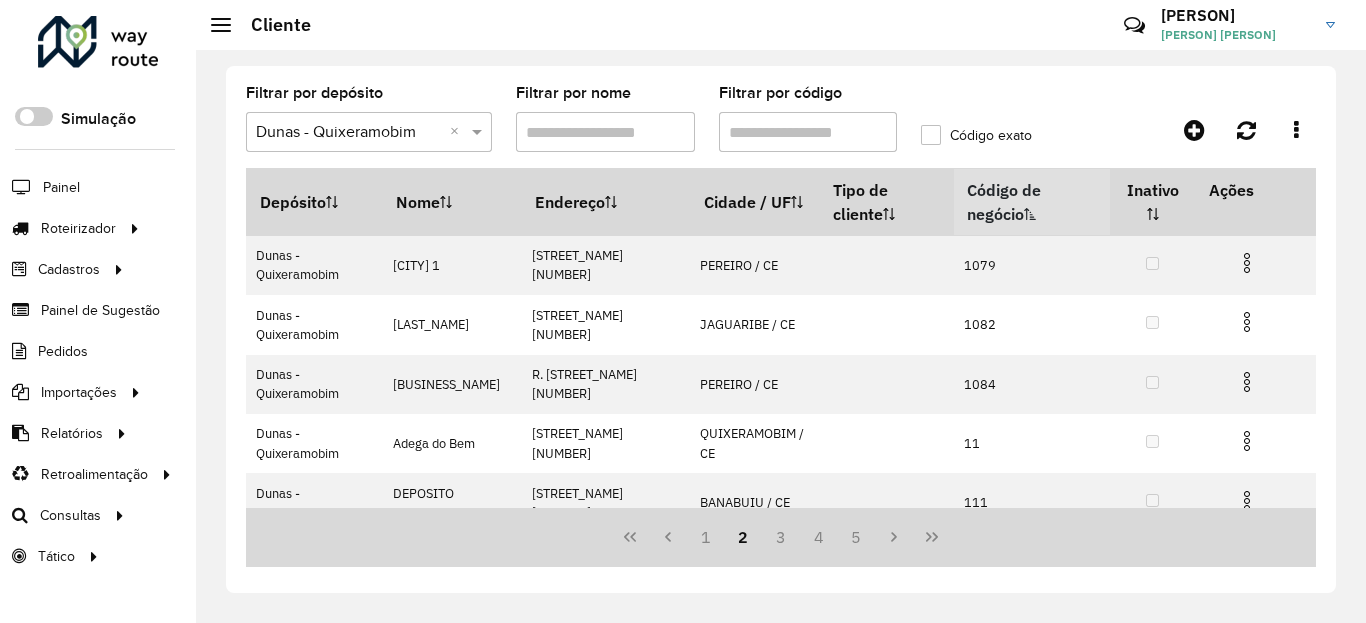 click on "Filtrar por depósito  Selecione um depósito × [CITY] - [CITY] ×" 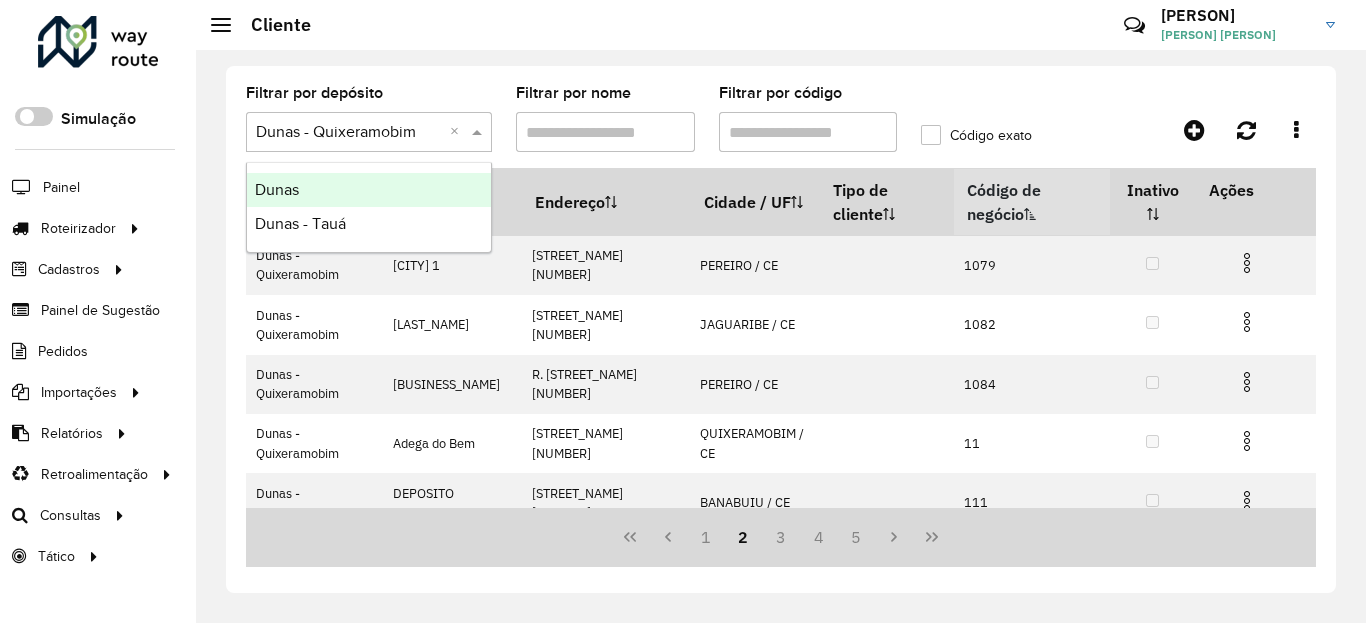 click on "Dunas - Tauá" at bounding box center (369, 224) 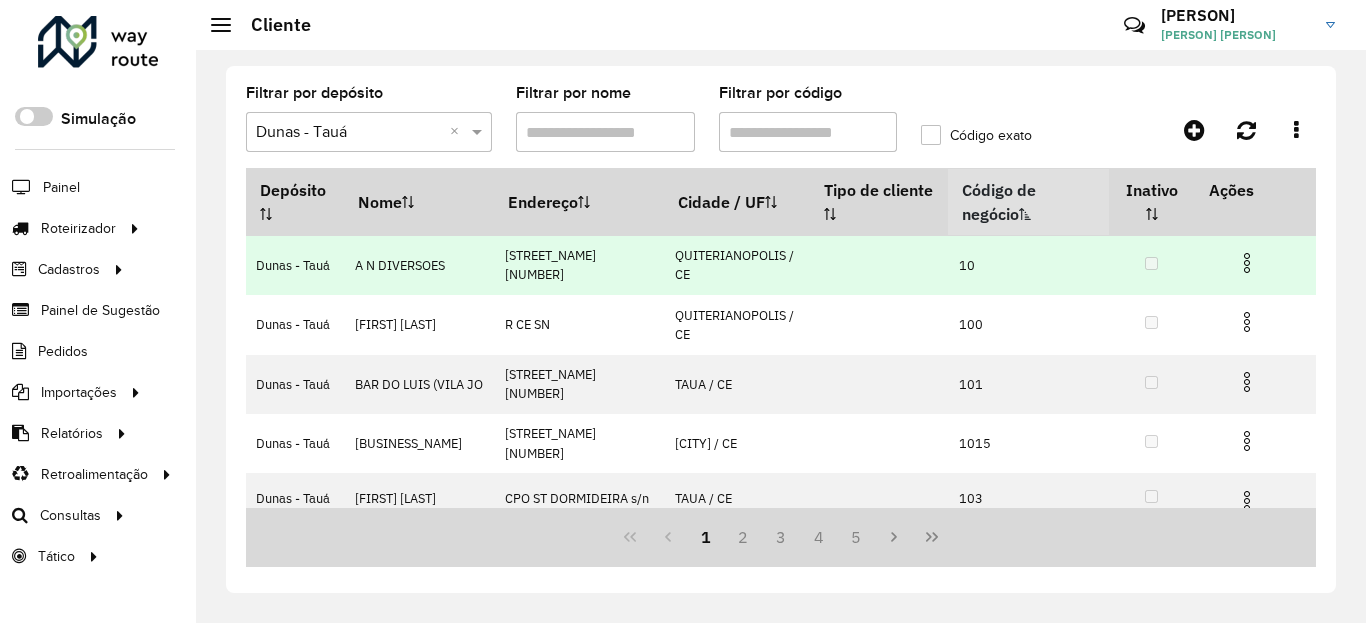 click at bounding box center [1247, 263] 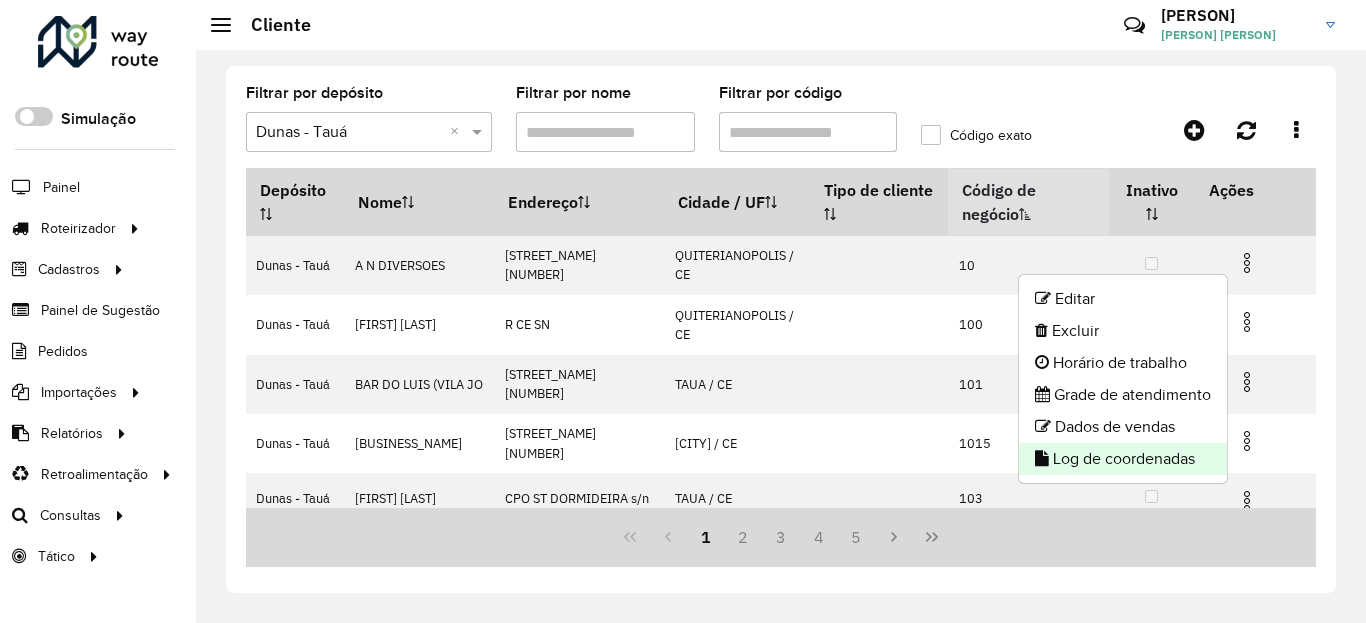 click on "Log de coordenadas" 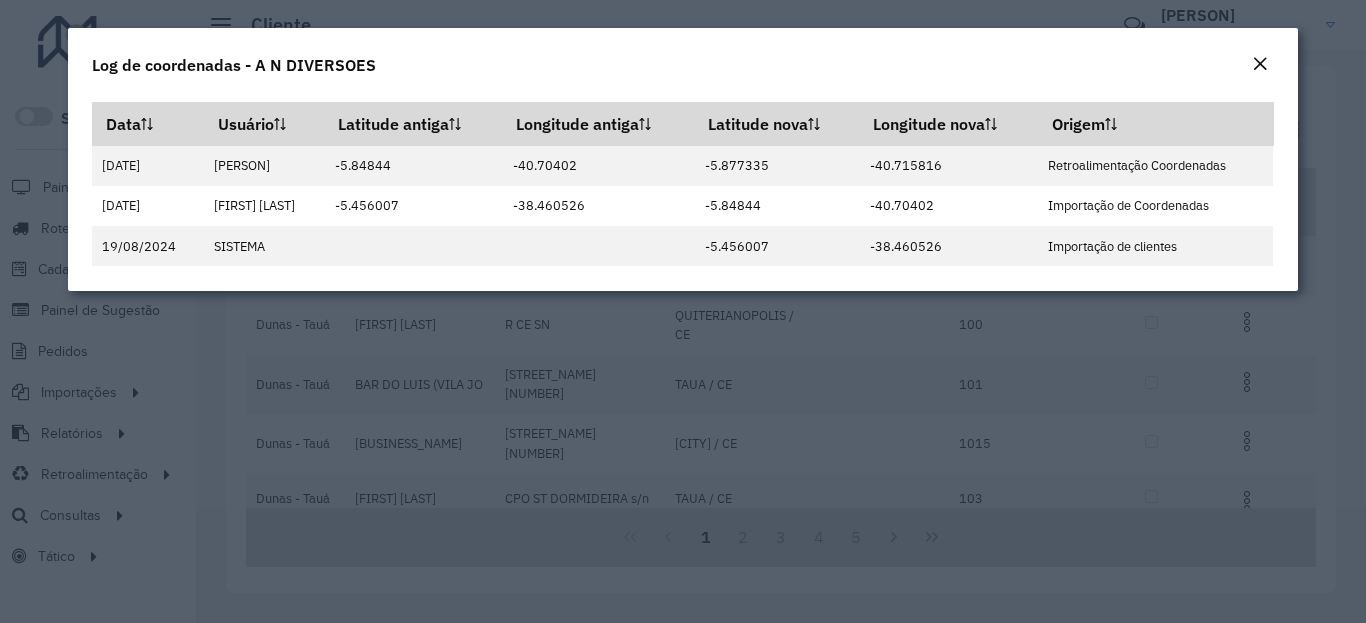 click 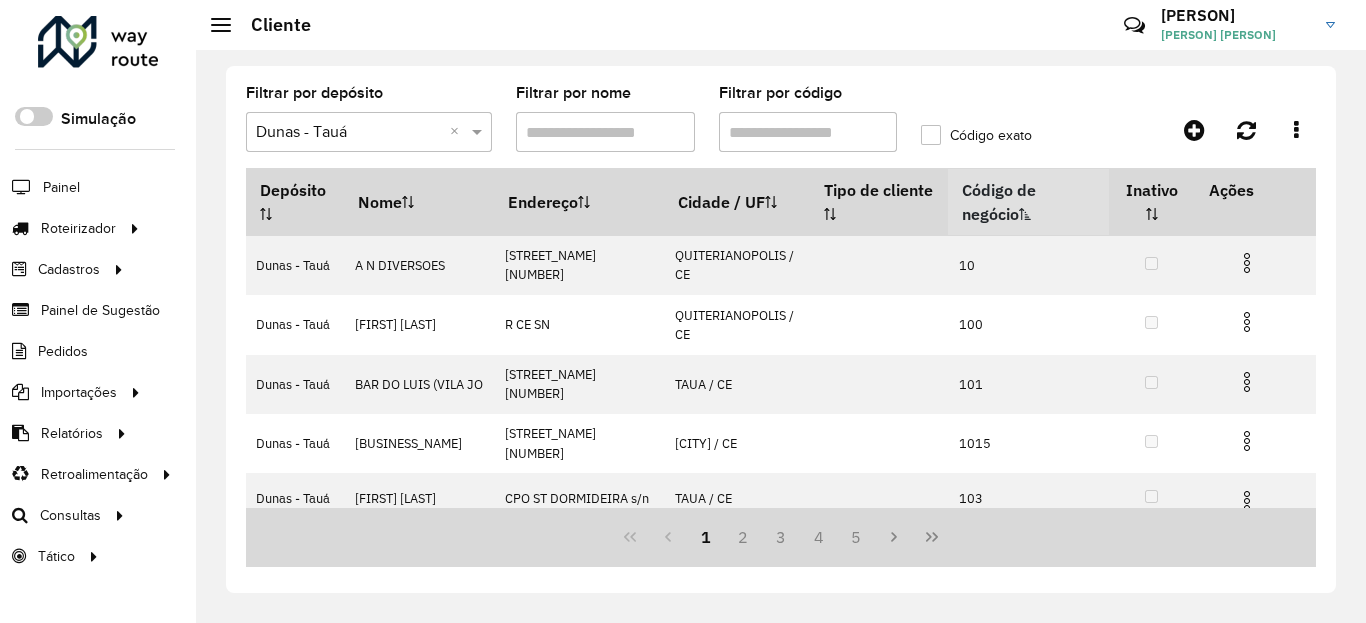 click on "Código de negócio" at bounding box center [1028, 202] 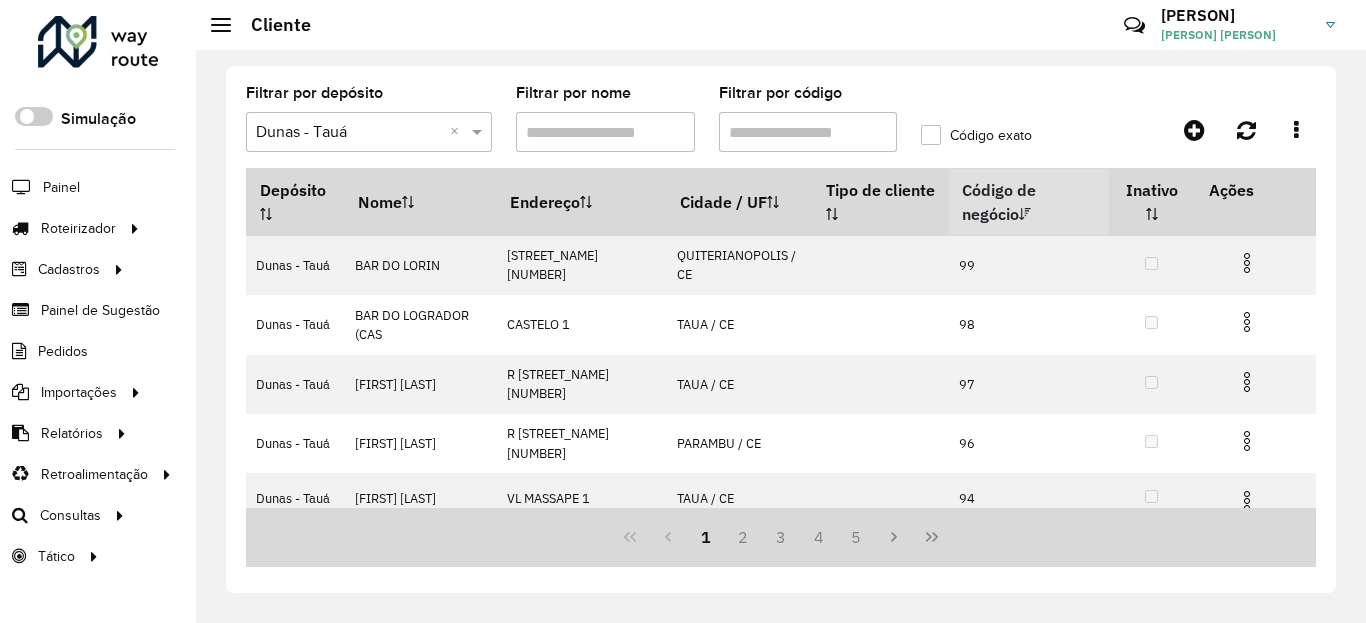 click on "Código de negócio" at bounding box center (1029, 202) 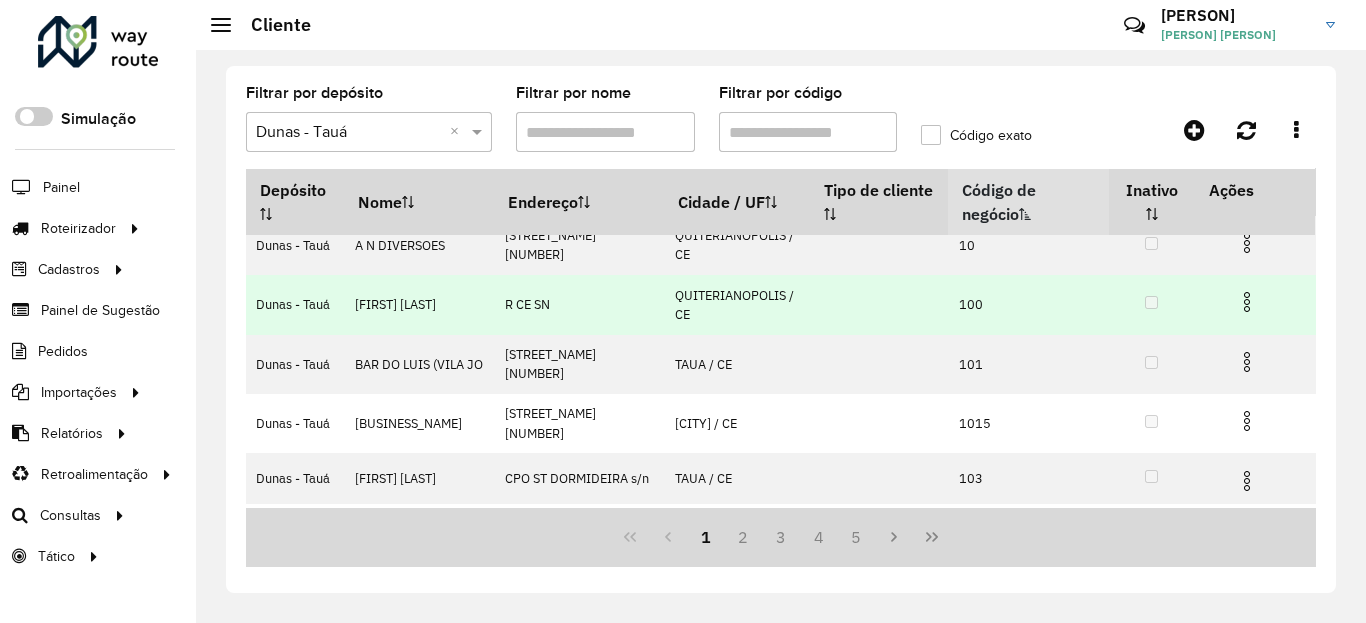 scroll, scrollTop: 0, scrollLeft: 0, axis: both 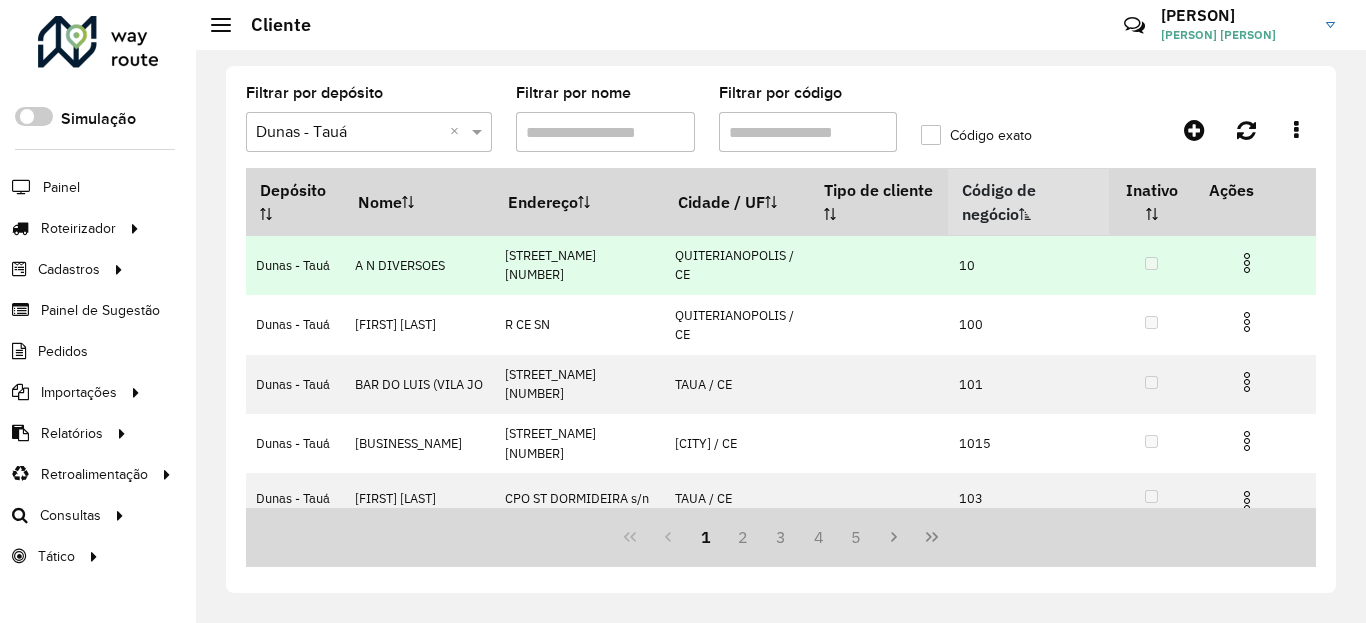 click at bounding box center [1255, 261] 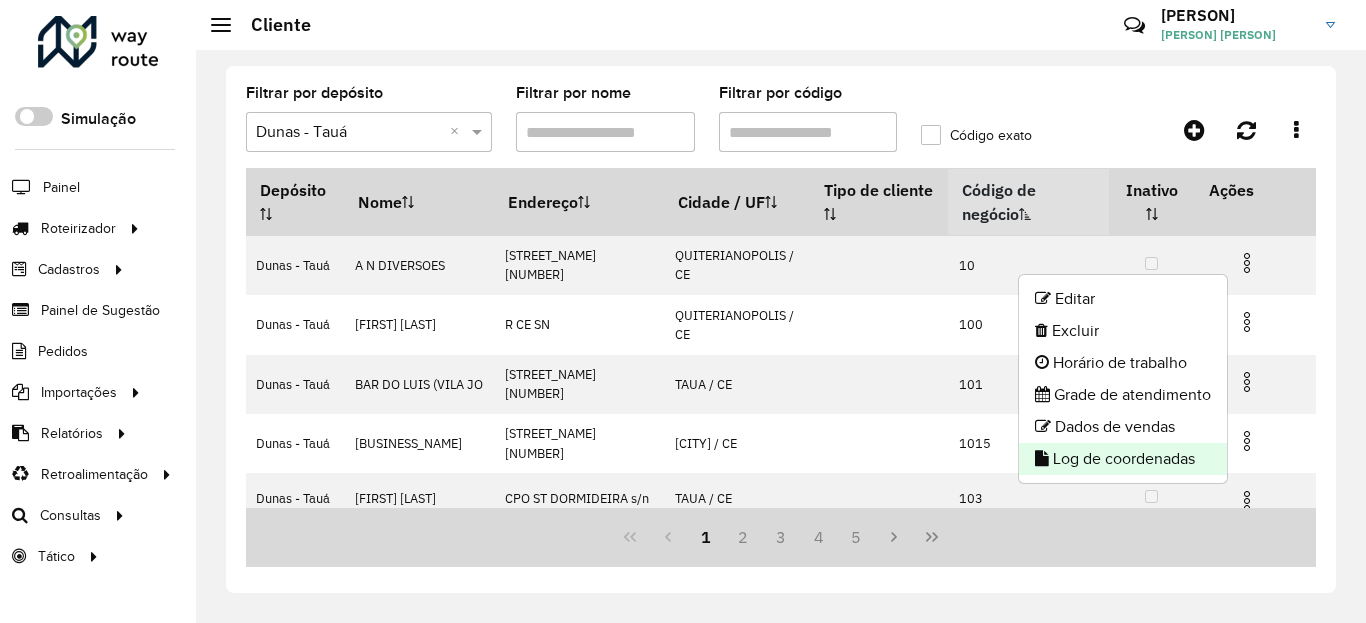 click on "Log de coordenadas" 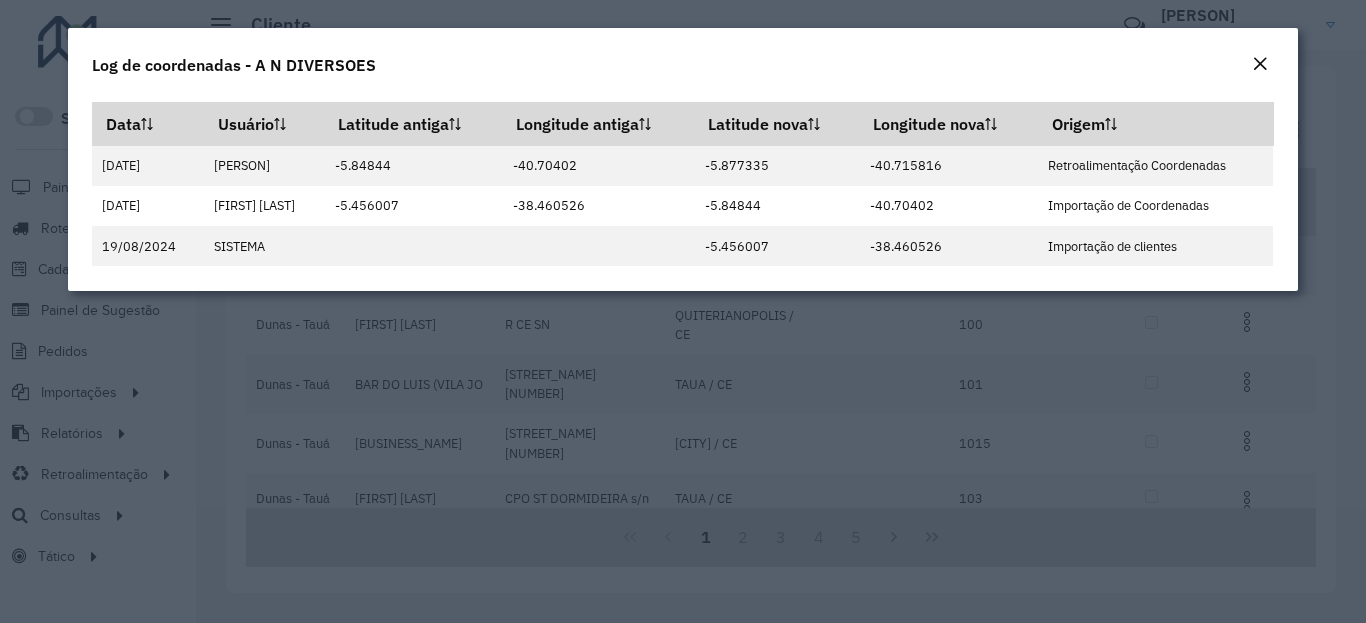 click 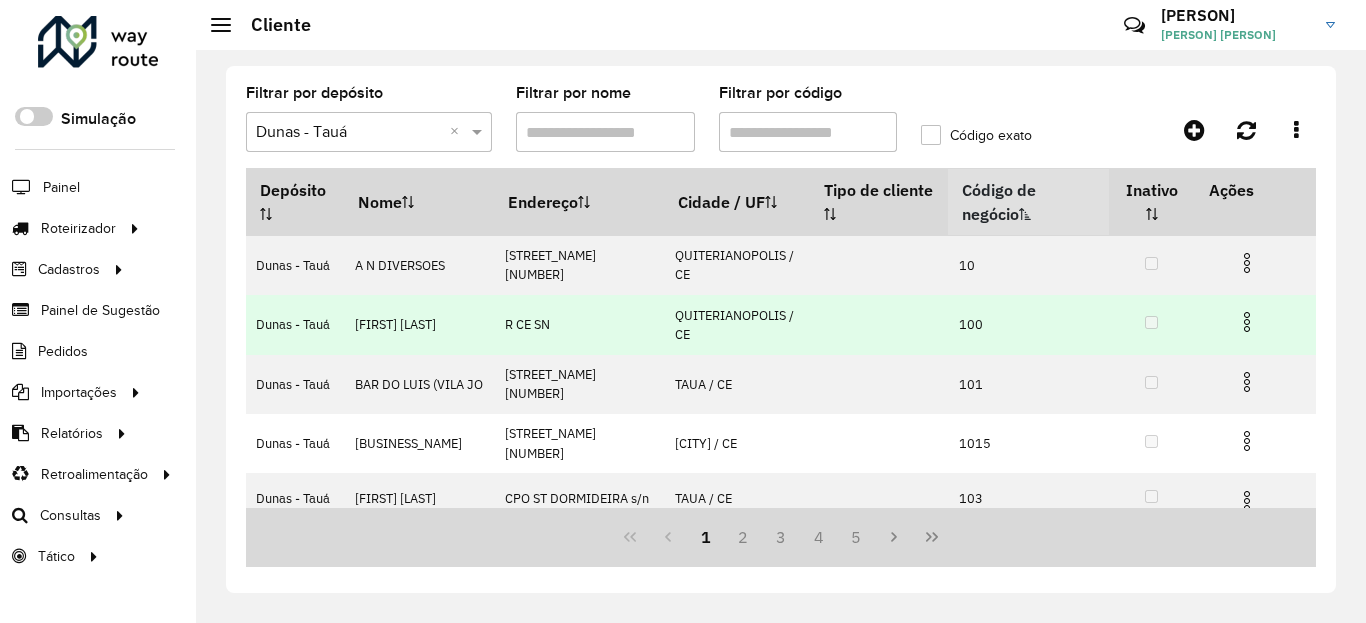 click at bounding box center [1247, 322] 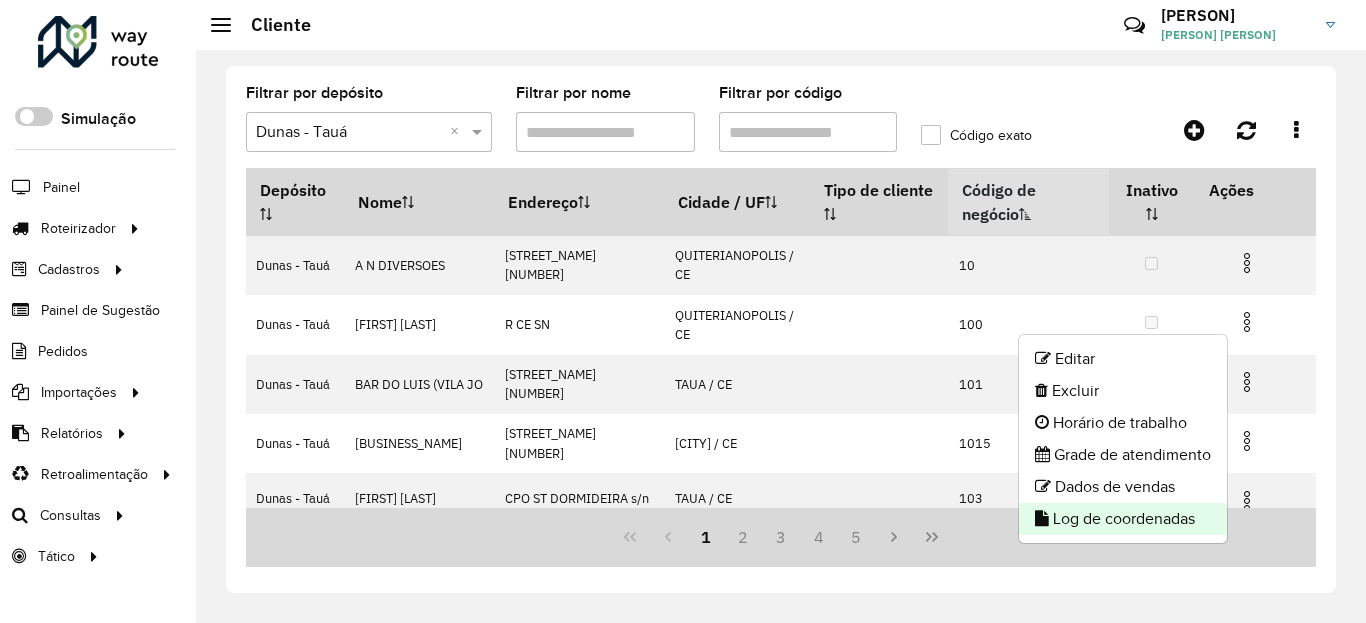 click on "Log de coordenadas" 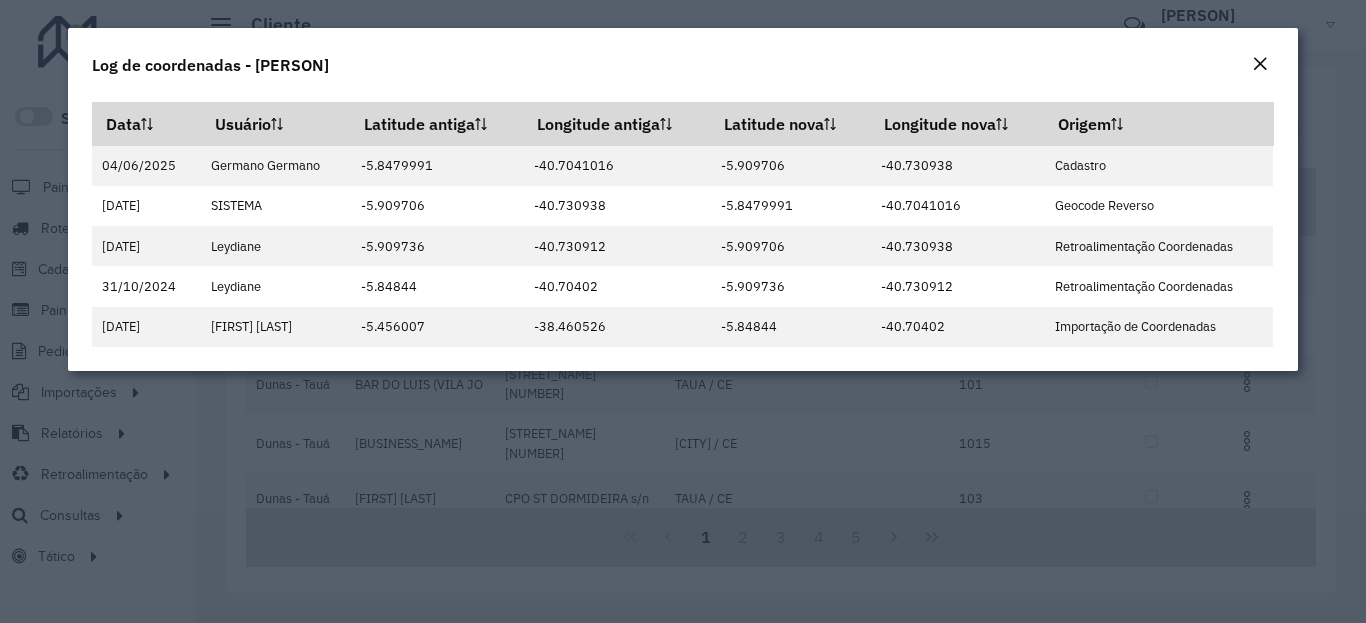 click 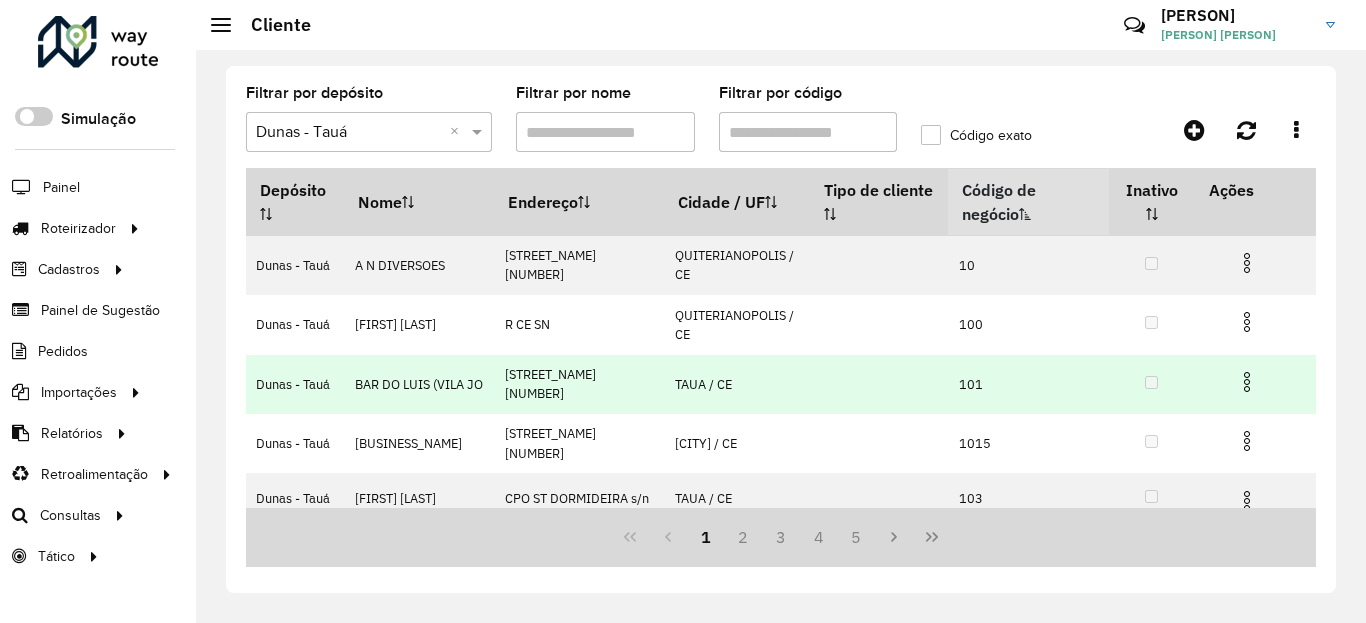 click at bounding box center [1247, 382] 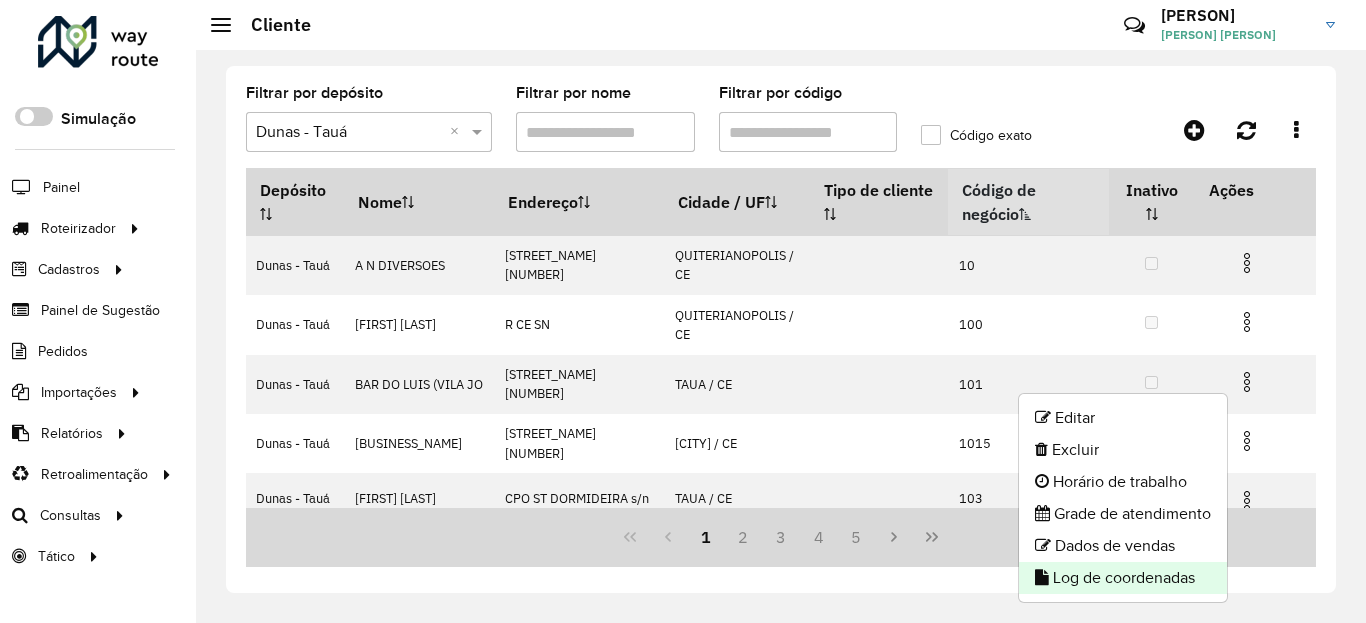 click on "Log de coordenadas" 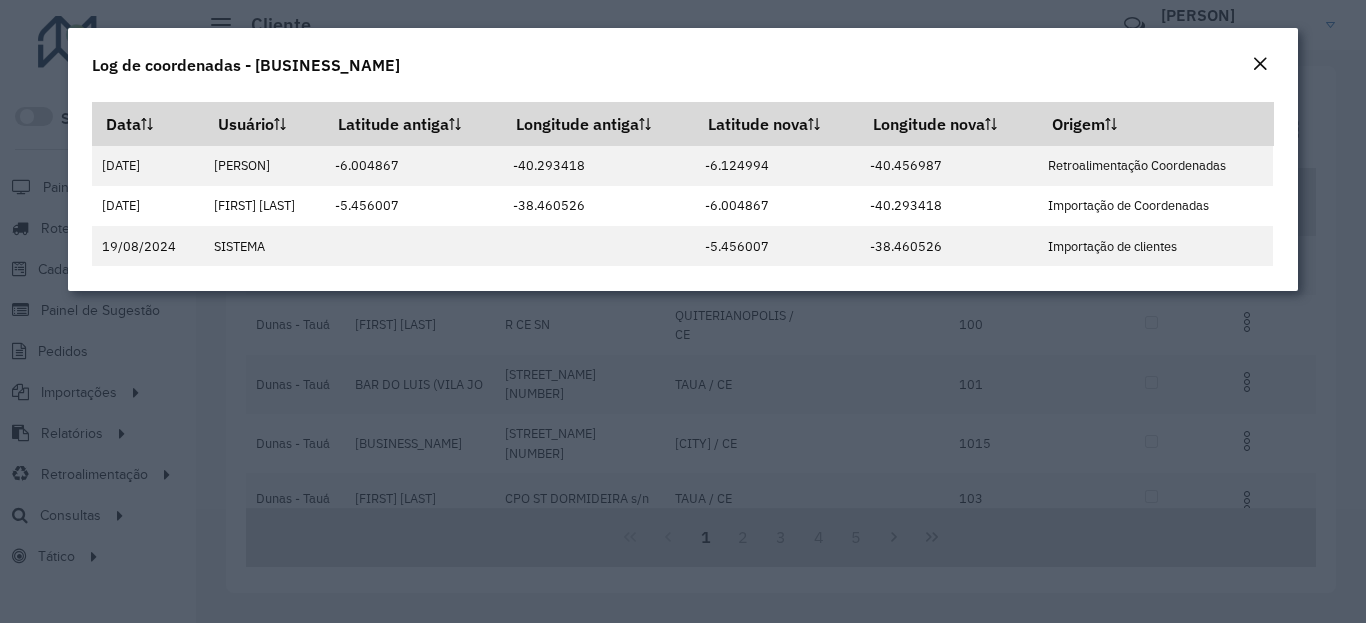 drag, startPoint x: 1264, startPoint y: 66, endPoint x: 1255, endPoint y: 86, distance: 21.931713 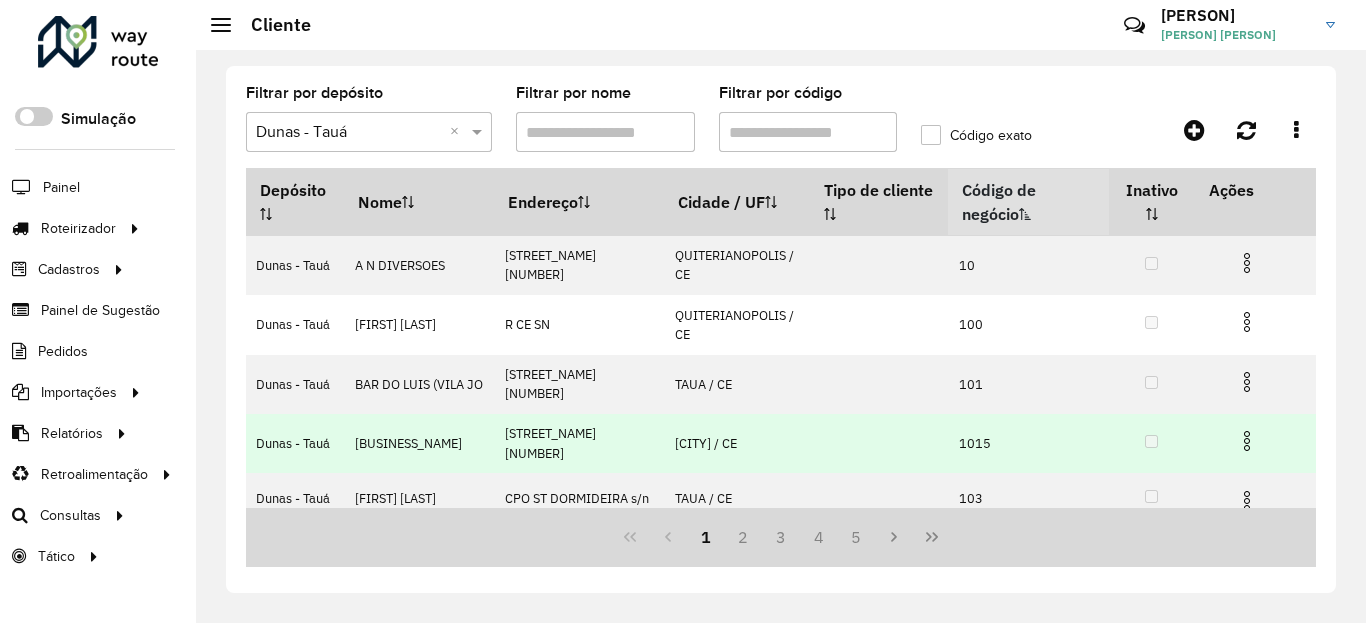 click at bounding box center (1247, 441) 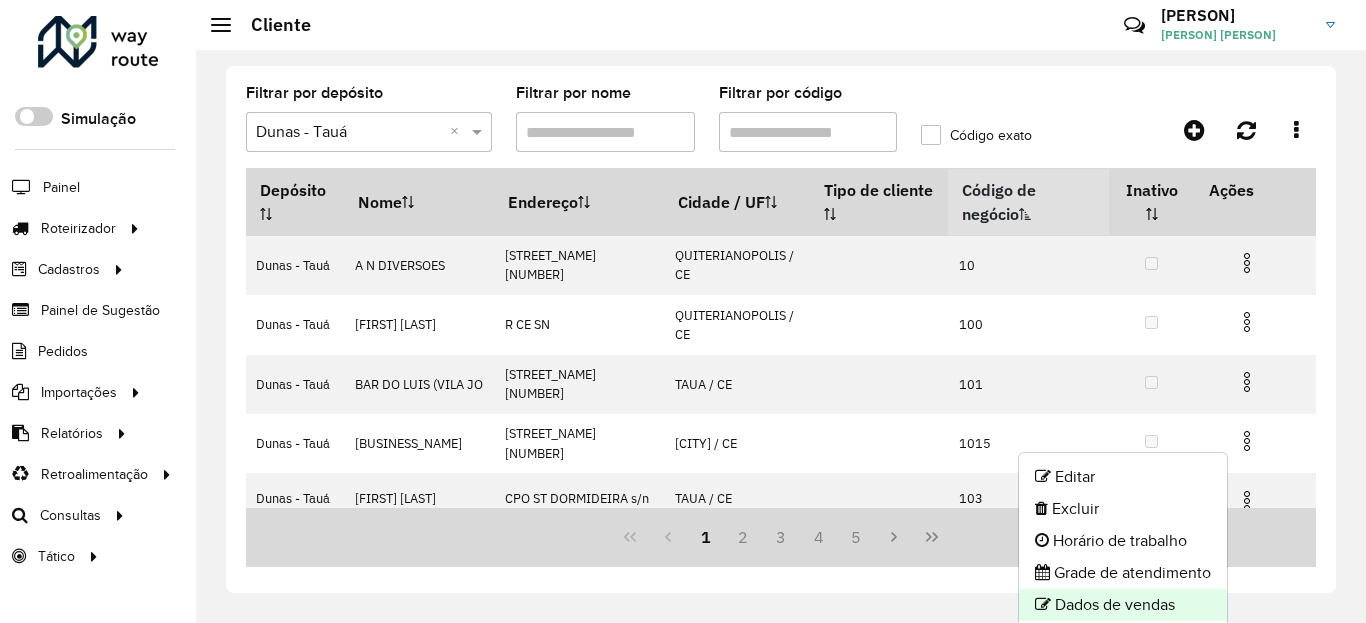 click on "Dados de vendas" 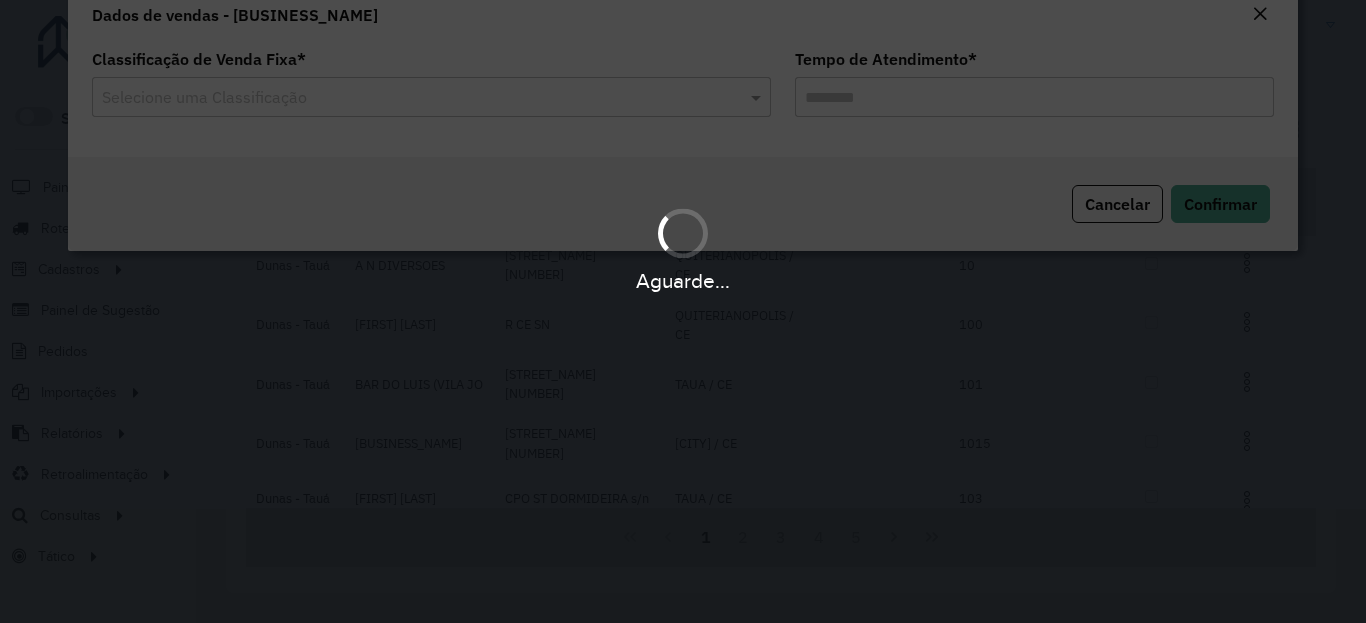 type on "********" 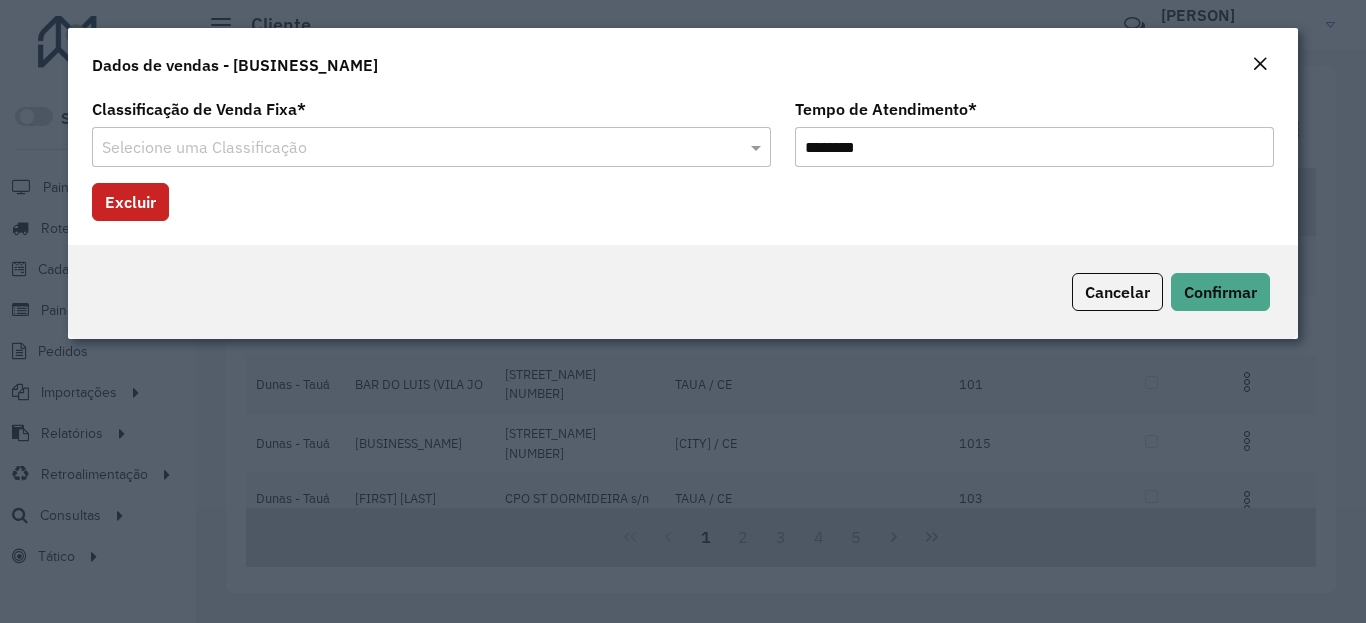 click 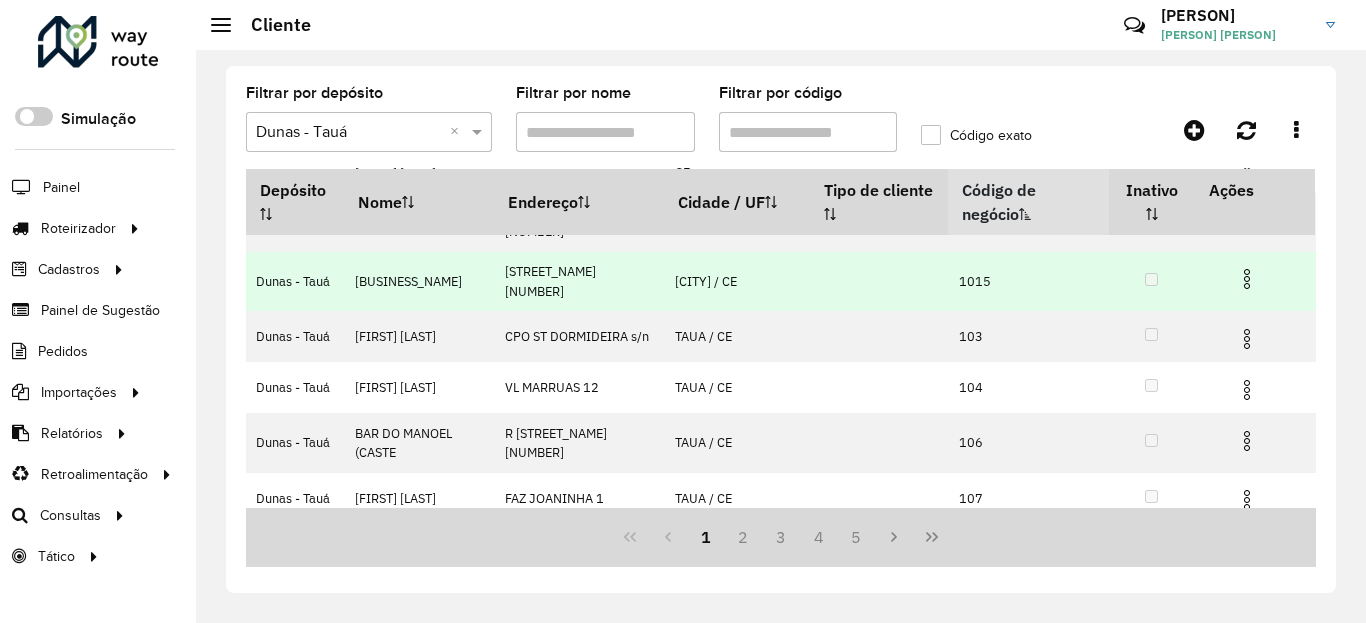 scroll, scrollTop: 120, scrollLeft: 0, axis: vertical 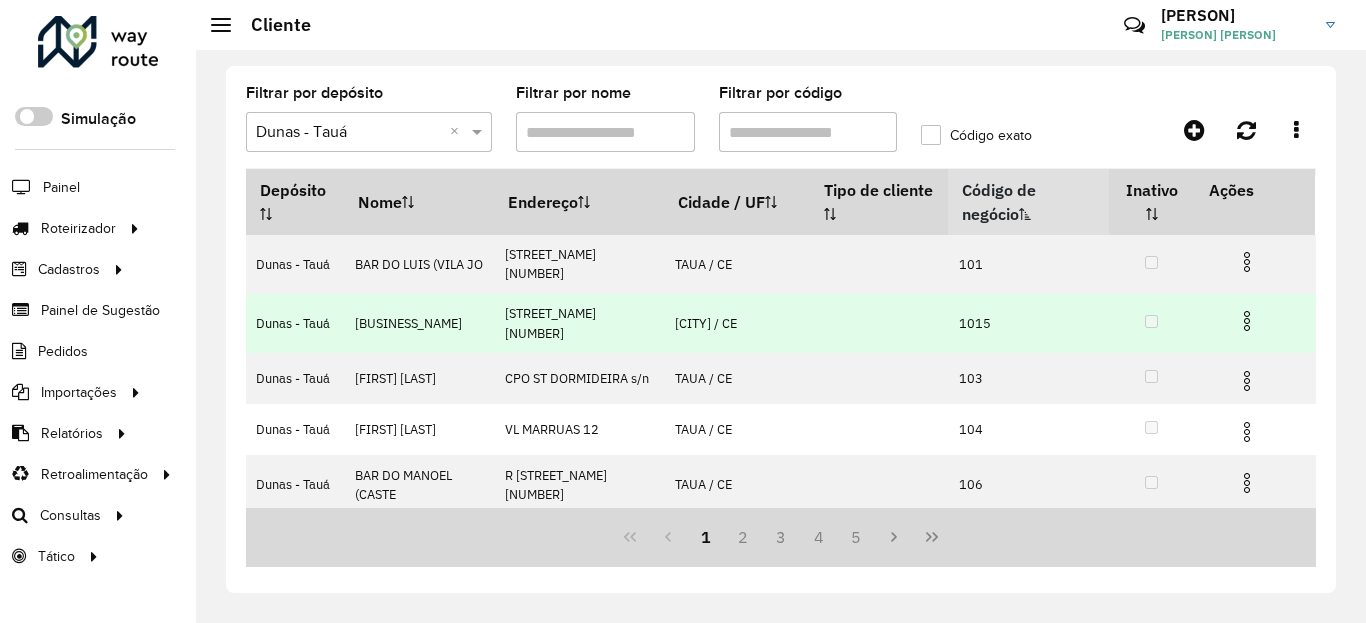 click at bounding box center (1247, 321) 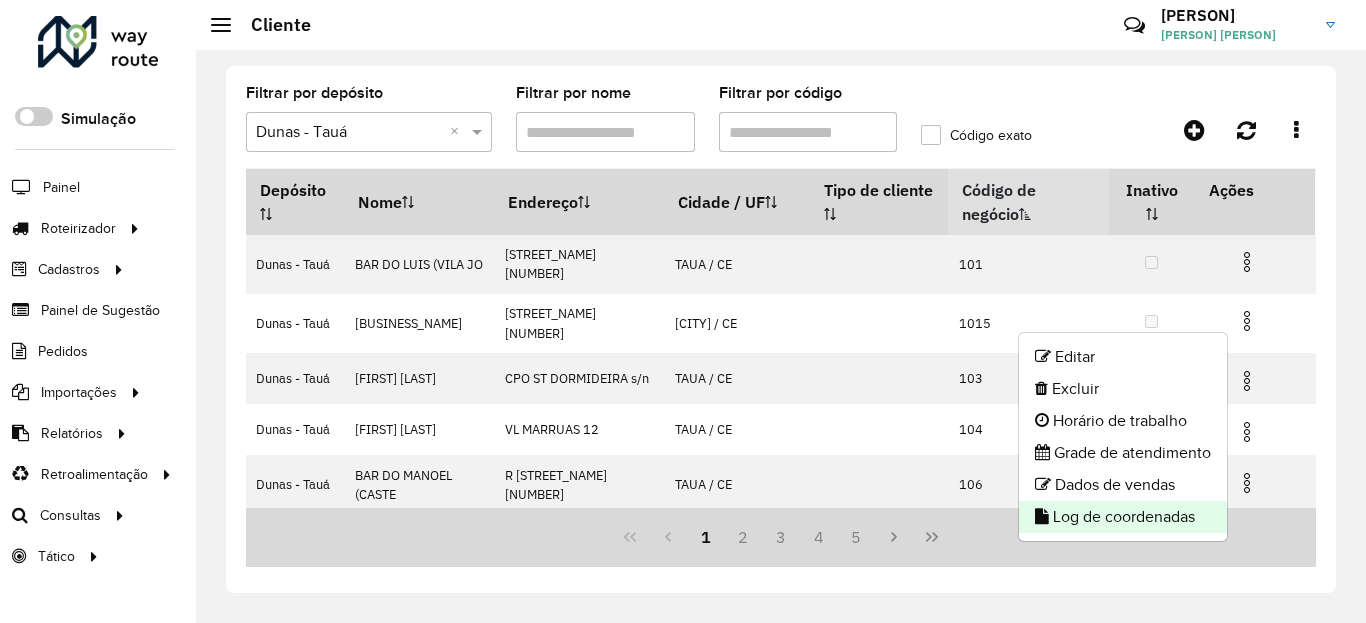 click on "Log de coordenadas" 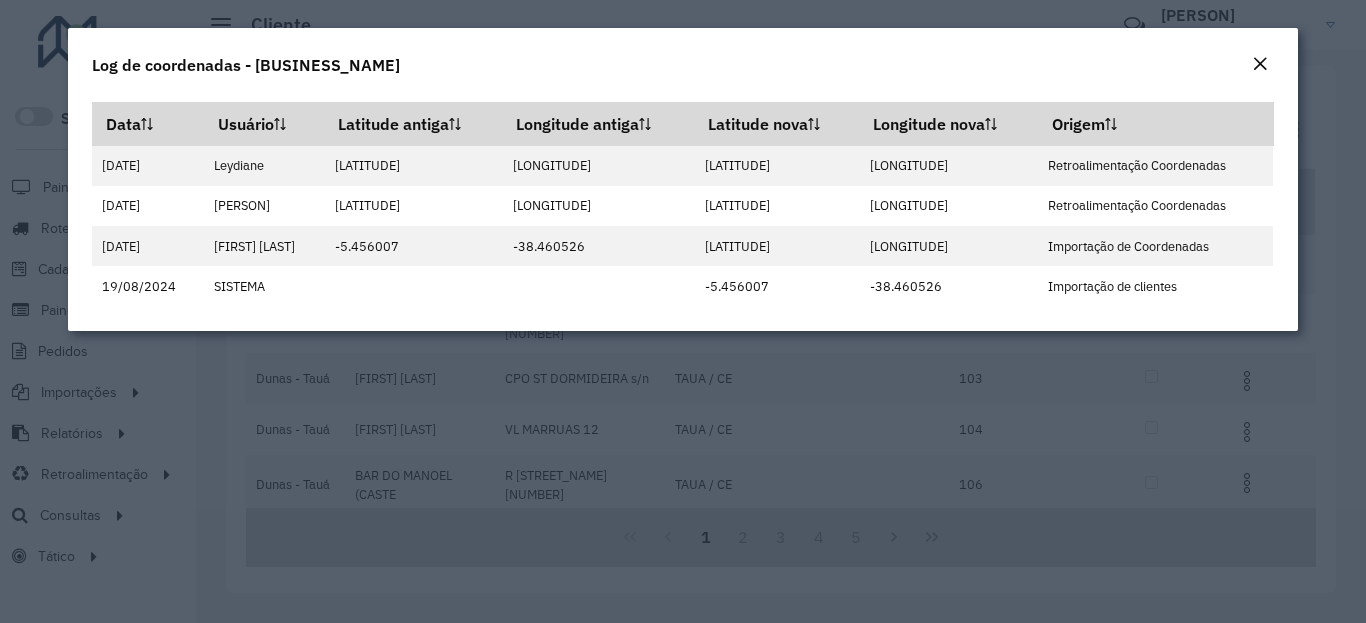 click 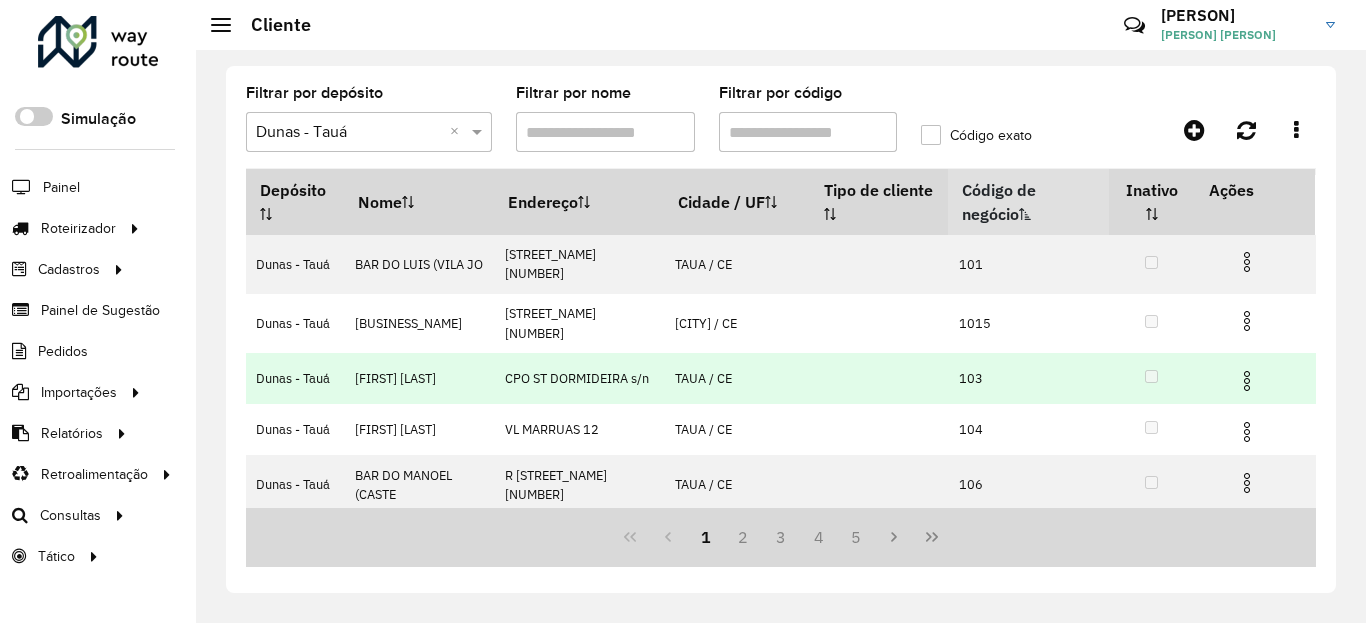 click at bounding box center (1247, 381) 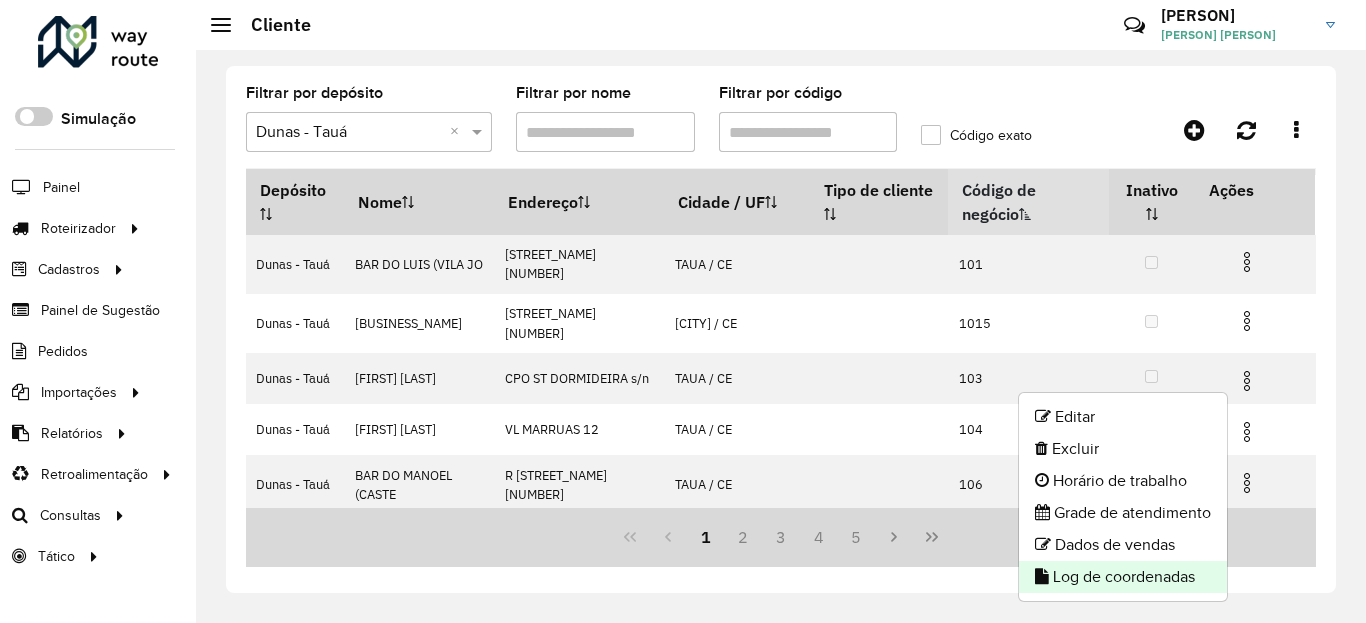 click on "Log de coordenadas" 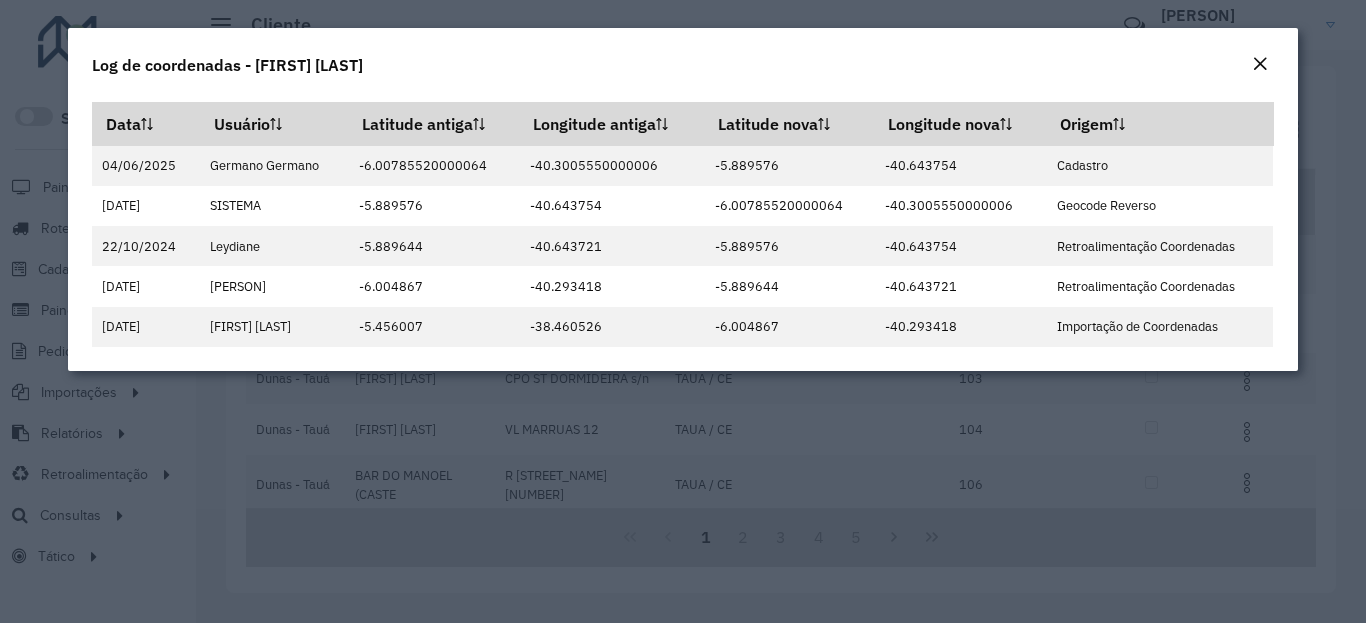 click 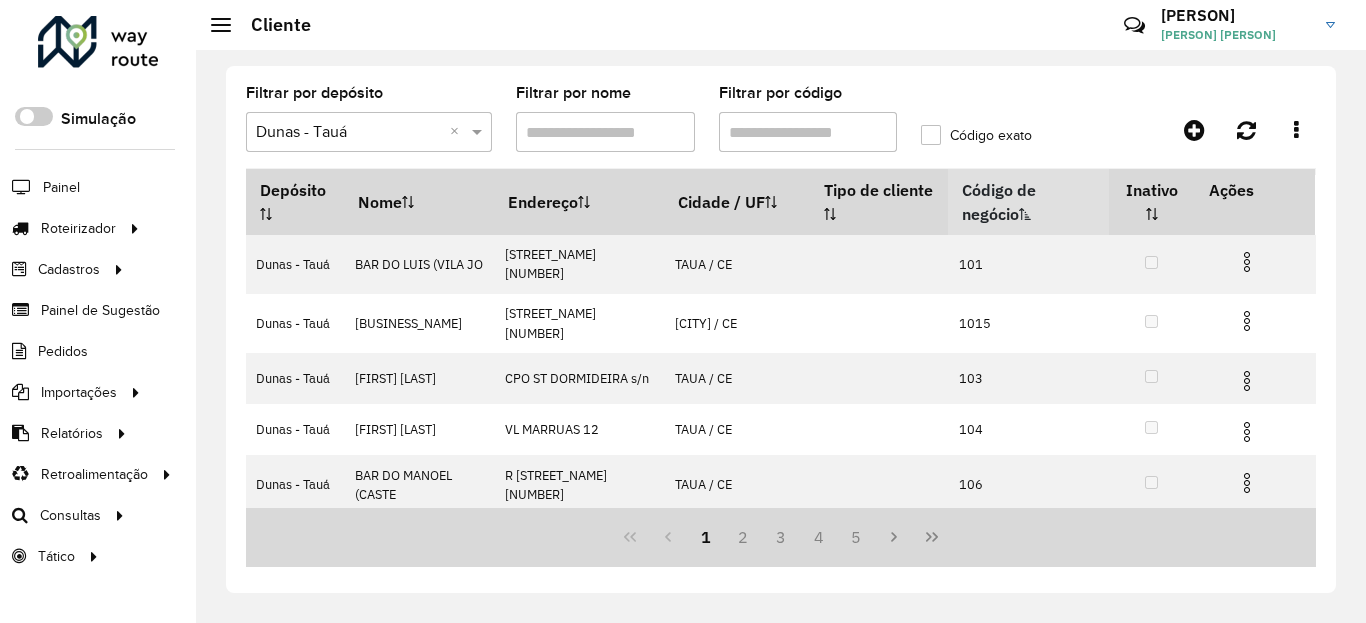 click on "Código de negócio" at bounding box center (1028, 201) 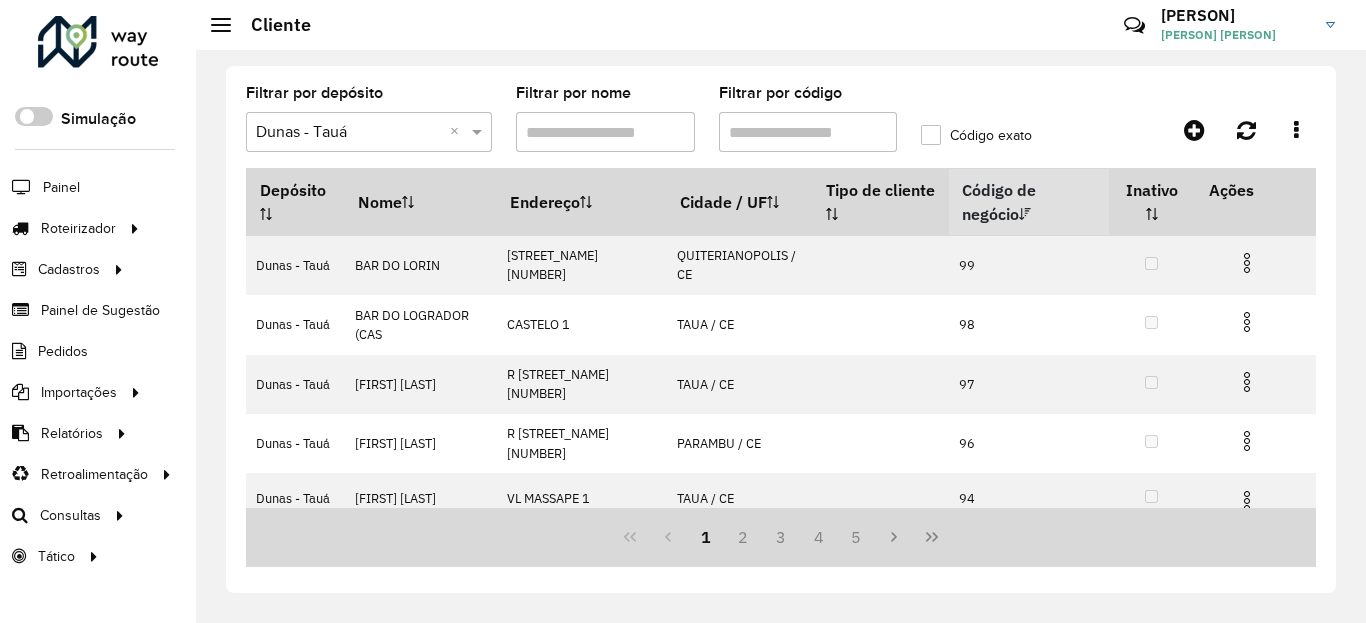 click on "Código de negócio" at bounding box center [1029, 202] 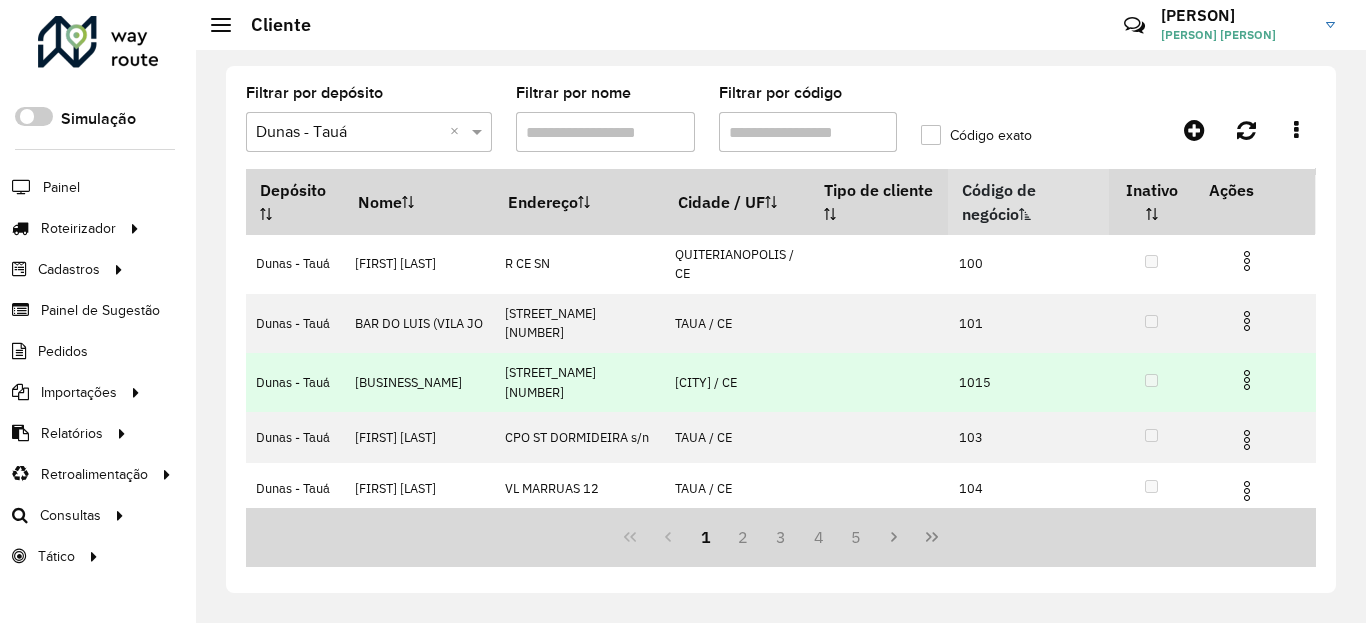 scroll, scrollTop: 120, scrollLeft: 0, axis: vertical 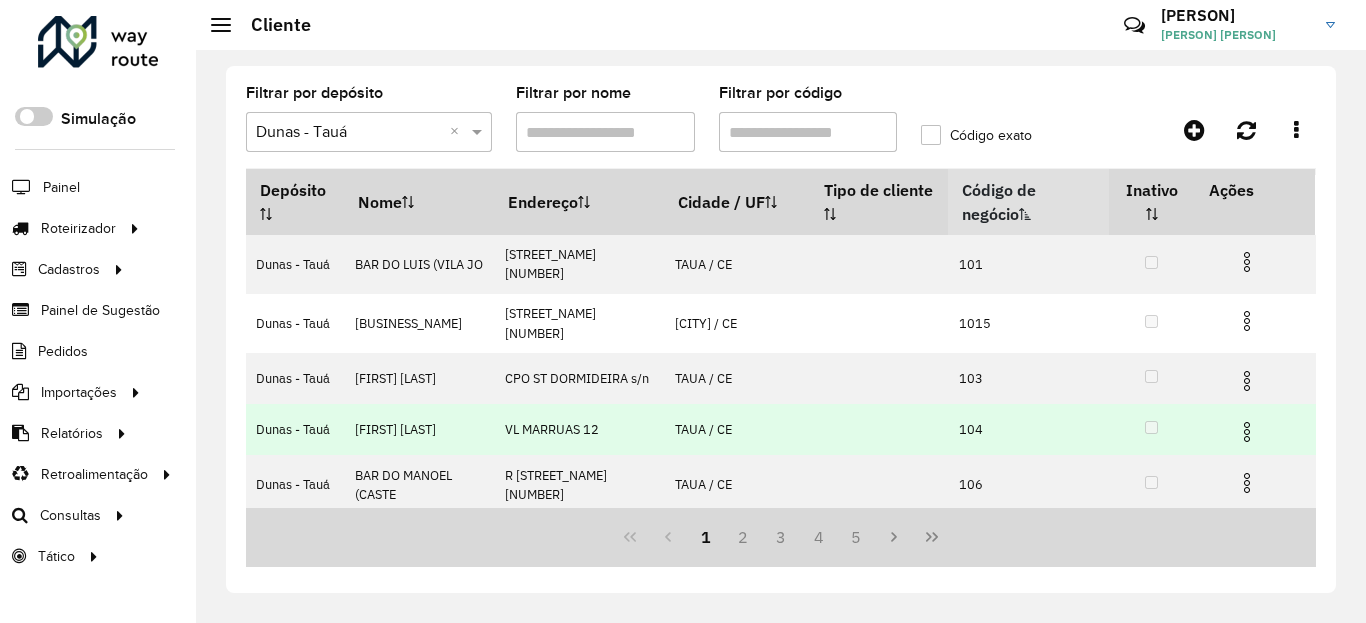 click at bounding box center (1247, 432) 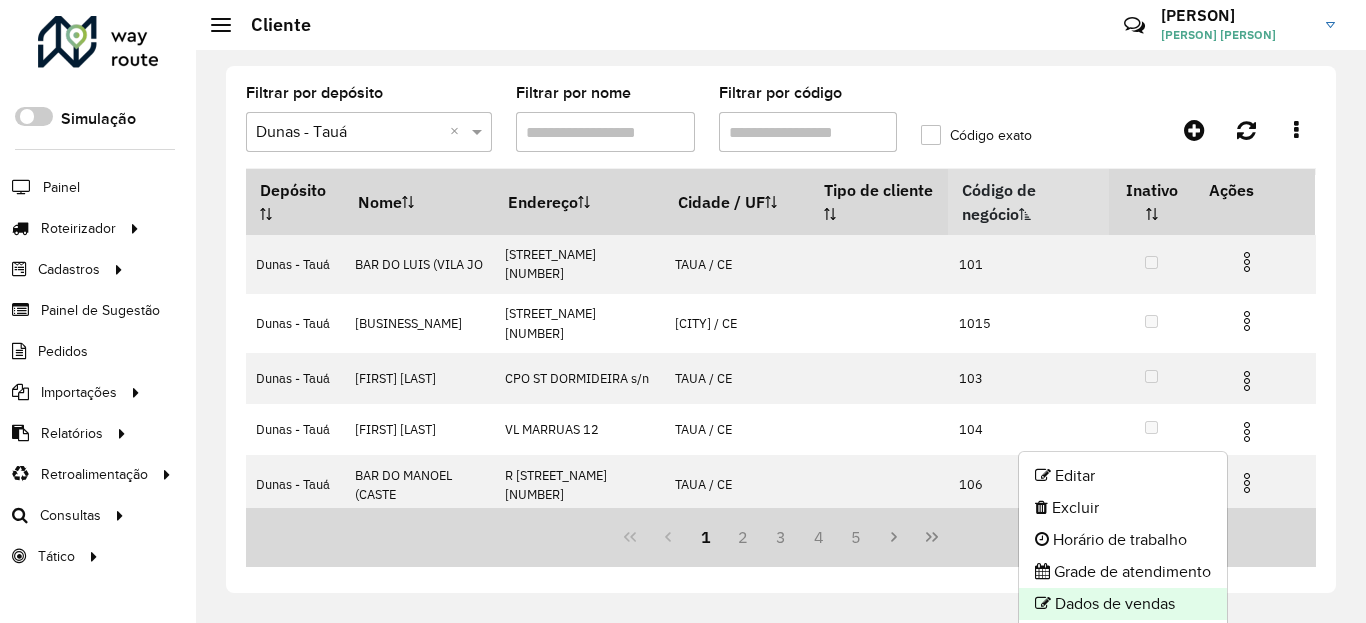 click on "Dados de vendas" 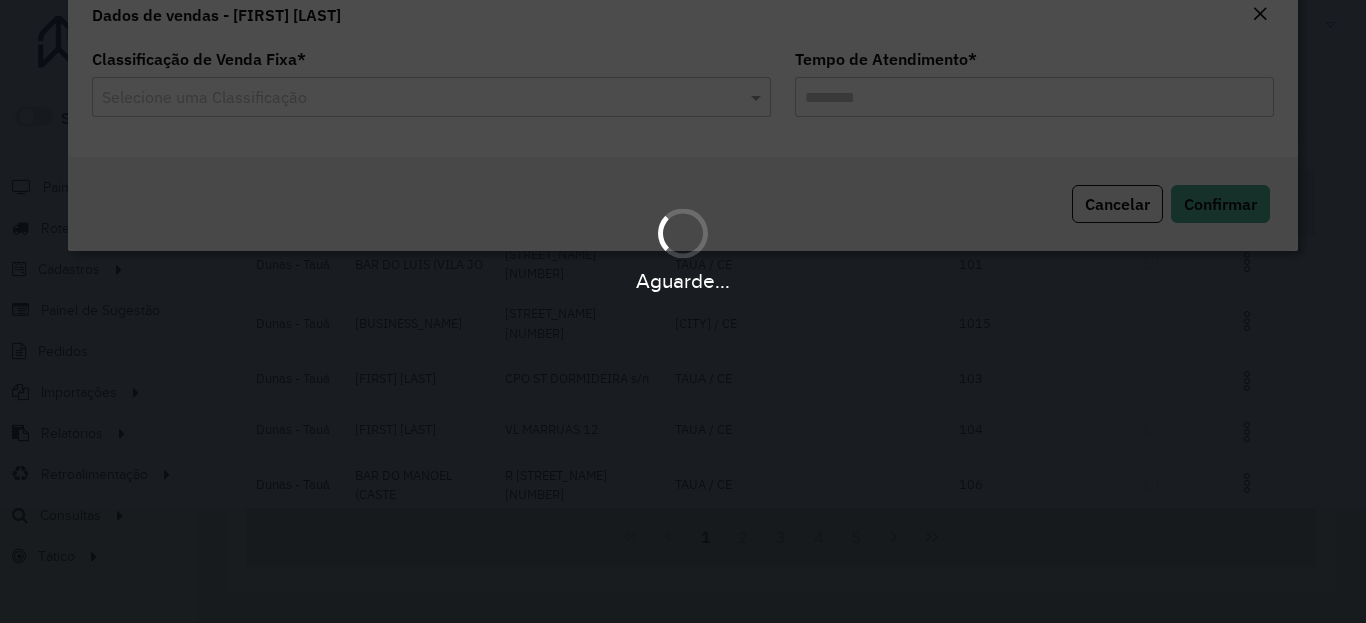 type on "********" 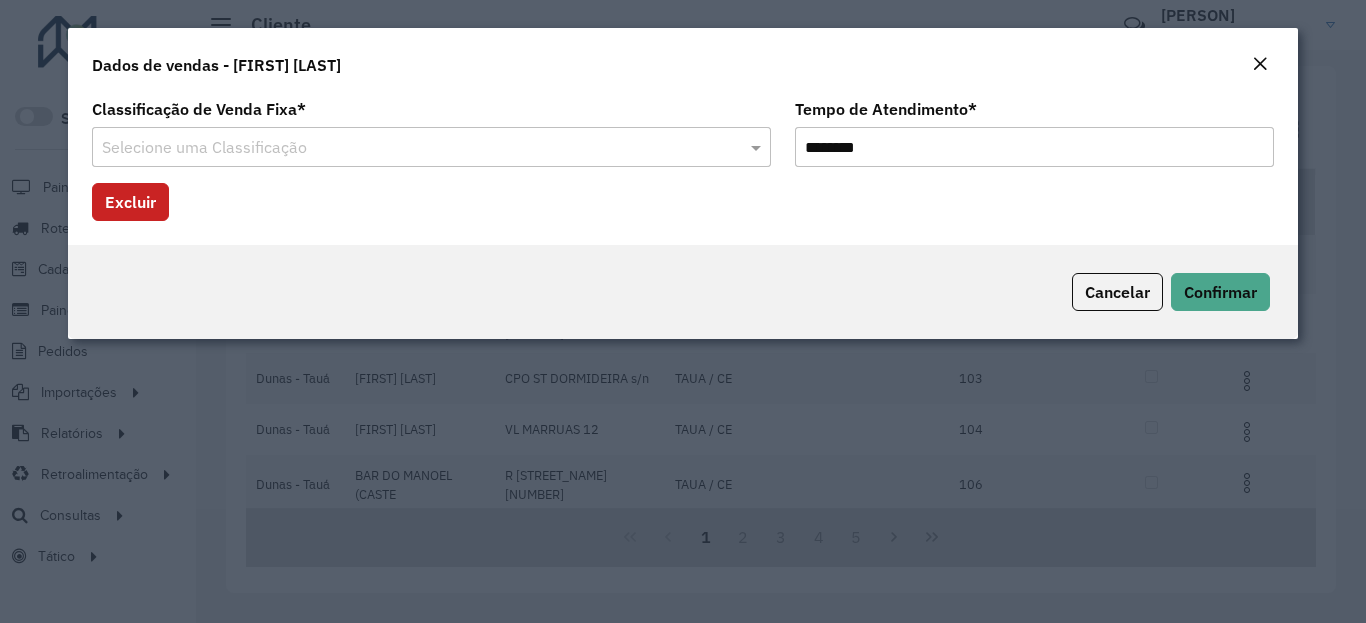 click on "Dados de vendas - [FIRST] [LAST]" 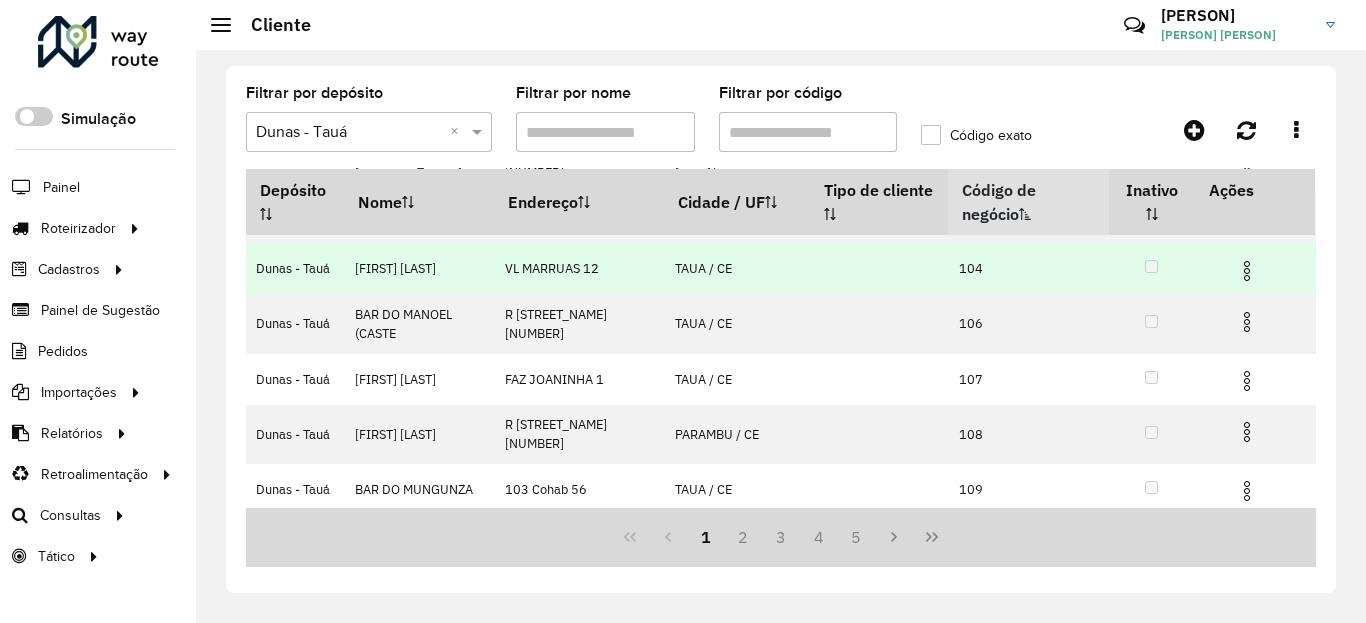 scroll, scrollTop: 240, scrollLeft: 0, axis: vertical 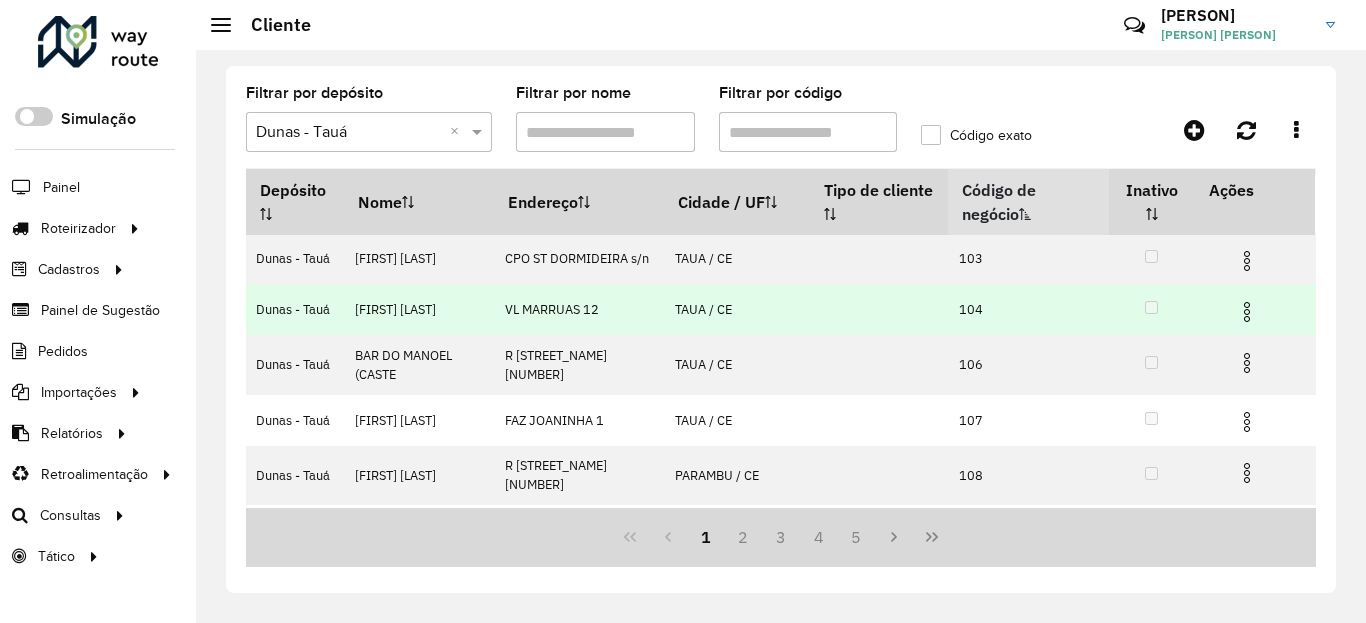 click at bounding box center (1247, 312) 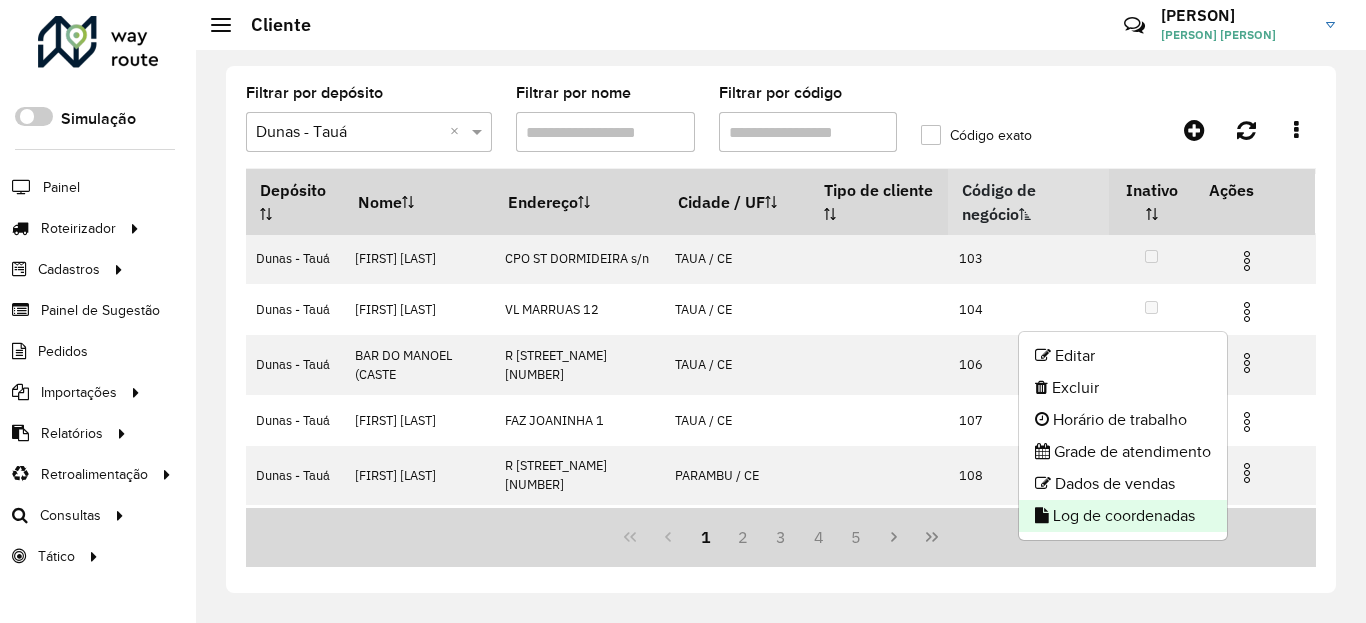 click on "Log de coordenadas" 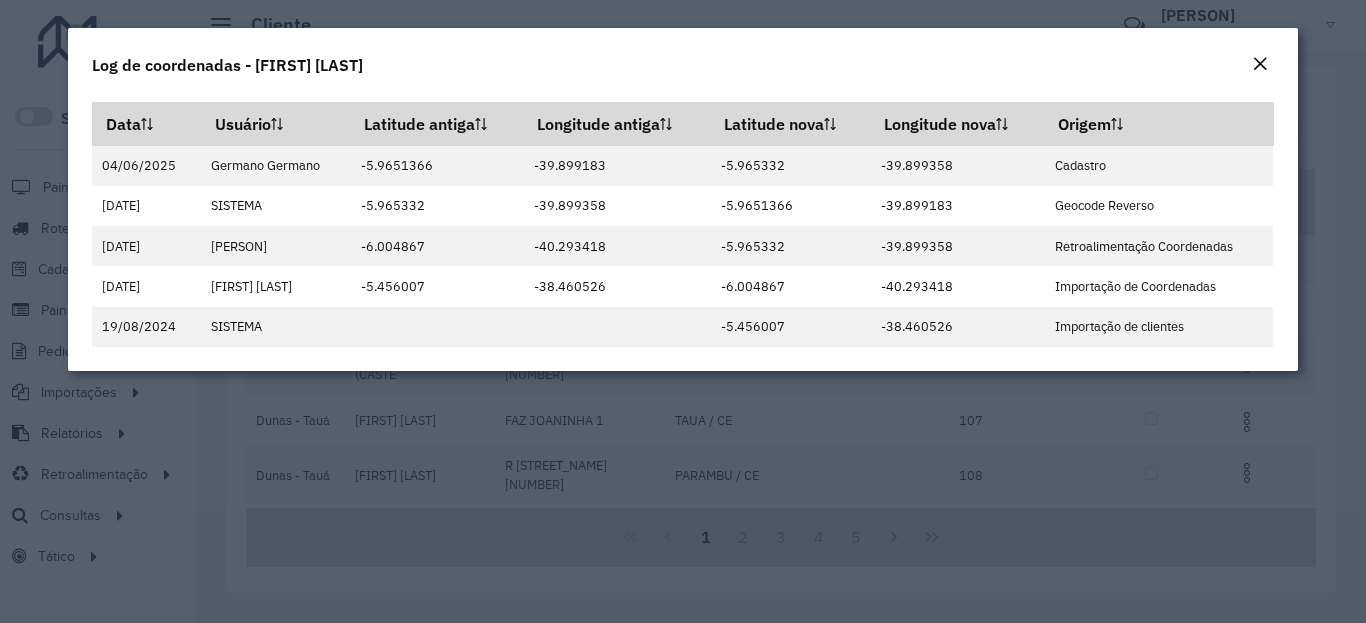 click 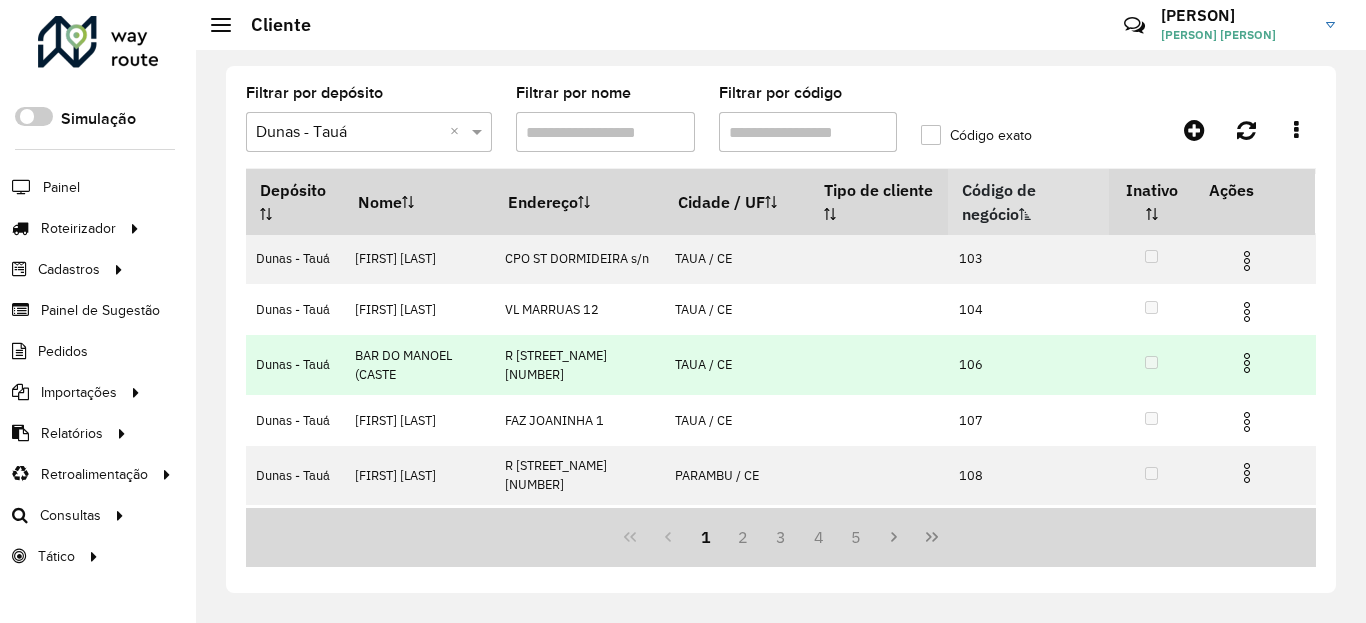 click at bounding box center [1247, 363] 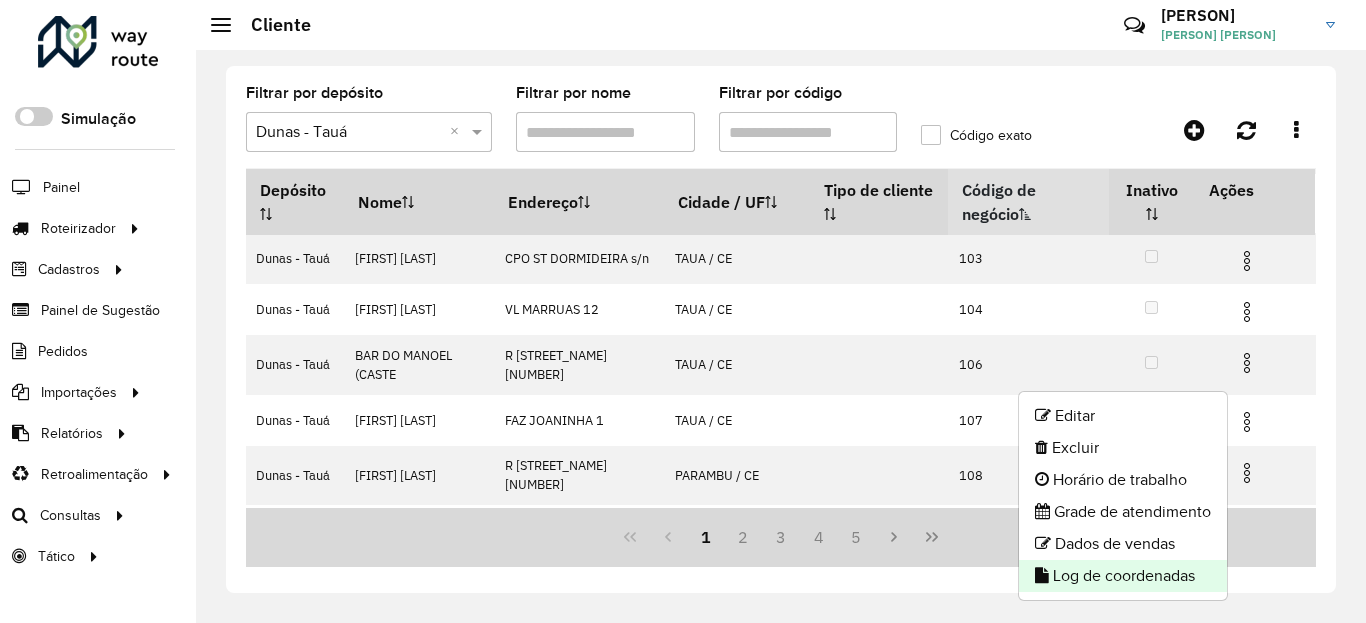 click on "Log de coordenadas" 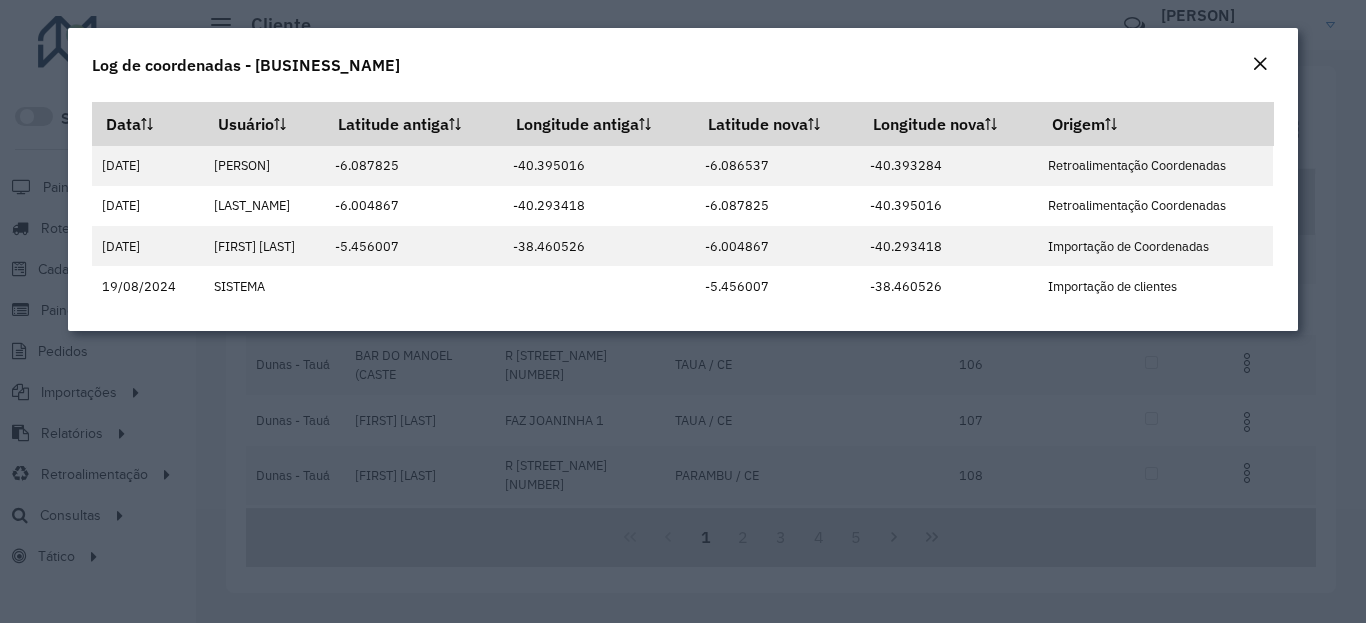 click 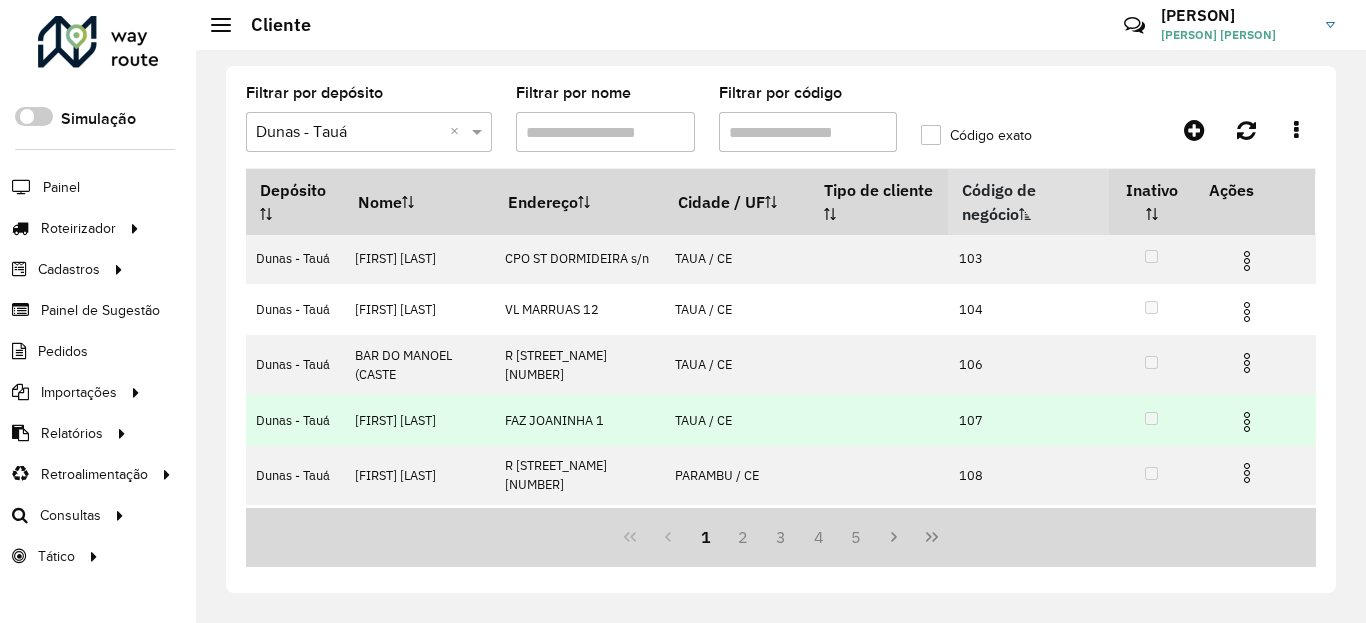 click at bounding box center (1247, 422) 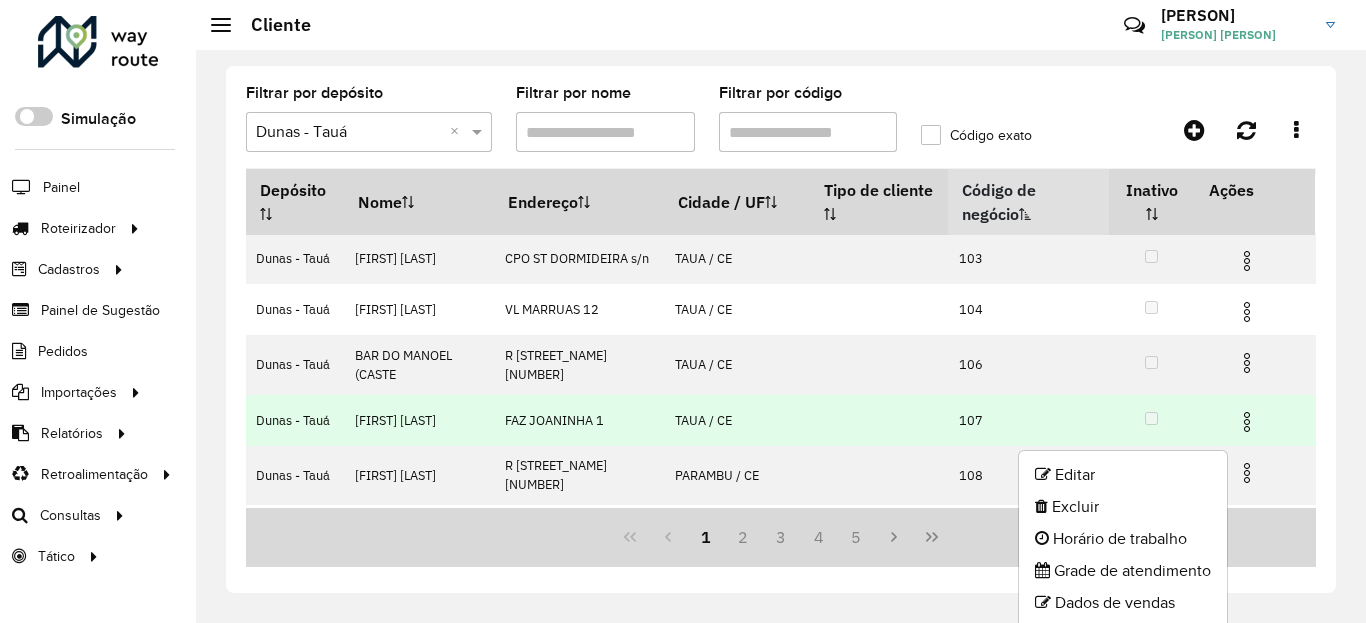 click at bounding box center (1255, 420) 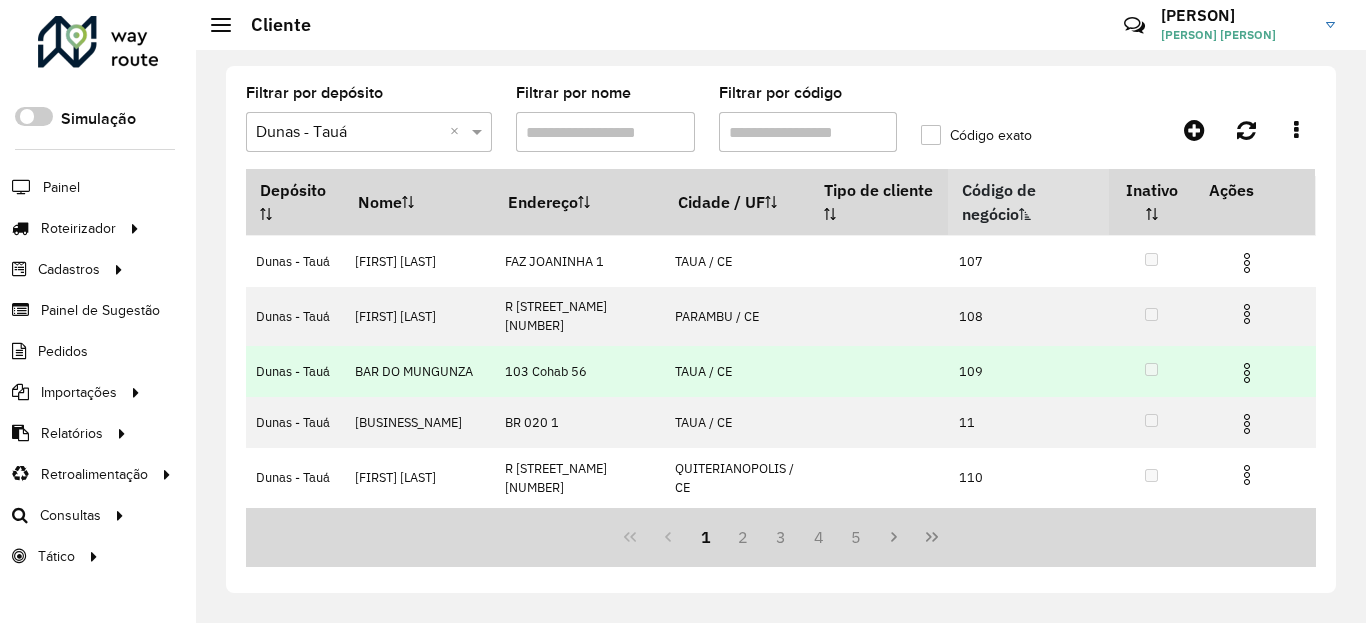 scroll, scrollTop: 441, scrollLeft: 0, axis: vertical 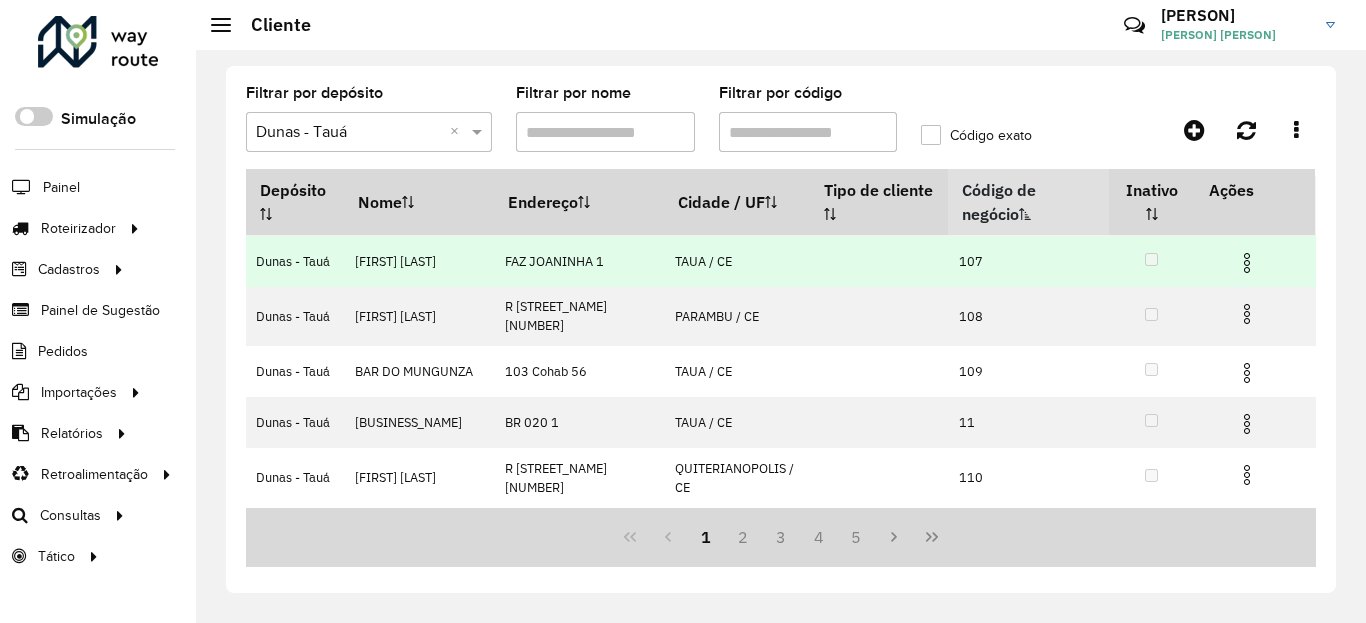 click at bounding box center (1247, 263) 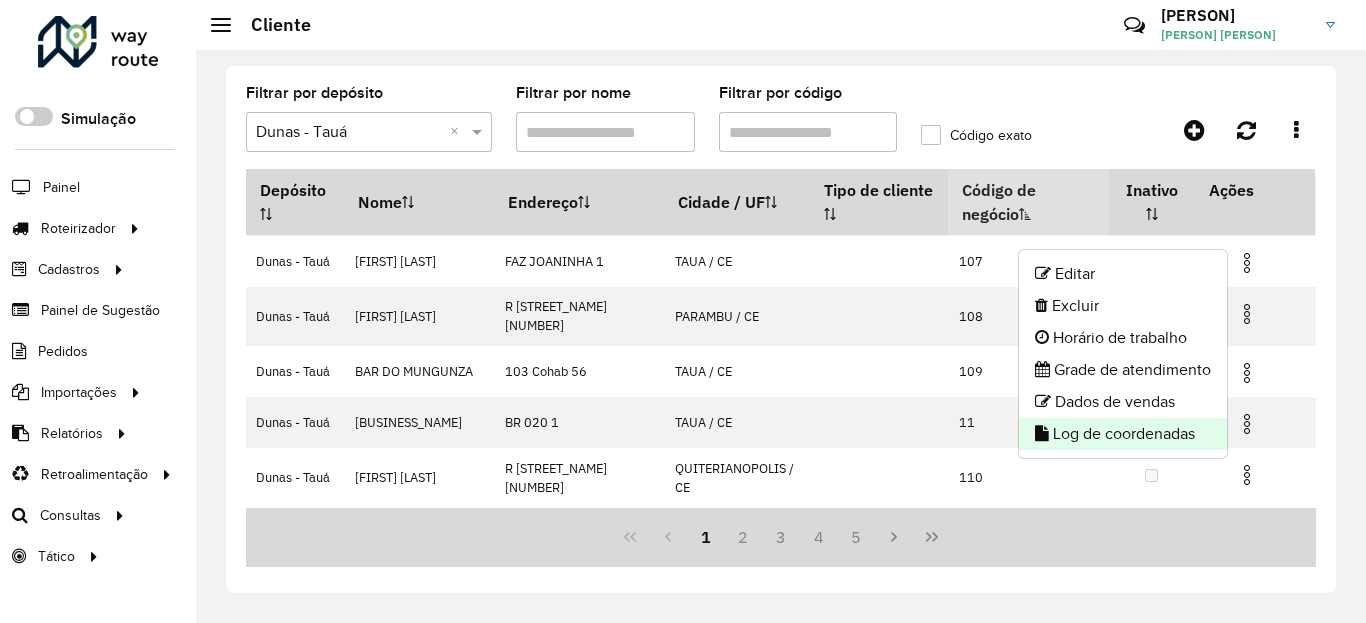 click on "Log de coordenadas" 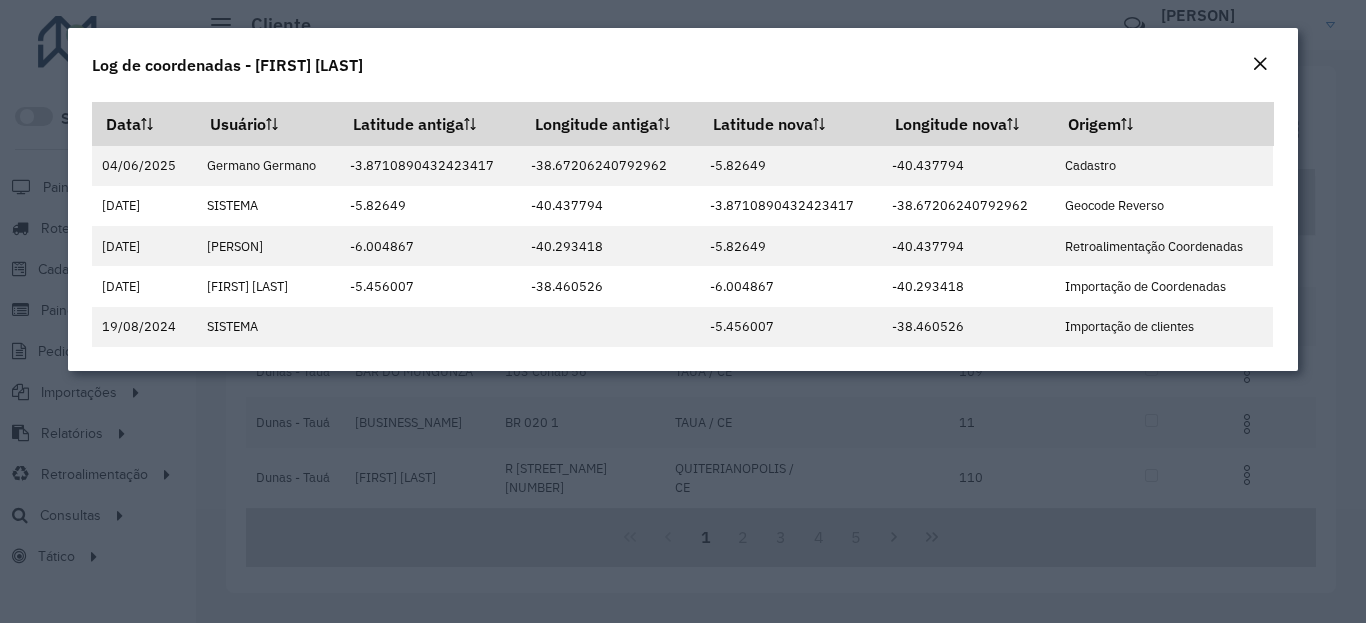 click 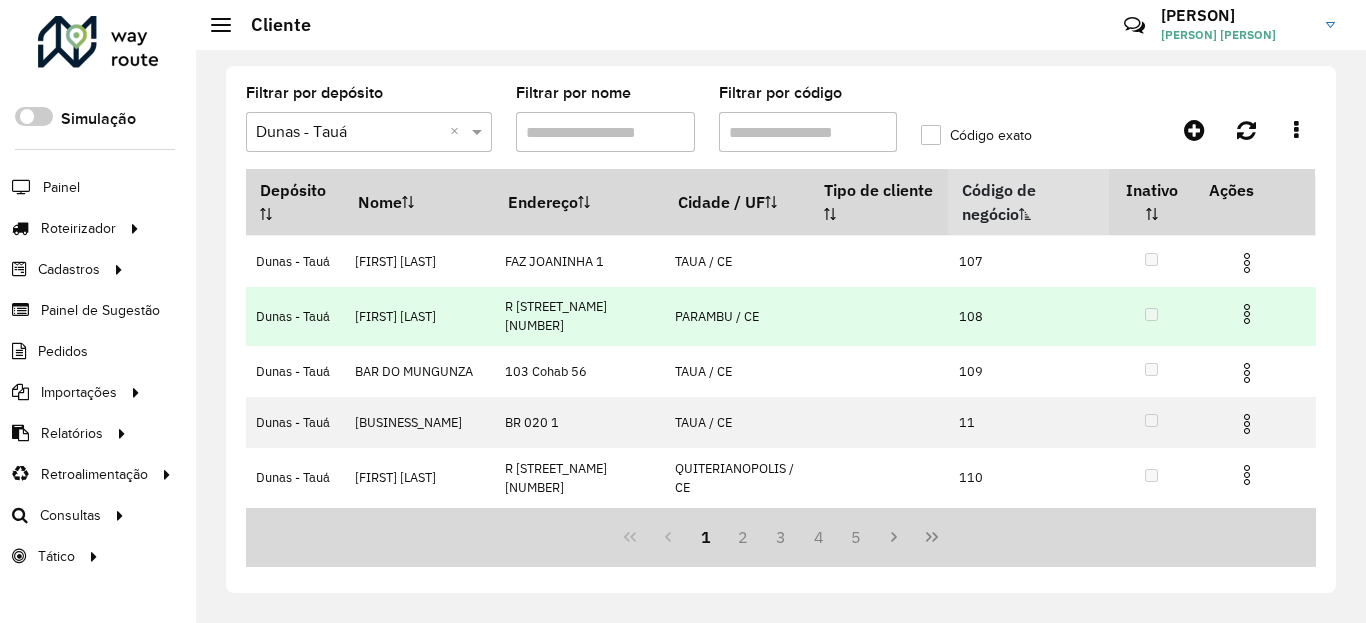 click at bounding box center (1247, 314) 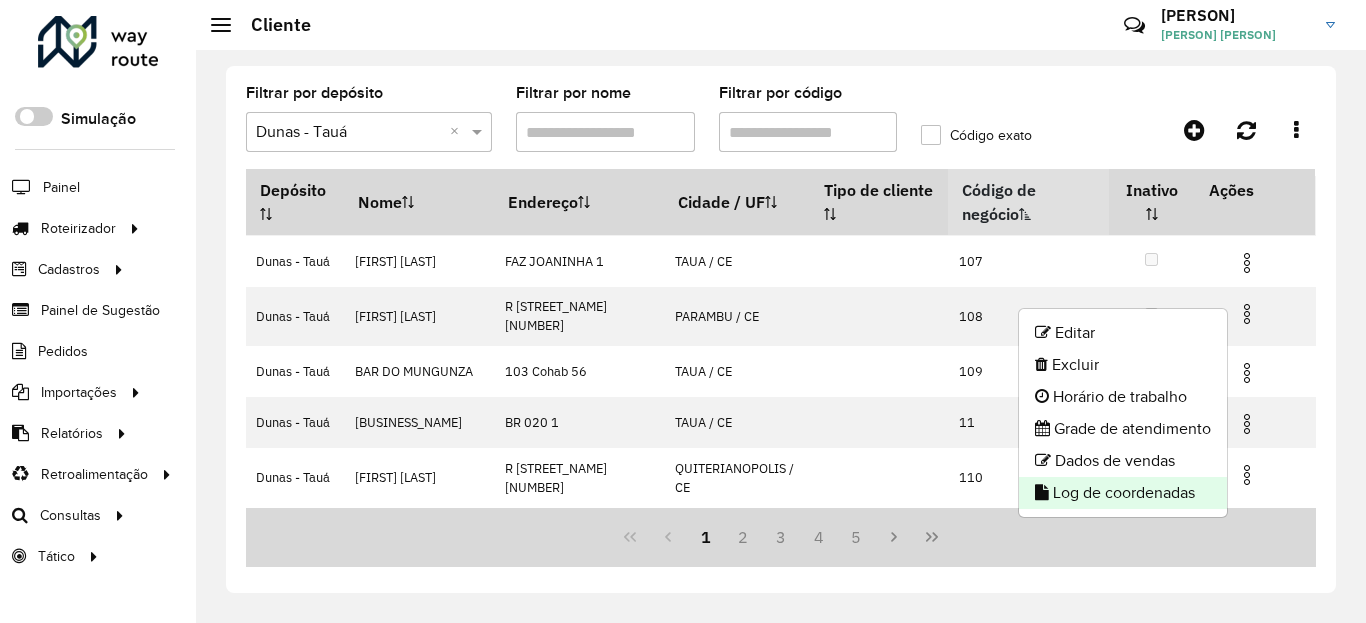 click on "Log de coordenadas" 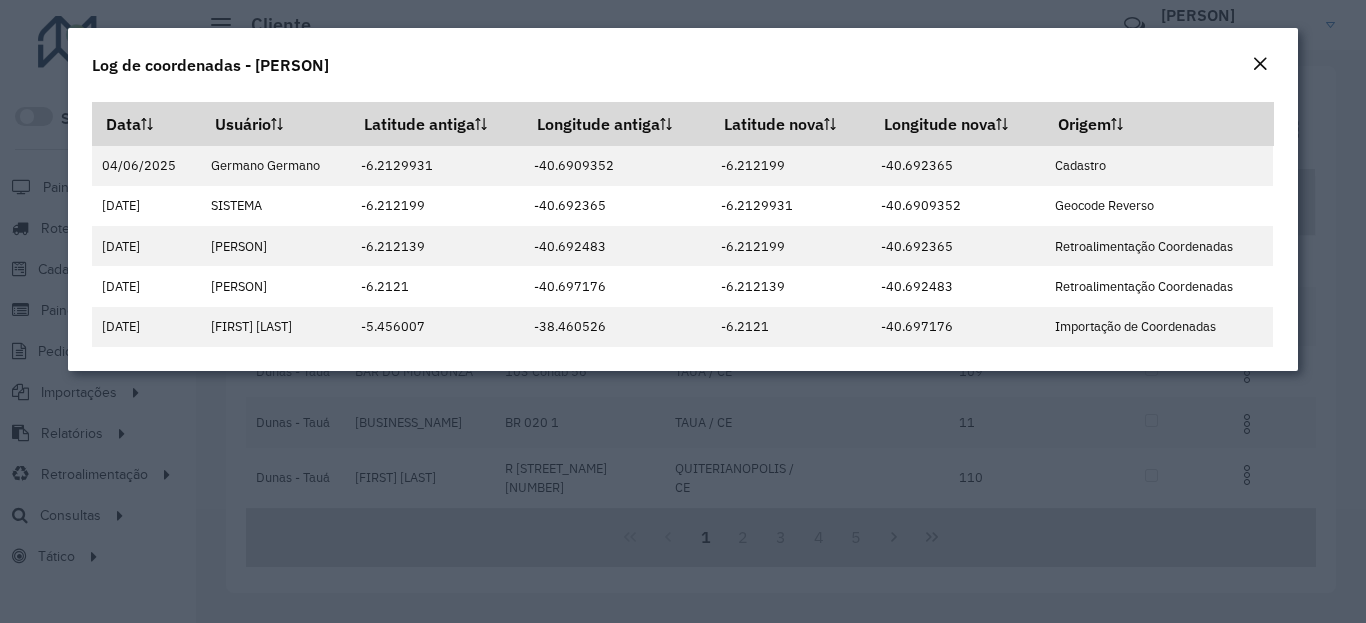 click on "Log de coordenadas - [PERSON]" 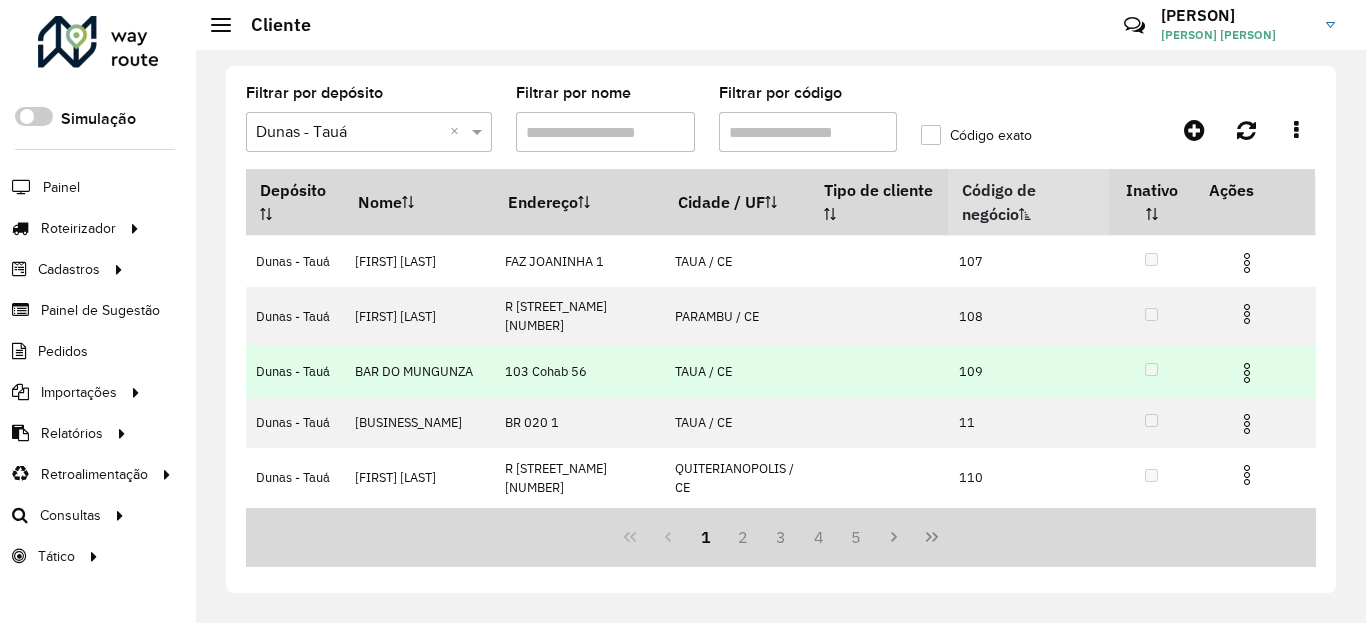 click at bounding box center [1247, 373] 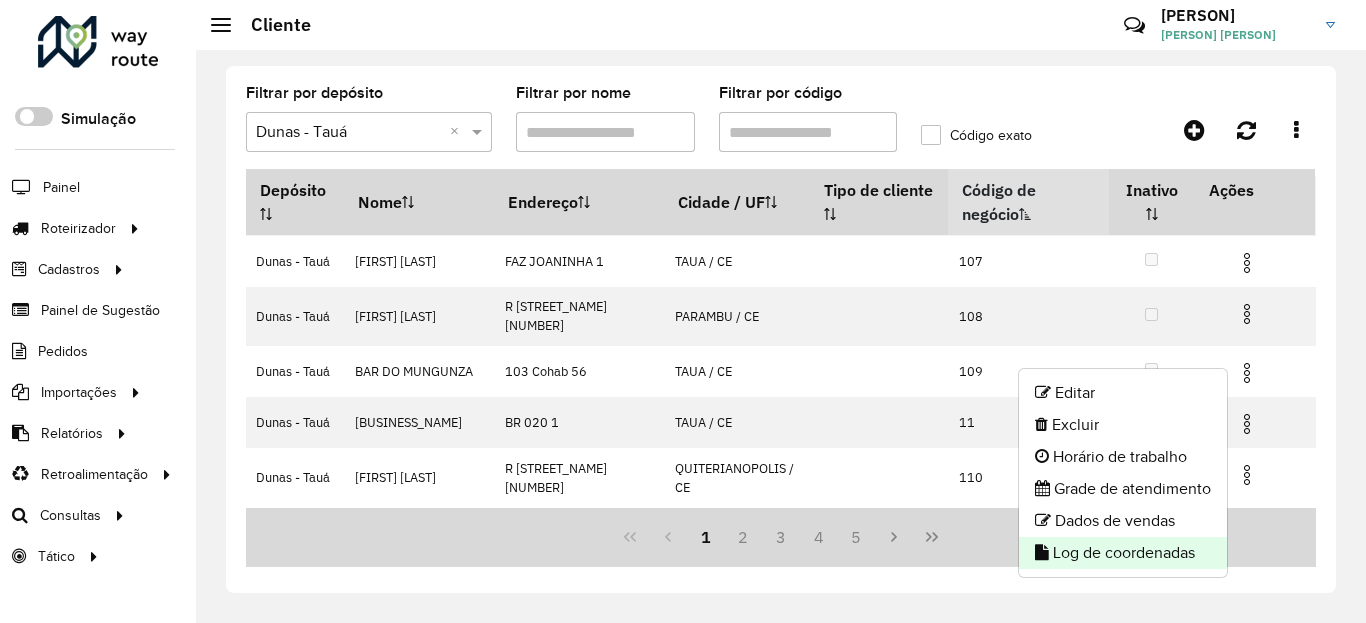 click on "Log de coordenadas" 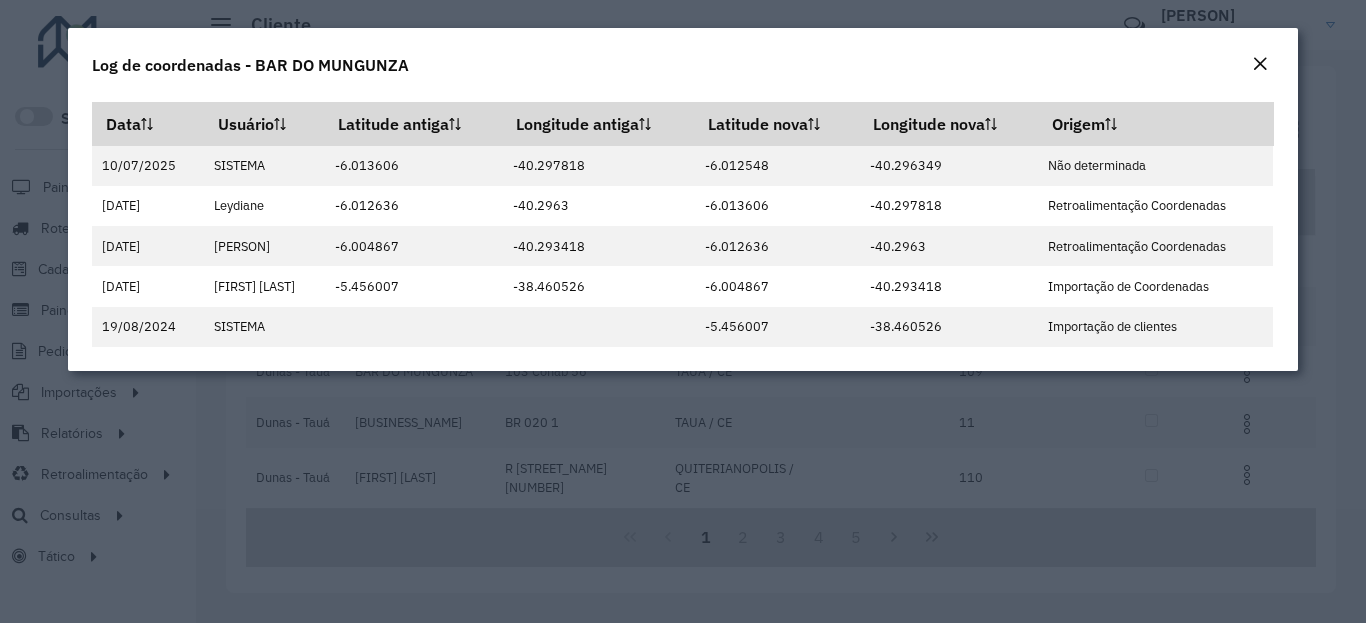 click 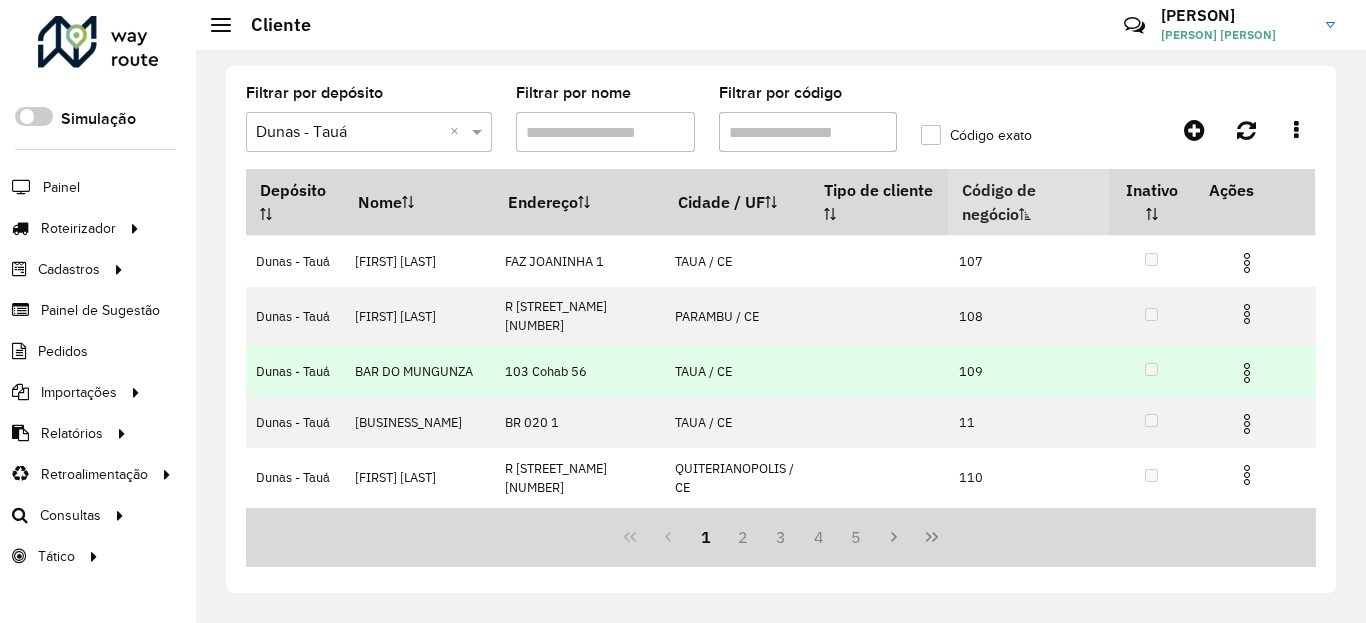 click at bounding box center [1255, 372] 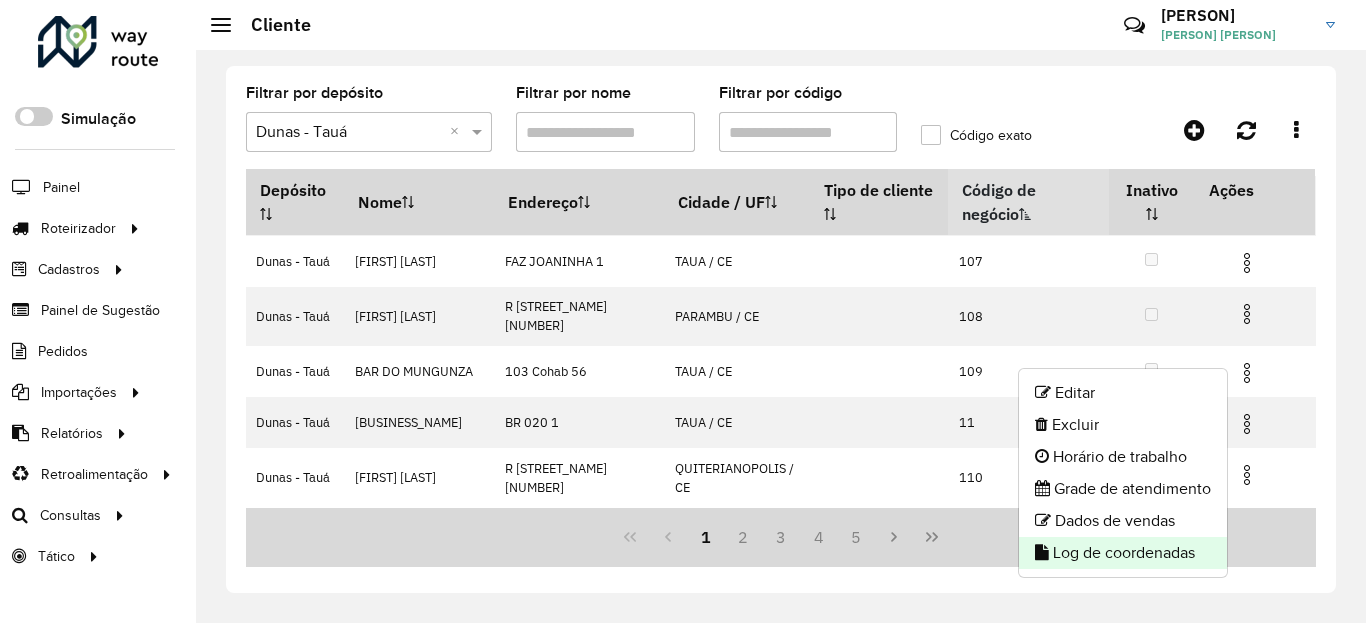 click on "Log de coordenadas" 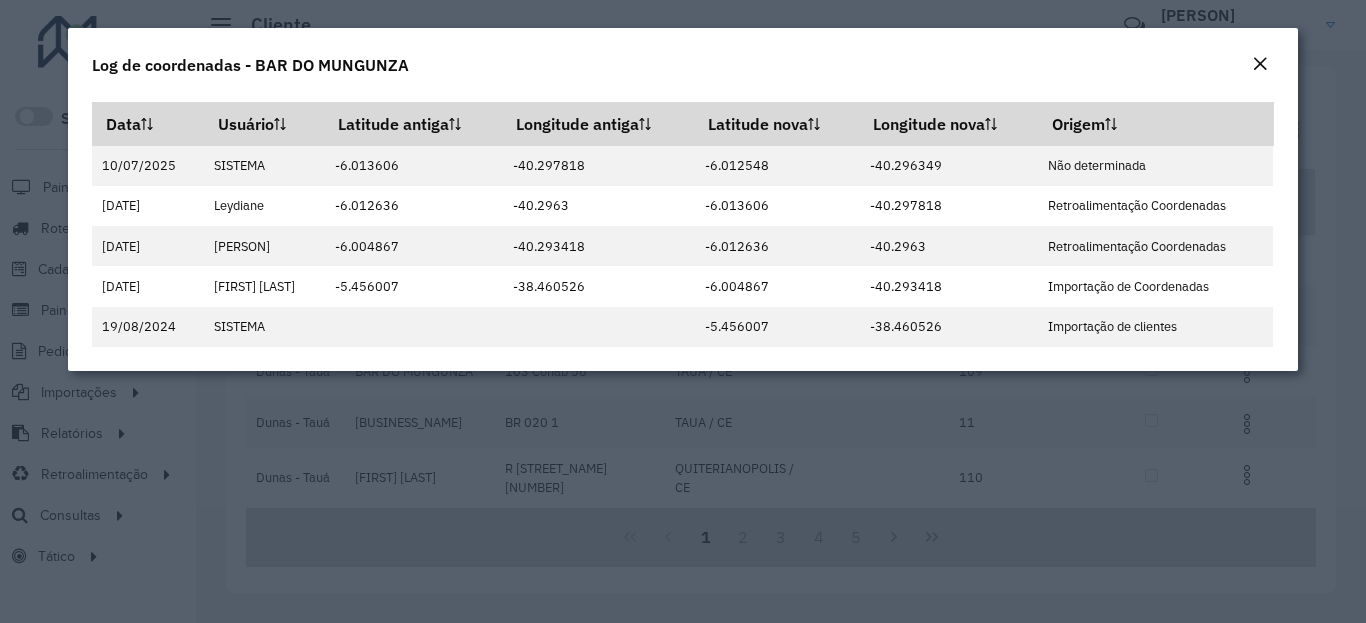 click 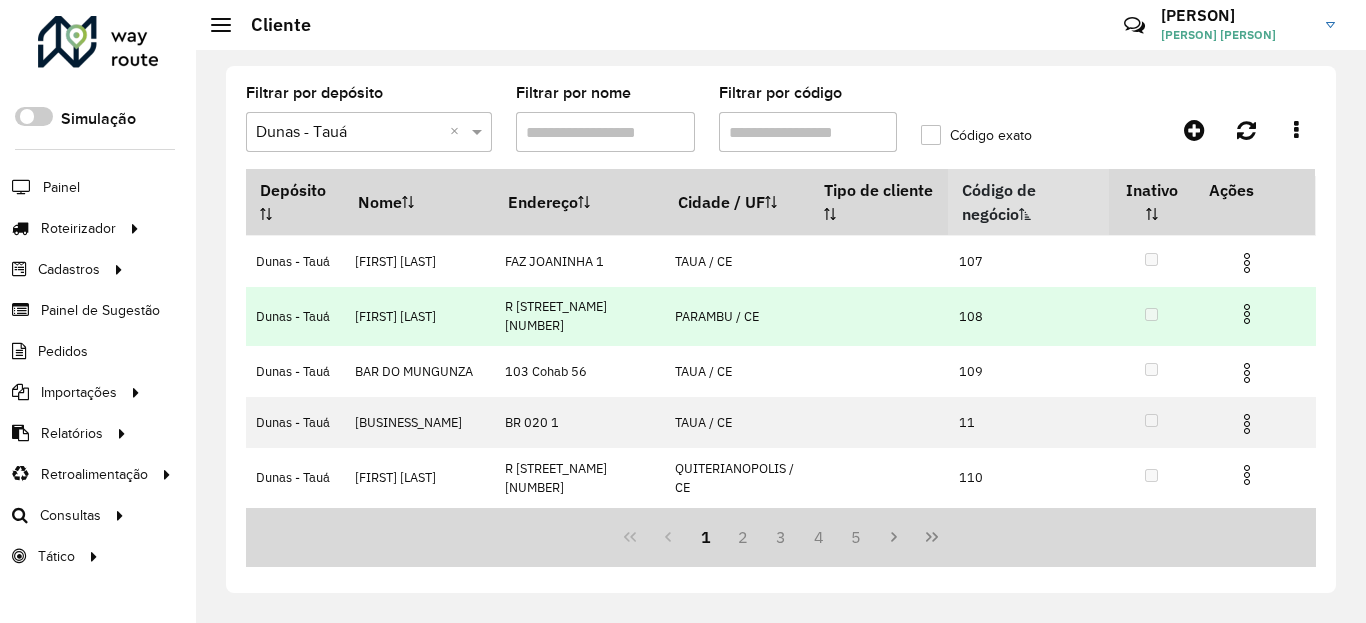 click at bounding box center (1255, 312) 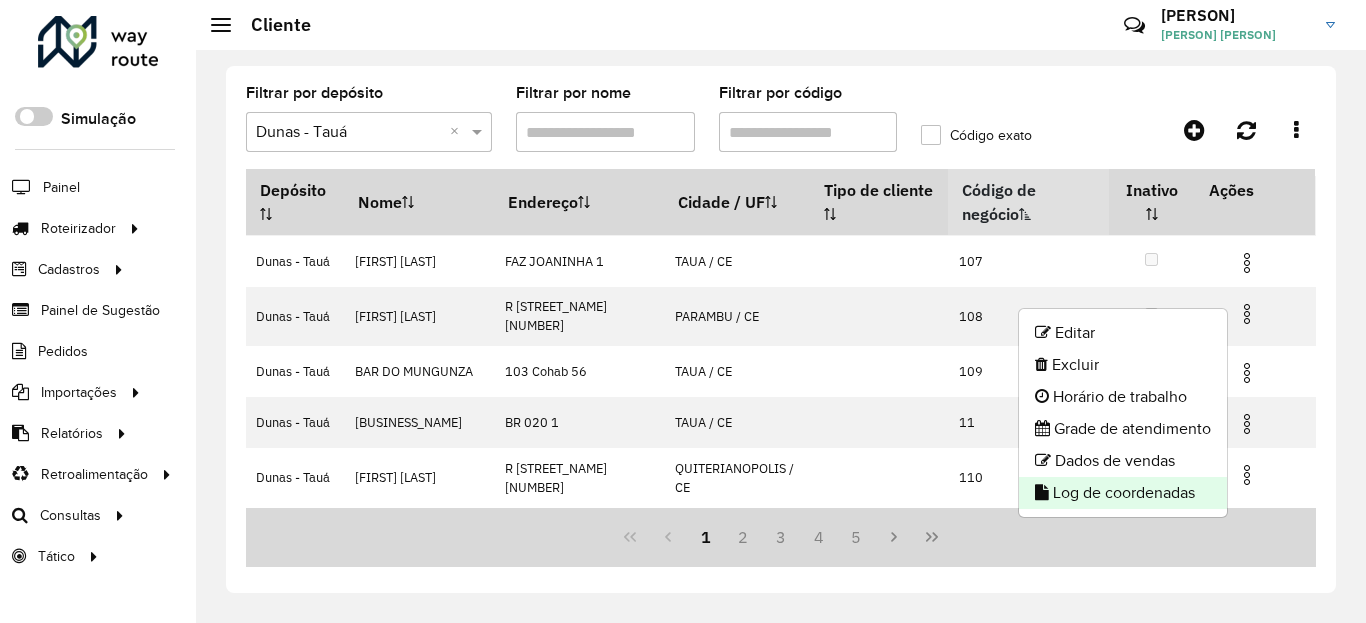 click on "Log de coordenadas" 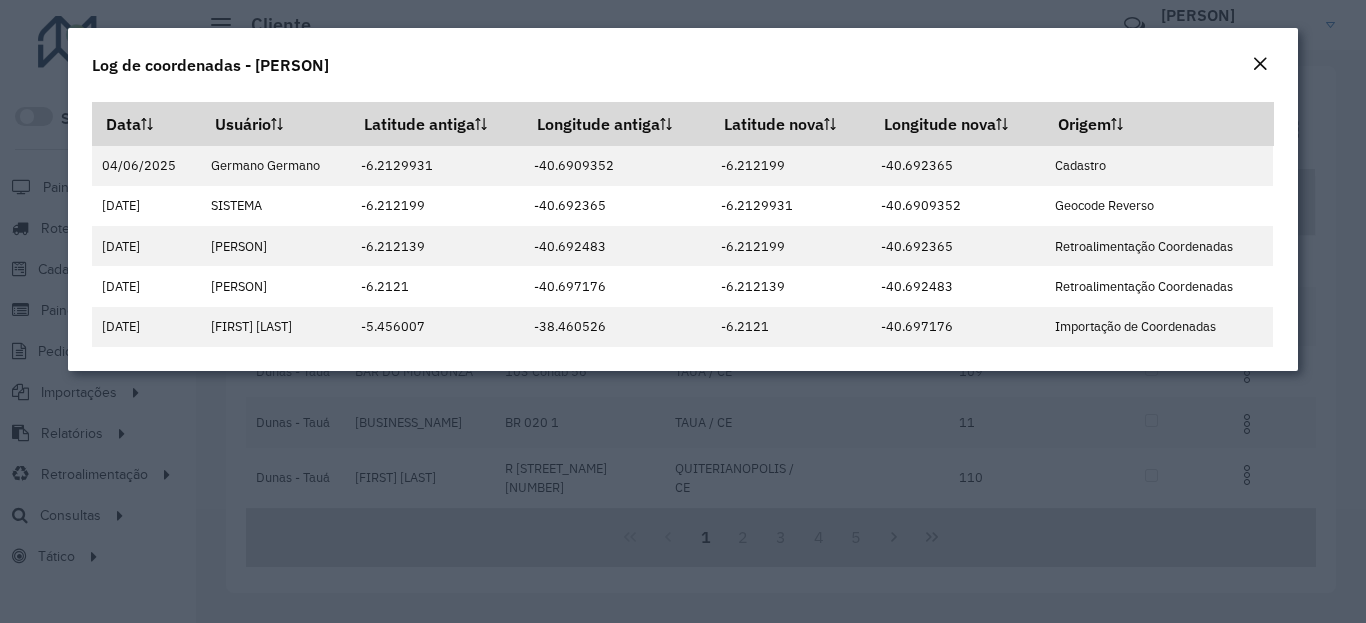 click 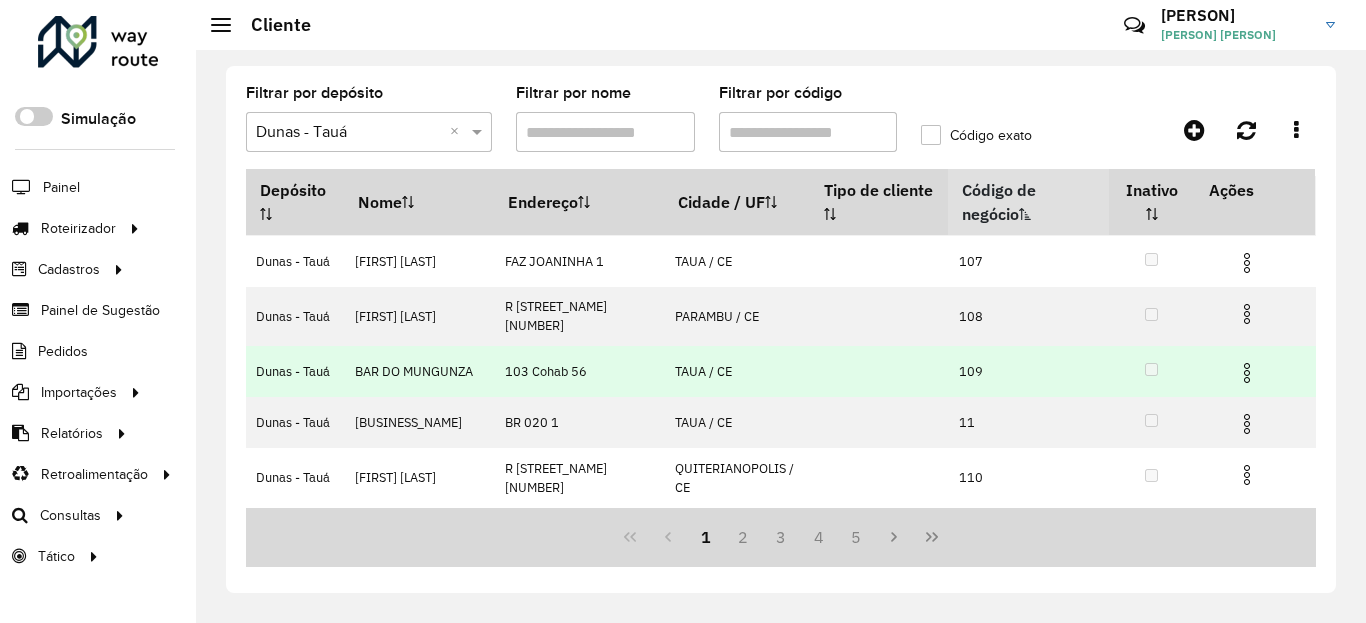 click at bounding box center [1247, 373] 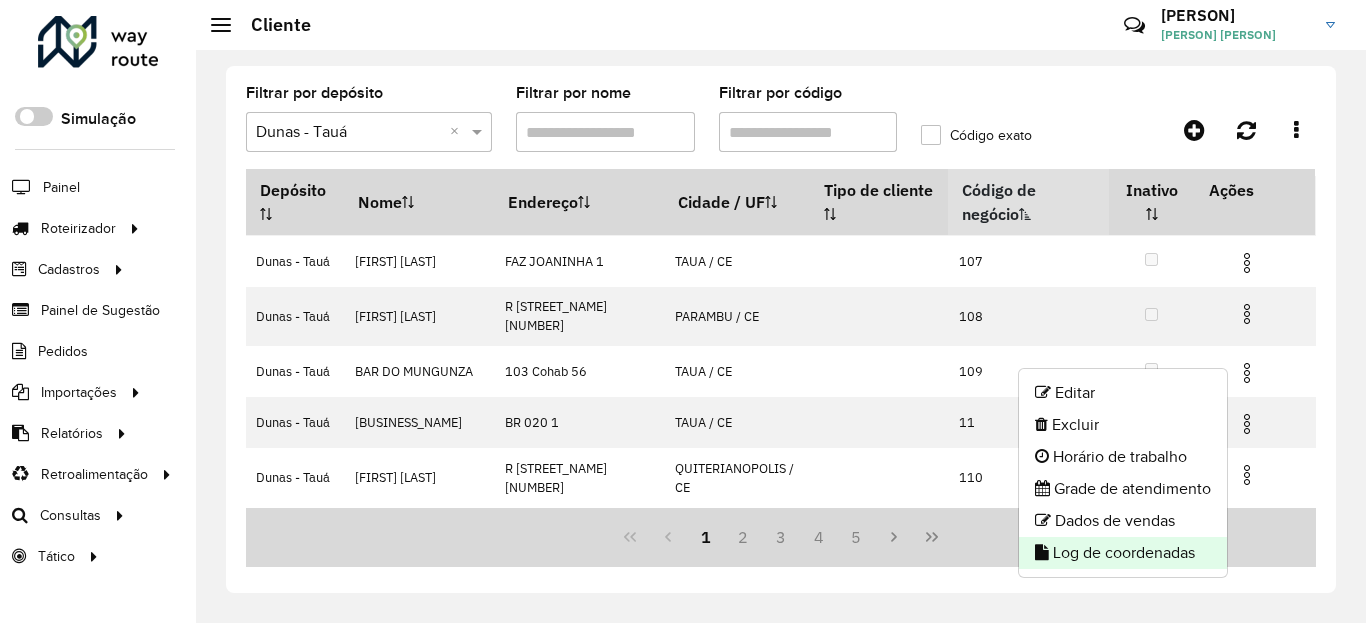 click on "Log de coordenadas" 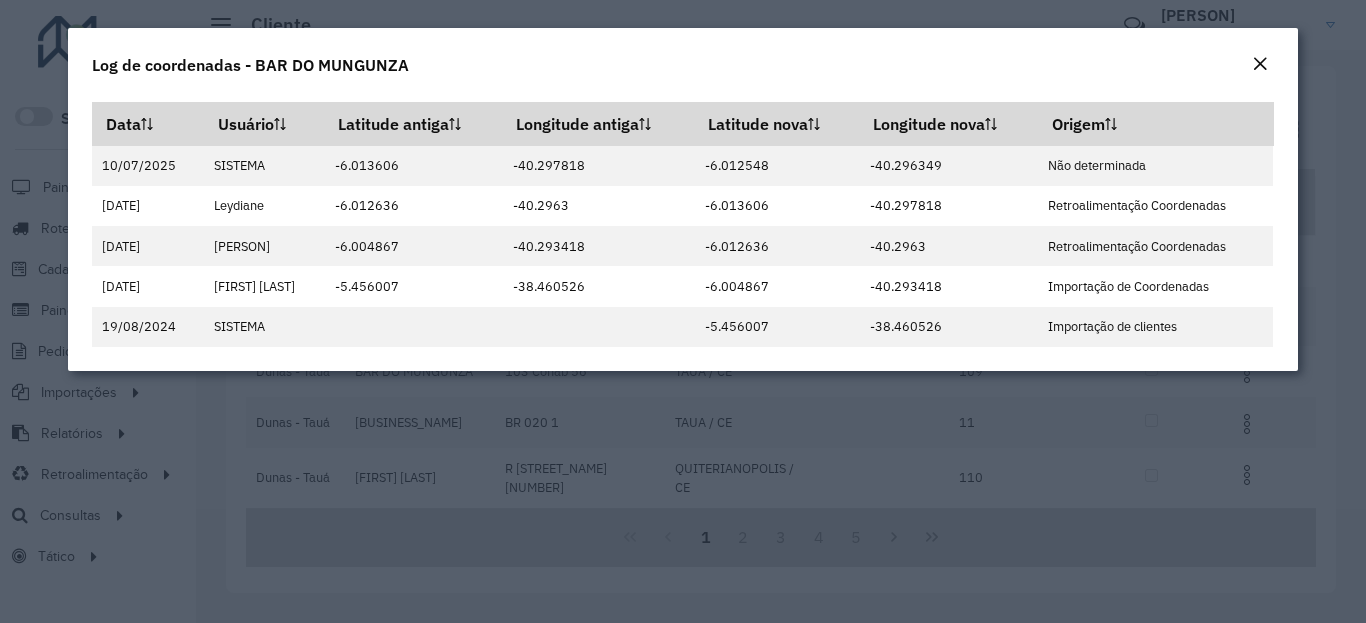 click on "Log de coordenadas - BAR DO MUNGUNZA" 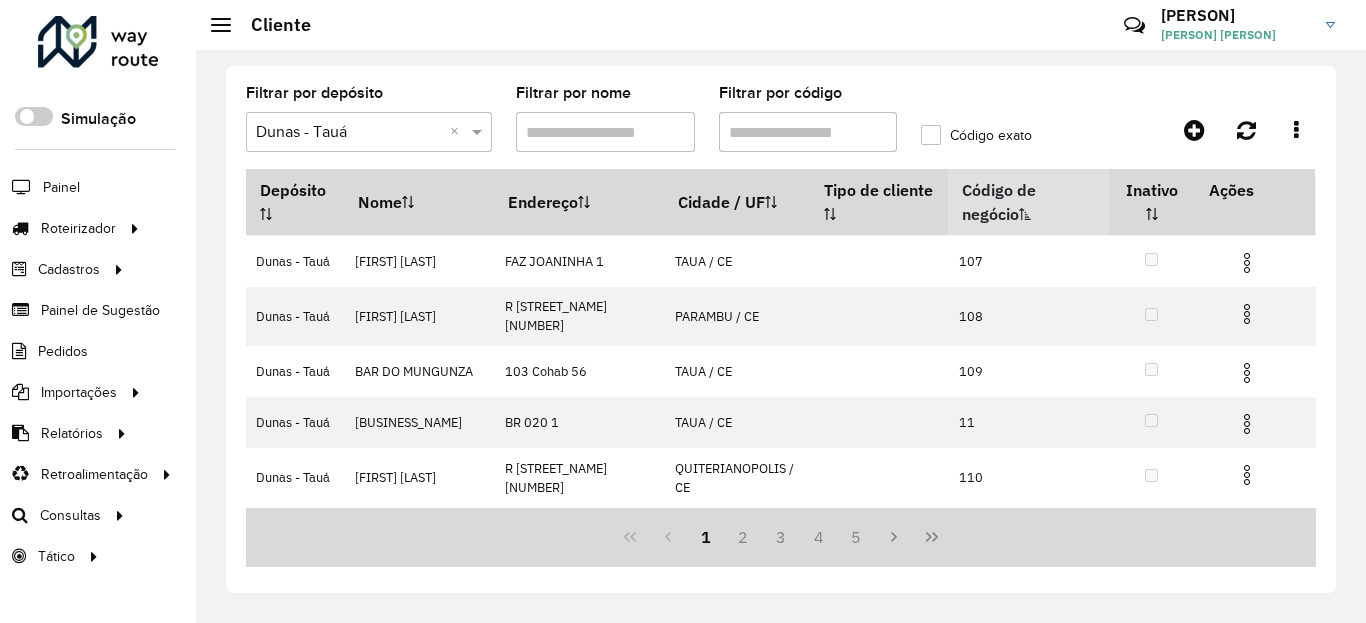 click on "Filtrar por nome" at bounding box center [605, 132] 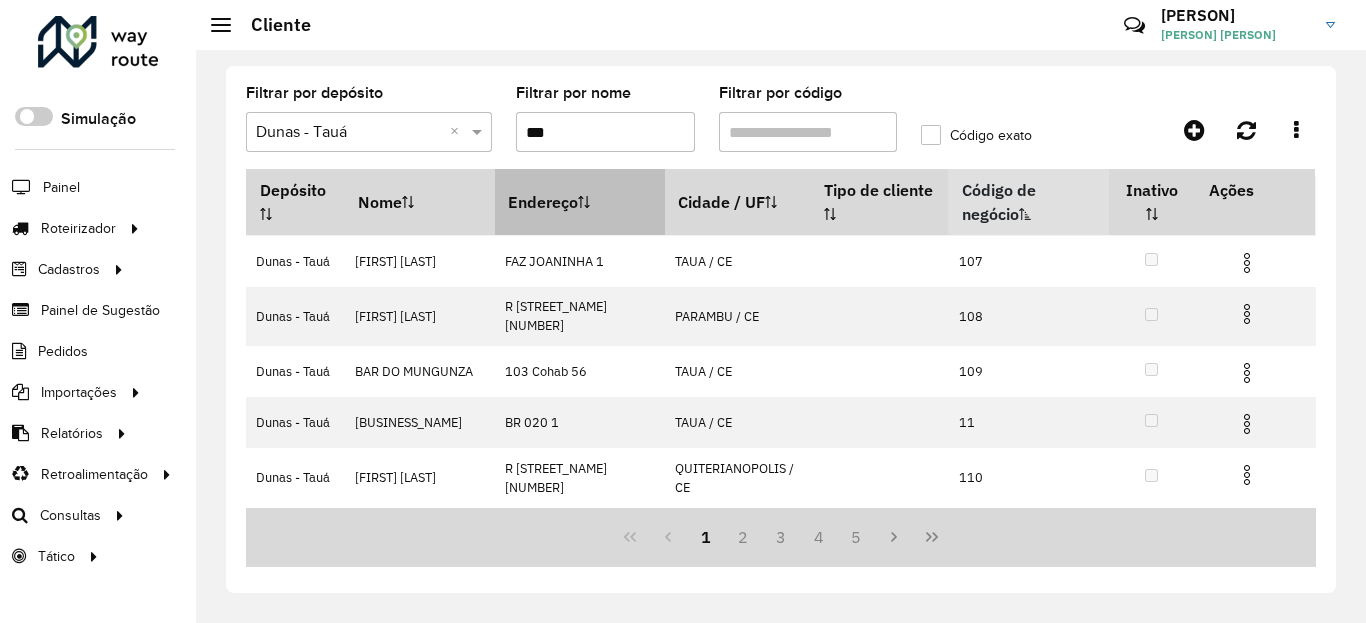 type on "***" 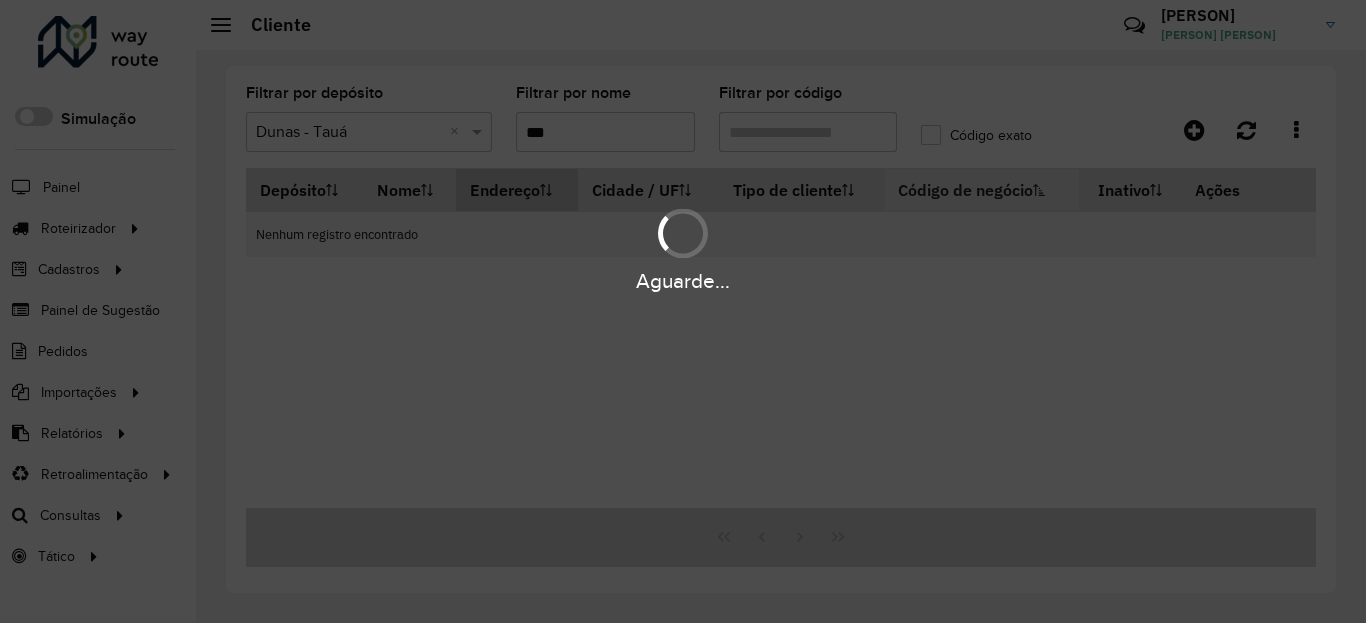 scroll, scrollTop: 0, scrollLeft: 0, axis: both 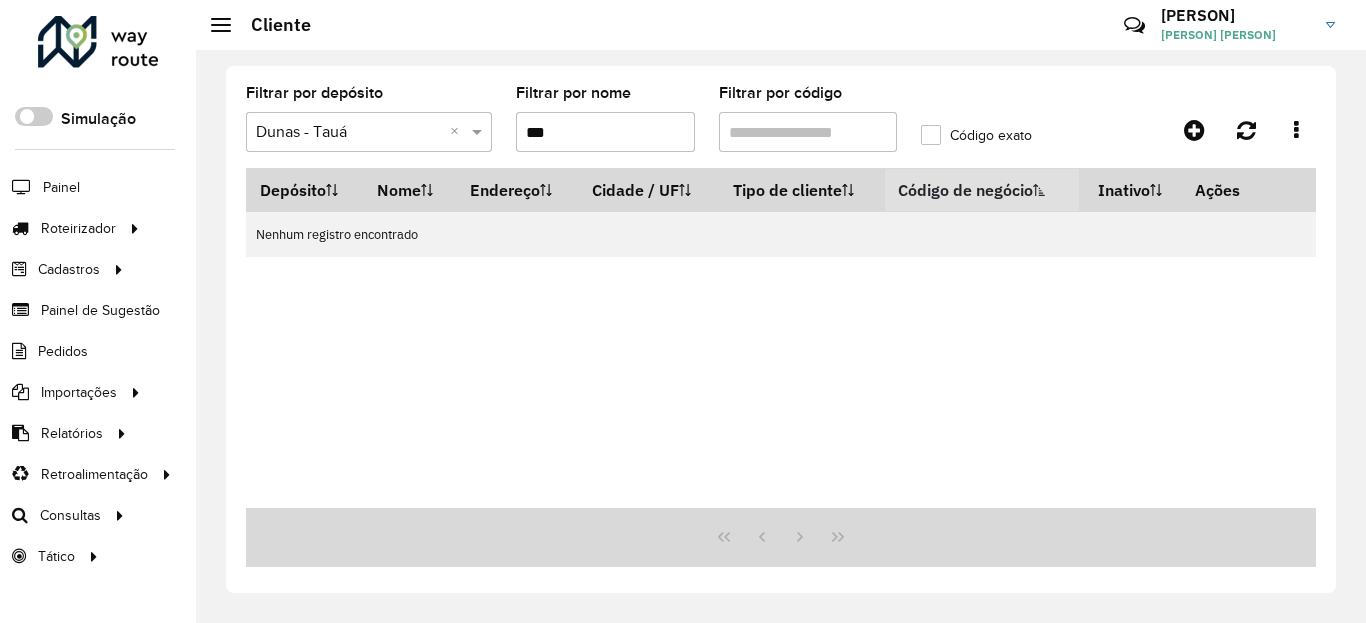 click on "Filtrar por código" at bounding box center [808, 132] 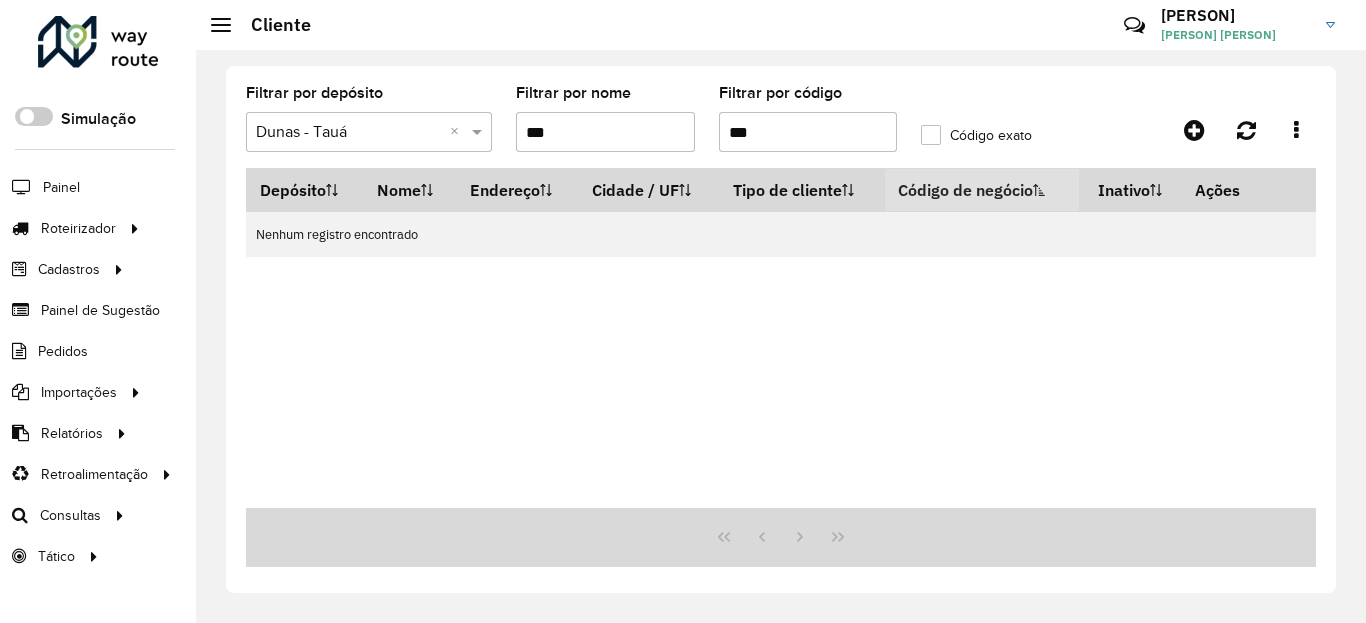 type on "***" 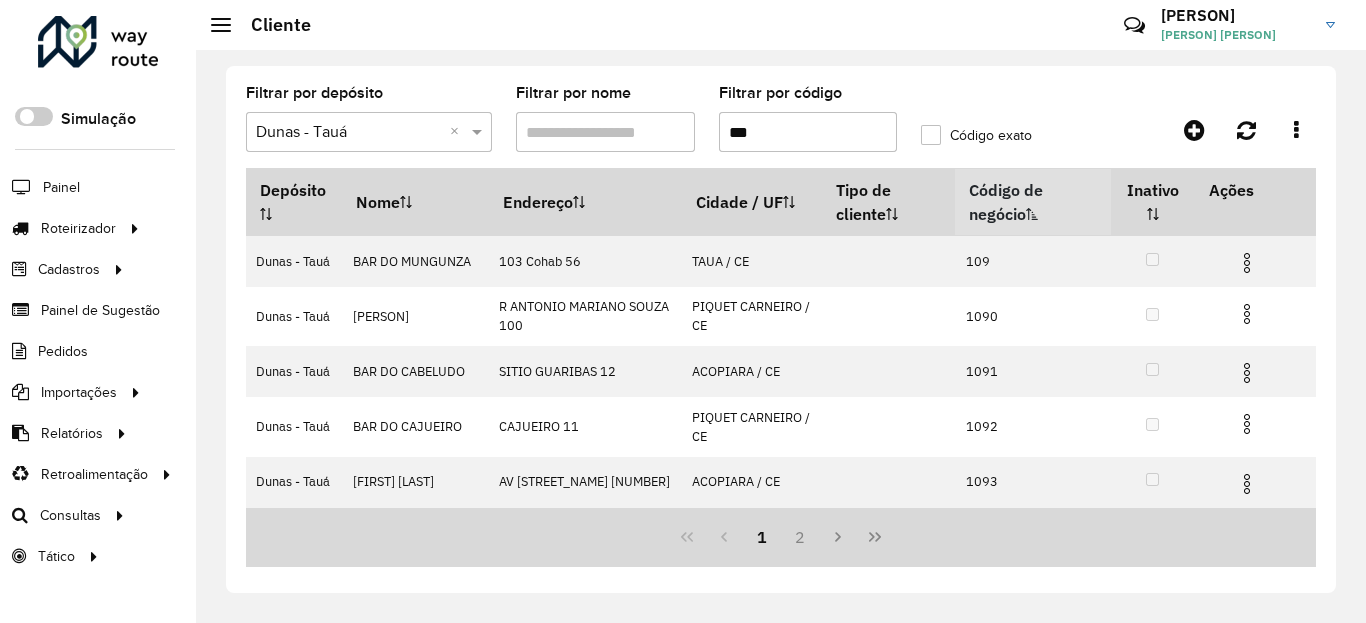 type 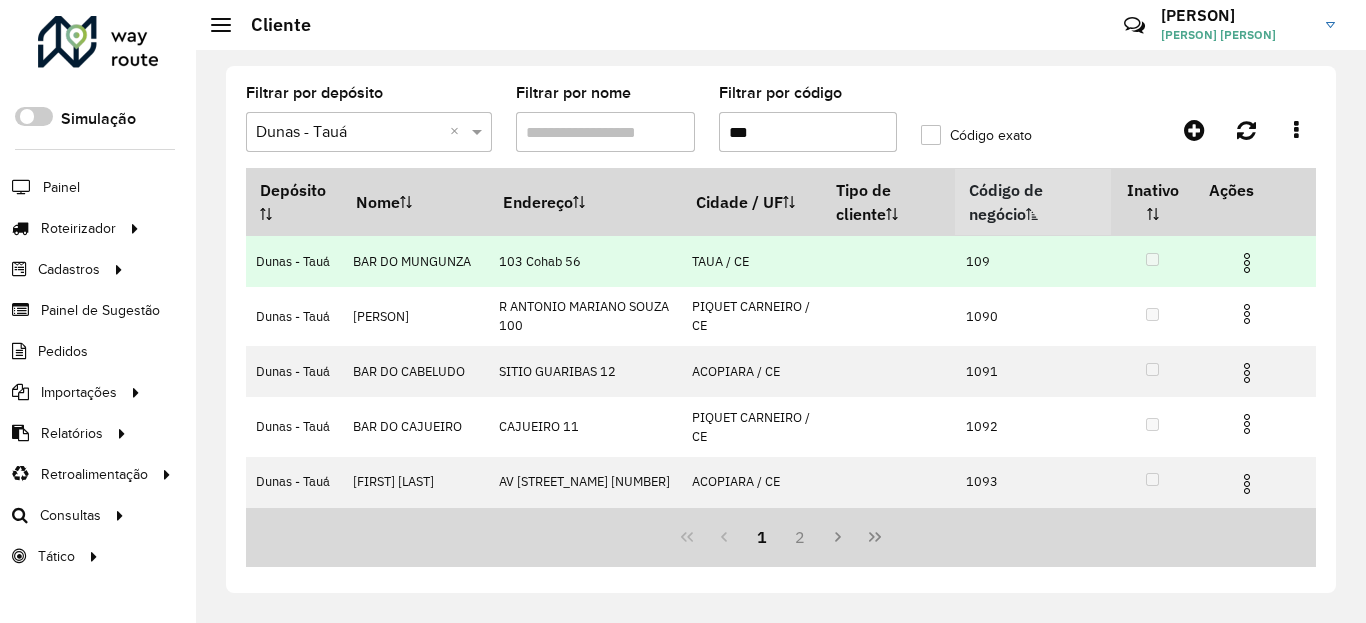 click at bounding box center [1247, 263] 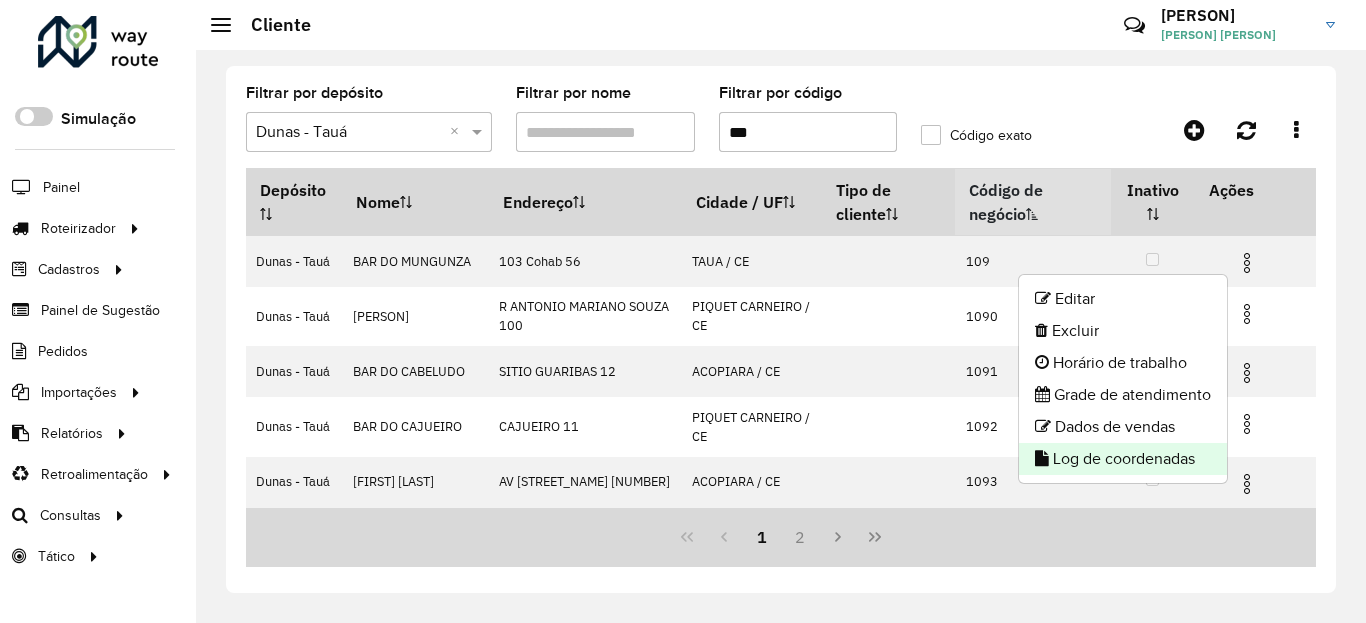 click on "Log de coordenadas" 